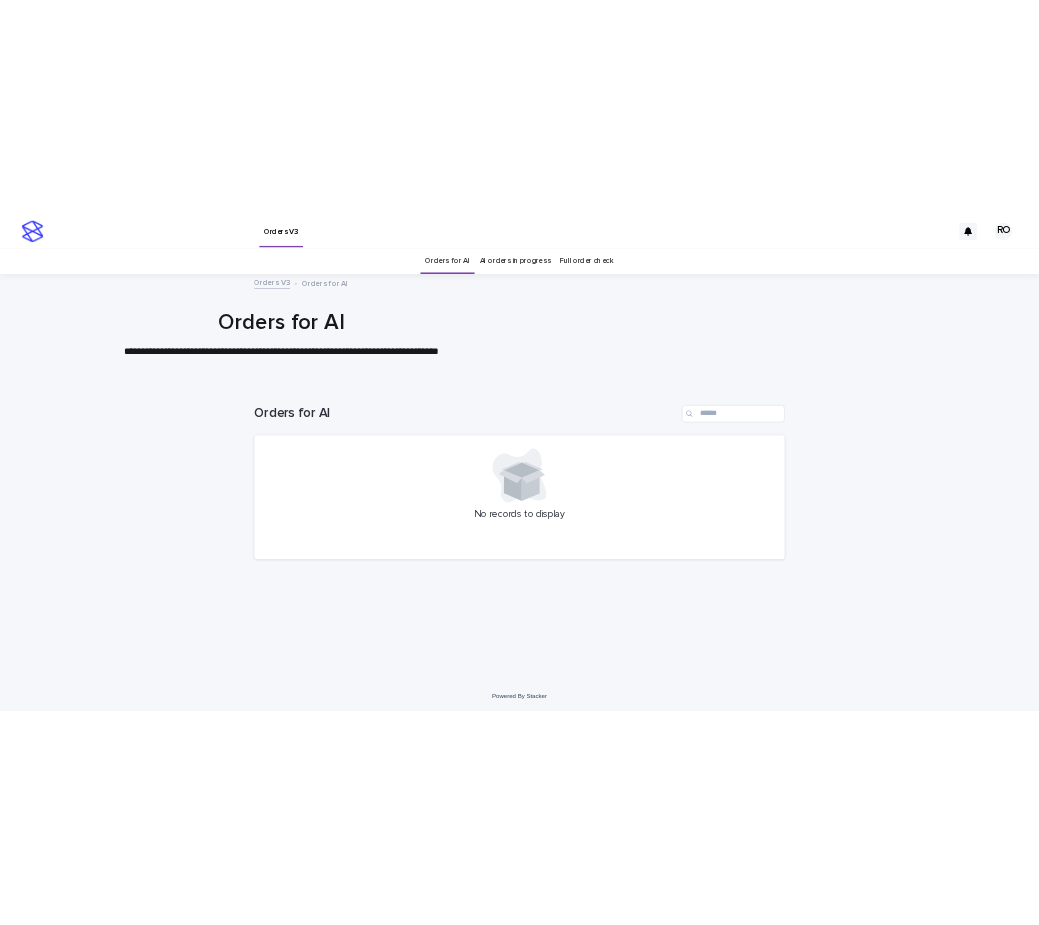 scroll, scrollTop: 0, scrollLeft: 0, axis: both 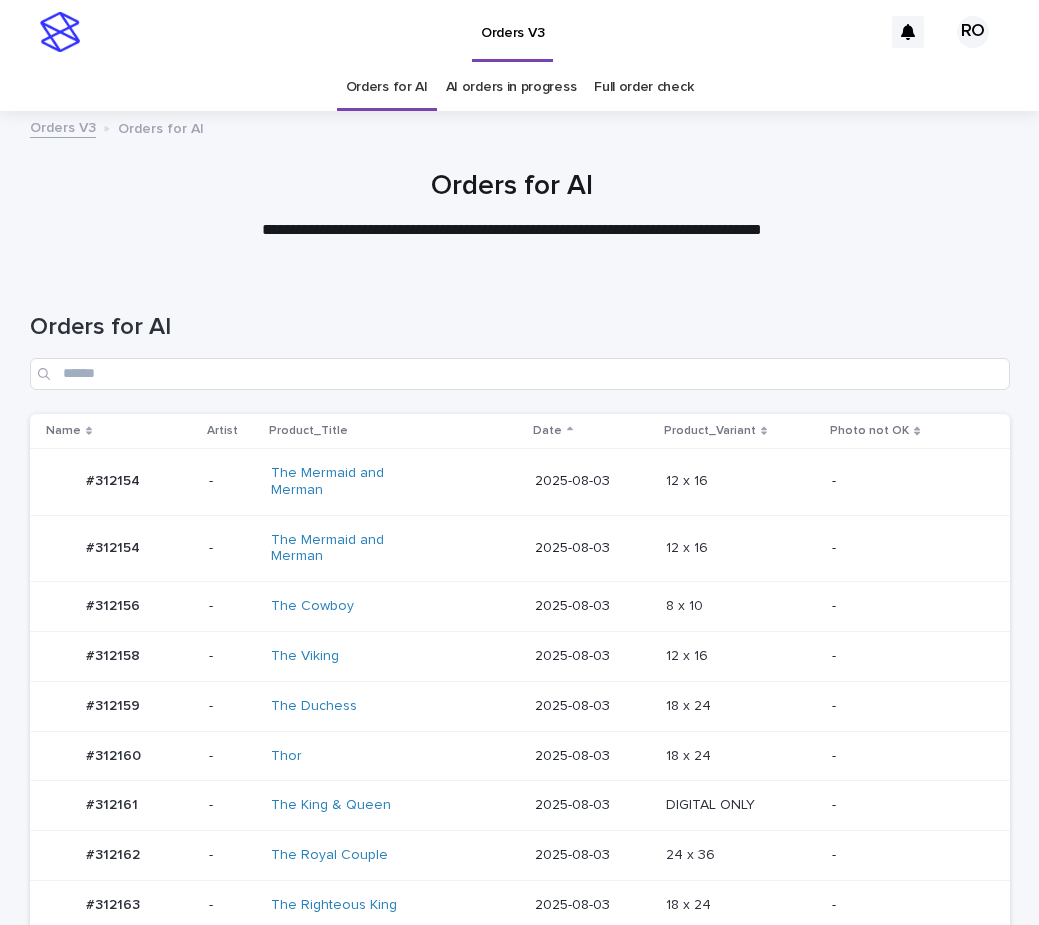 click on "Orders for AI" at bounding box center [520, 343] 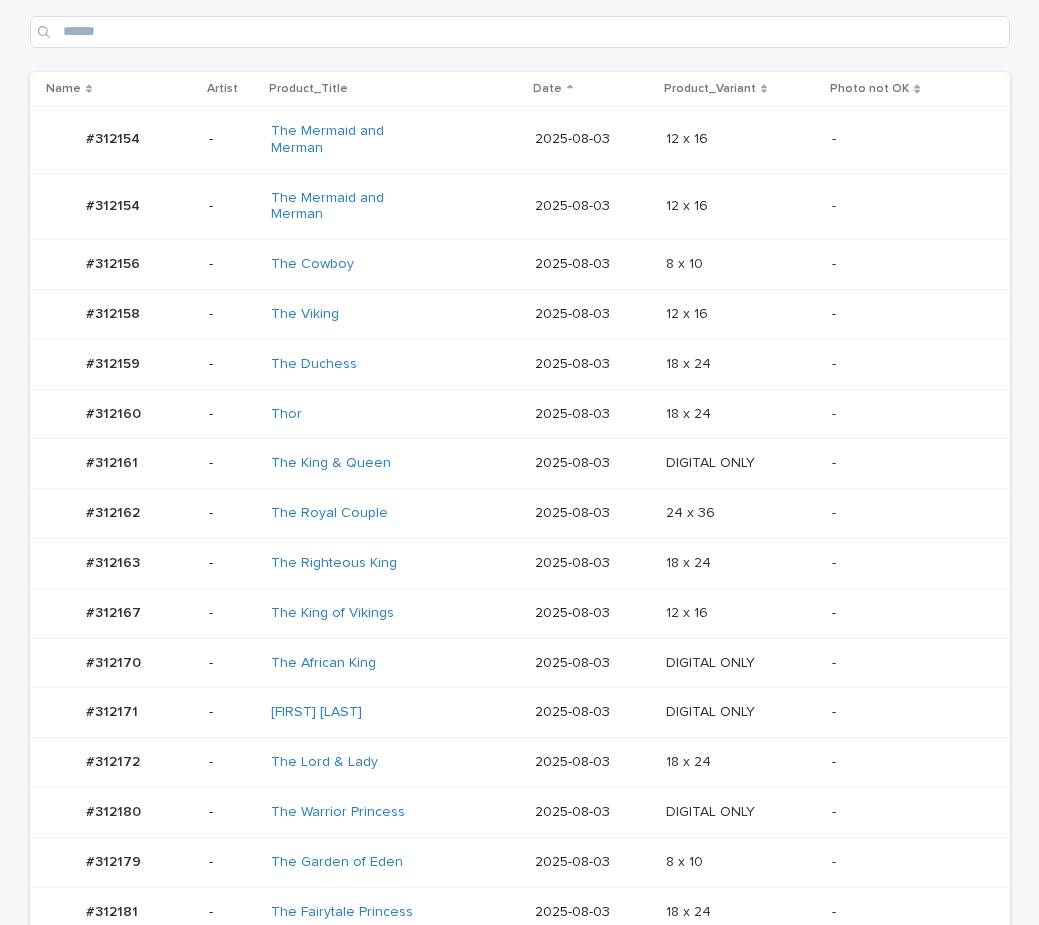 scroll, scrollTop: 356, scrollLeft: 0, axis: vertical 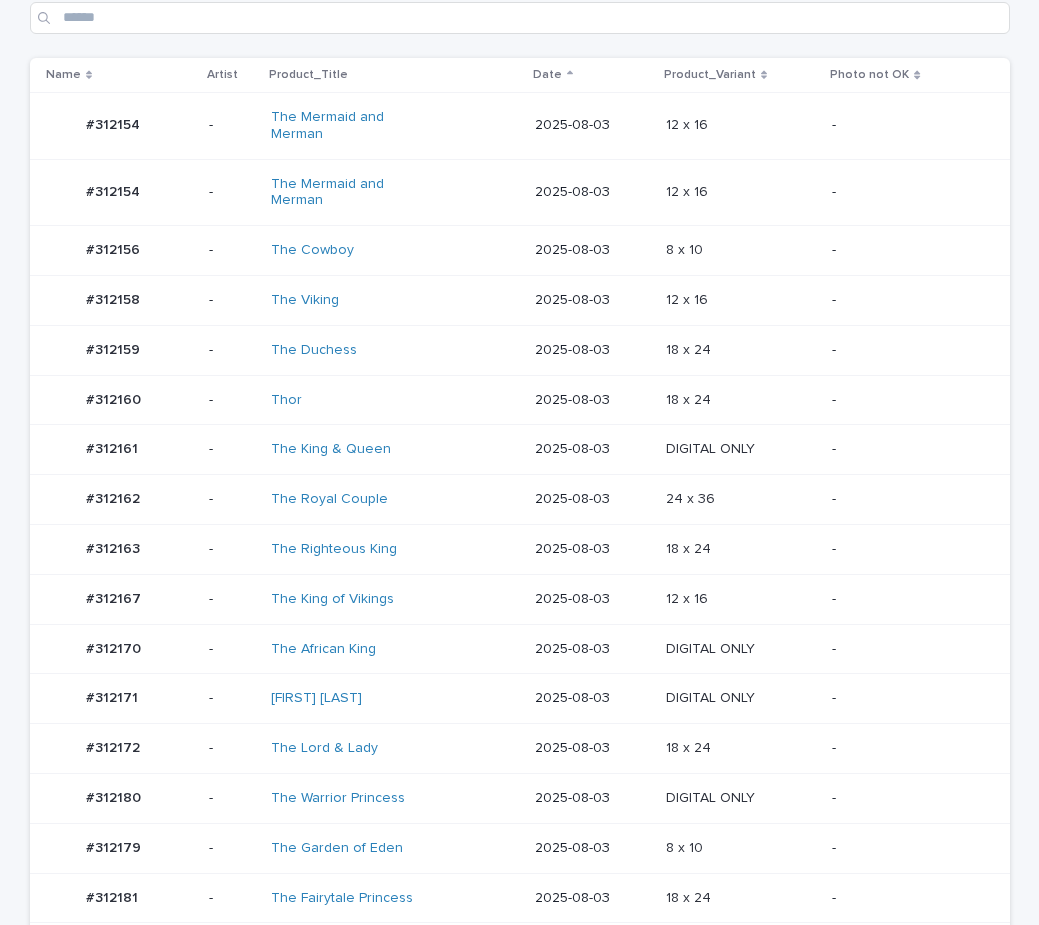 click at bounding box center (741, 192) 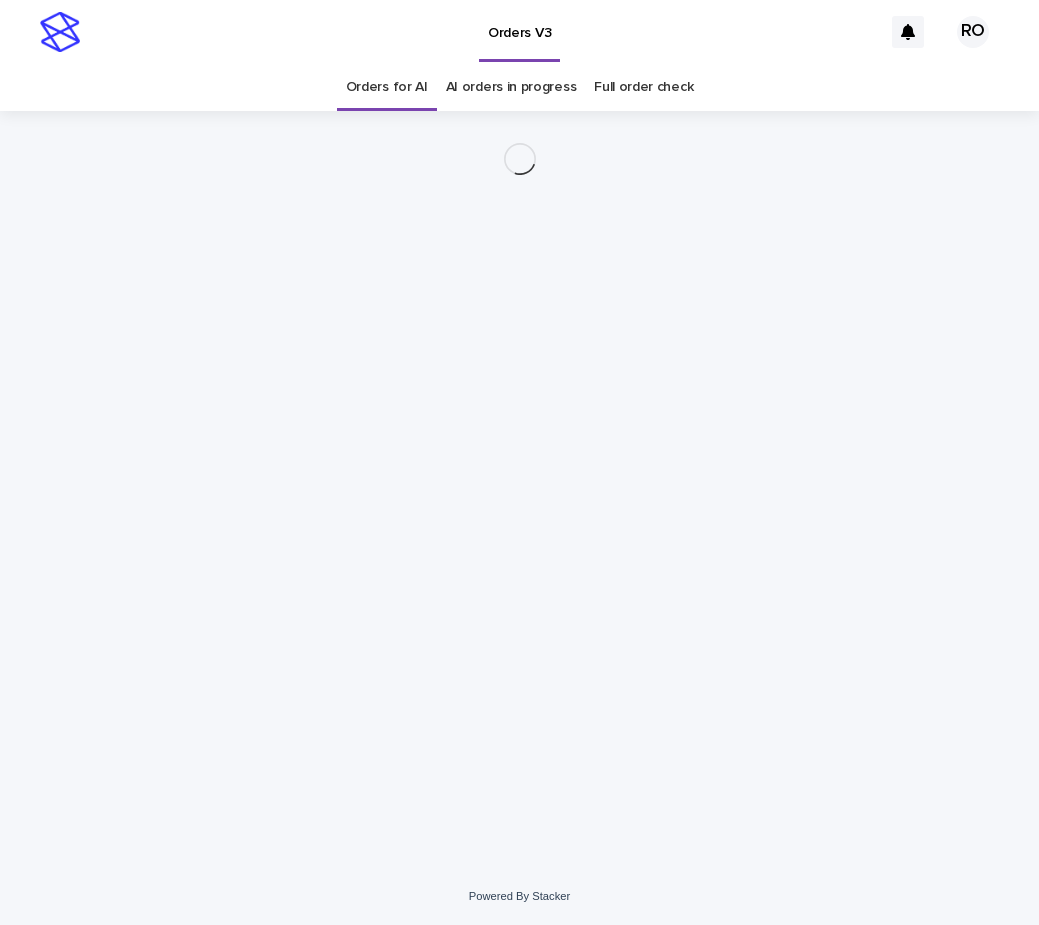 scroll, scrollTop: 0, scrollLeft: 0, axis: both 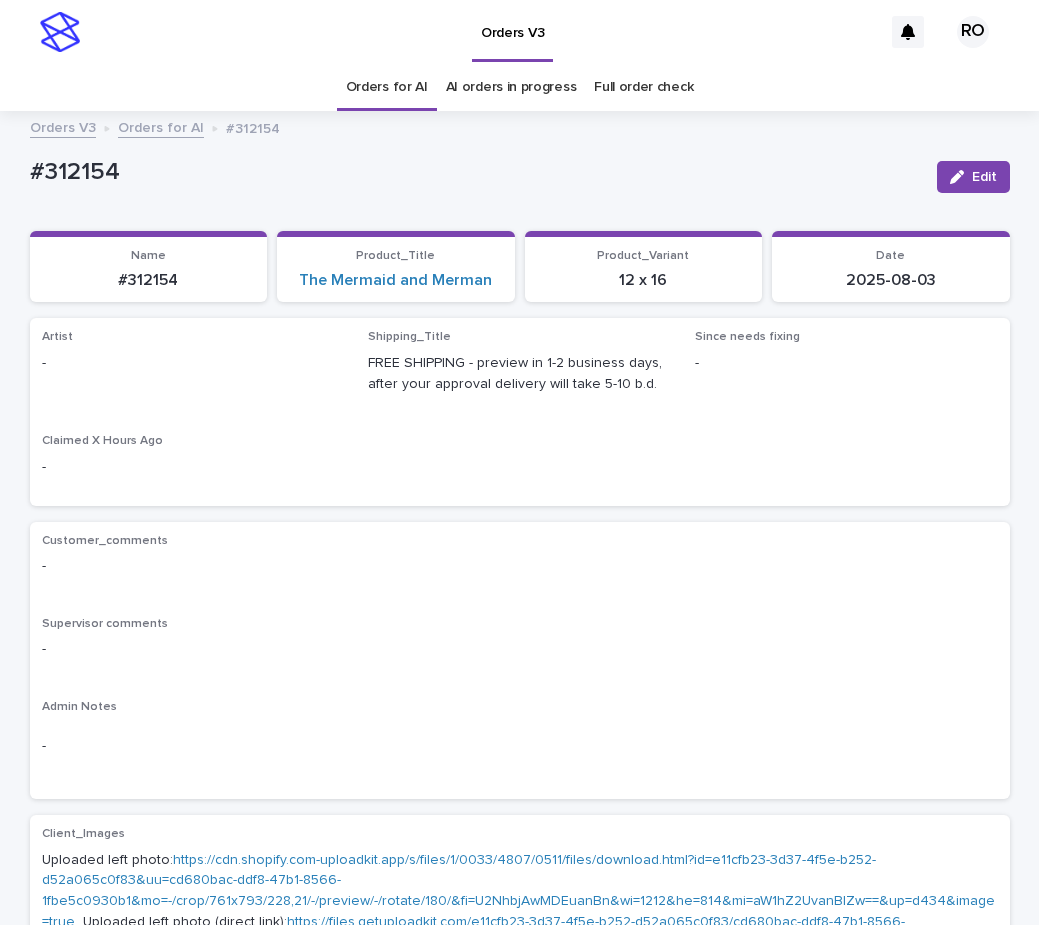 click on "Customer_comments - Supervisor comments - Admin Notes -" at bounding box center [520, 661] 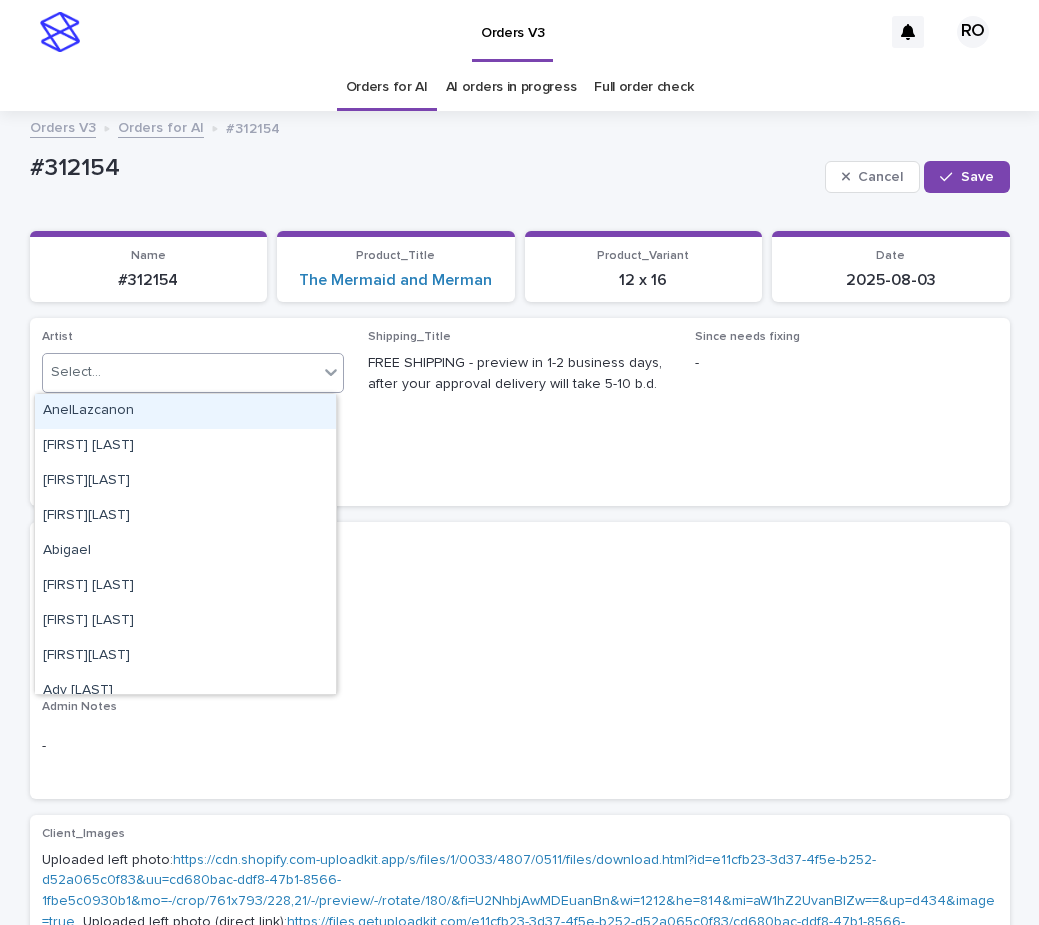 paste on "**********" 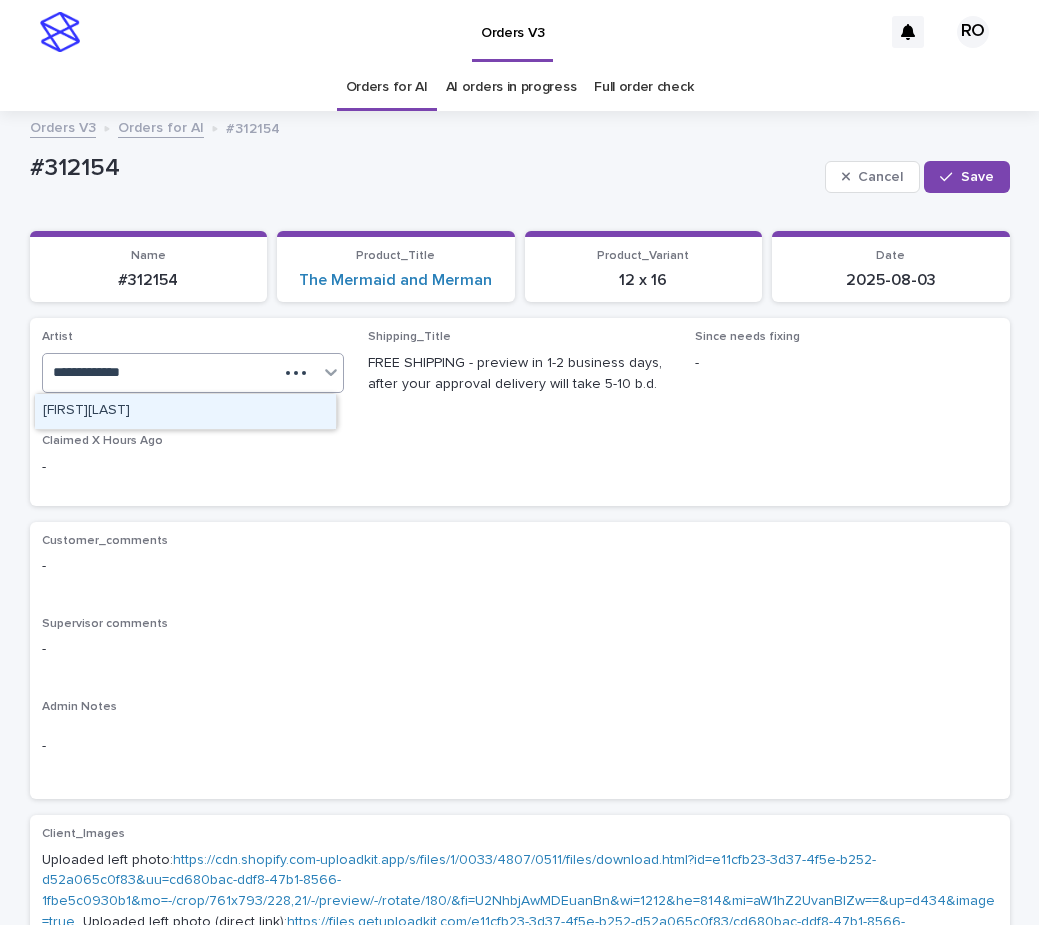 type 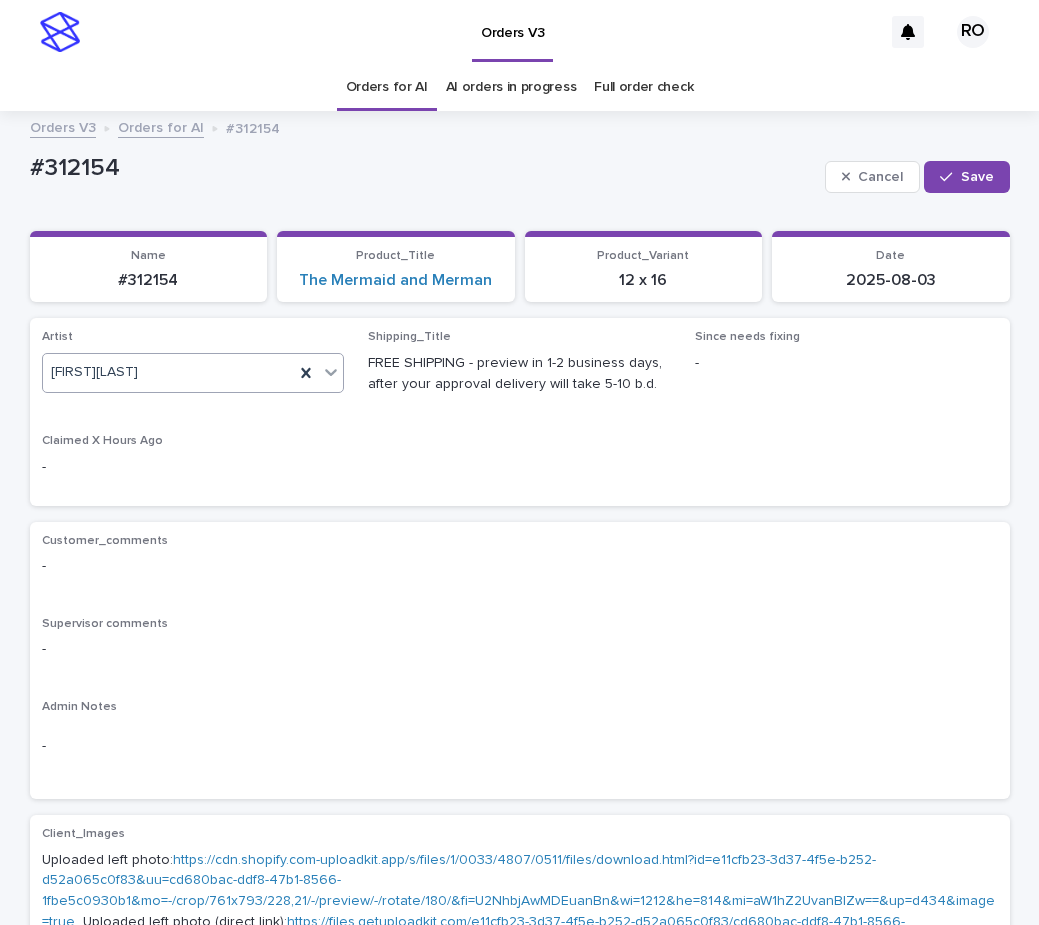 drag, startPoint x: 948, startPoint y: 175, endPoint x: 1031, endPoint y: 142, distance: 89.31965 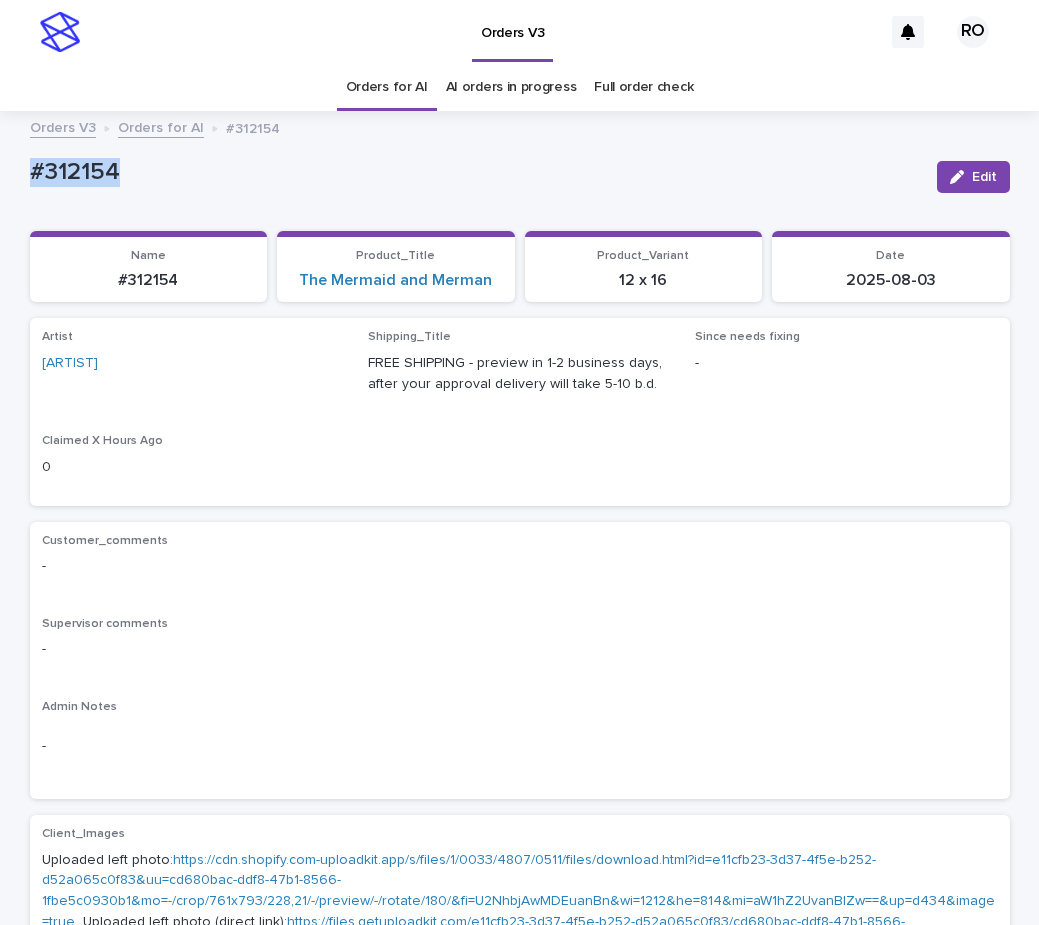 drag, startPoint x: 151, startPoint y: 173, endPoint x: 6, endPoint y: 170, distance: 145.03104 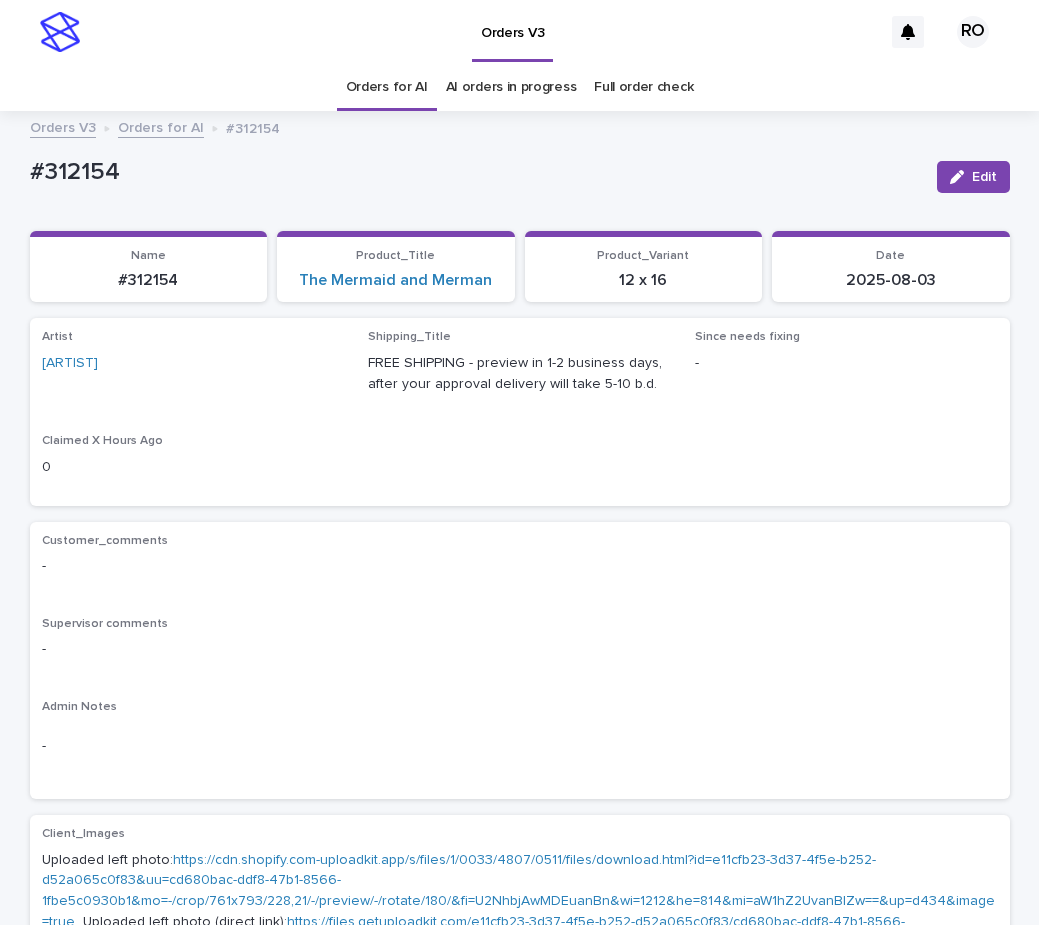 click on "Loading... Saving… Artist RoxsanaRoa   Shipping_Title FREE SHIPPING - preview in 1-2 business days, after your approval delivery will take 5-10 b.d. Since needs fixing - Claimed X Hours Ago 0" at bounding box center (520, 419) 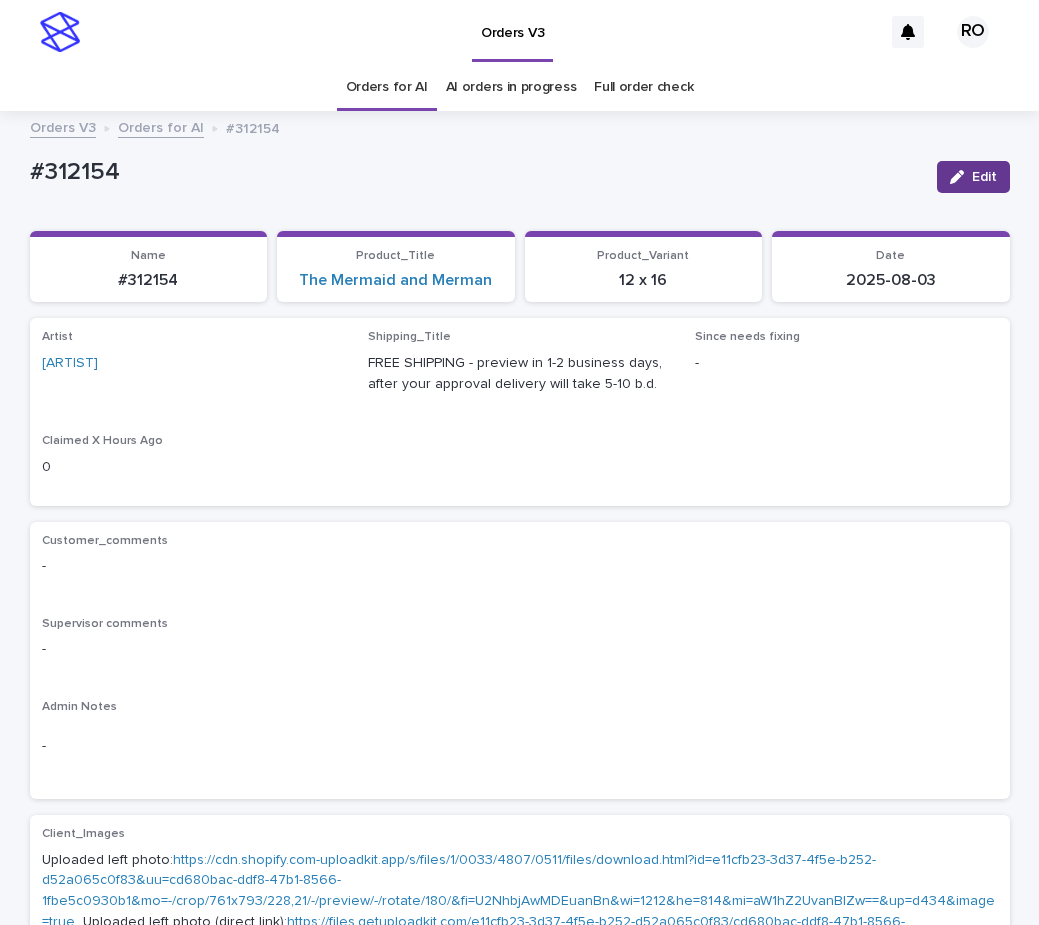 drag, startPoint x: 979, startPoint y: 172, endPoint x: 375, endPoint y: 387, distance: 641.1248 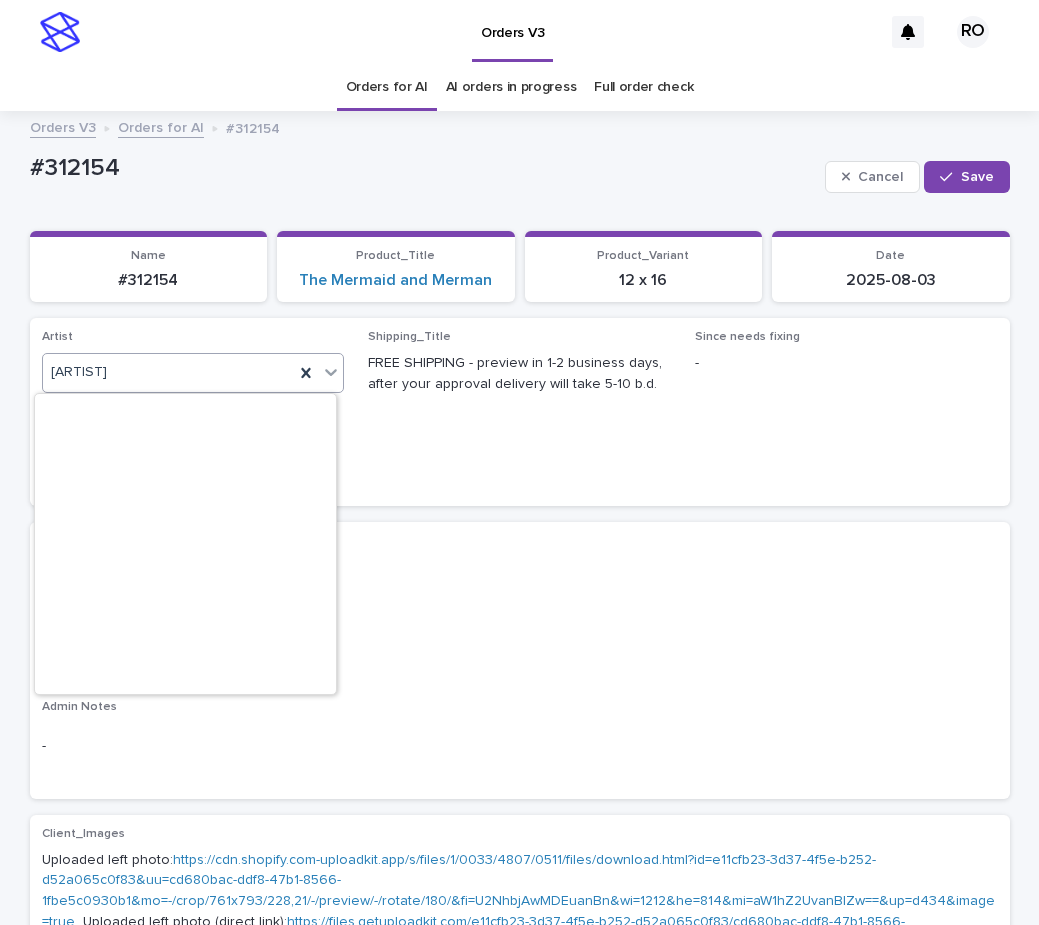 click 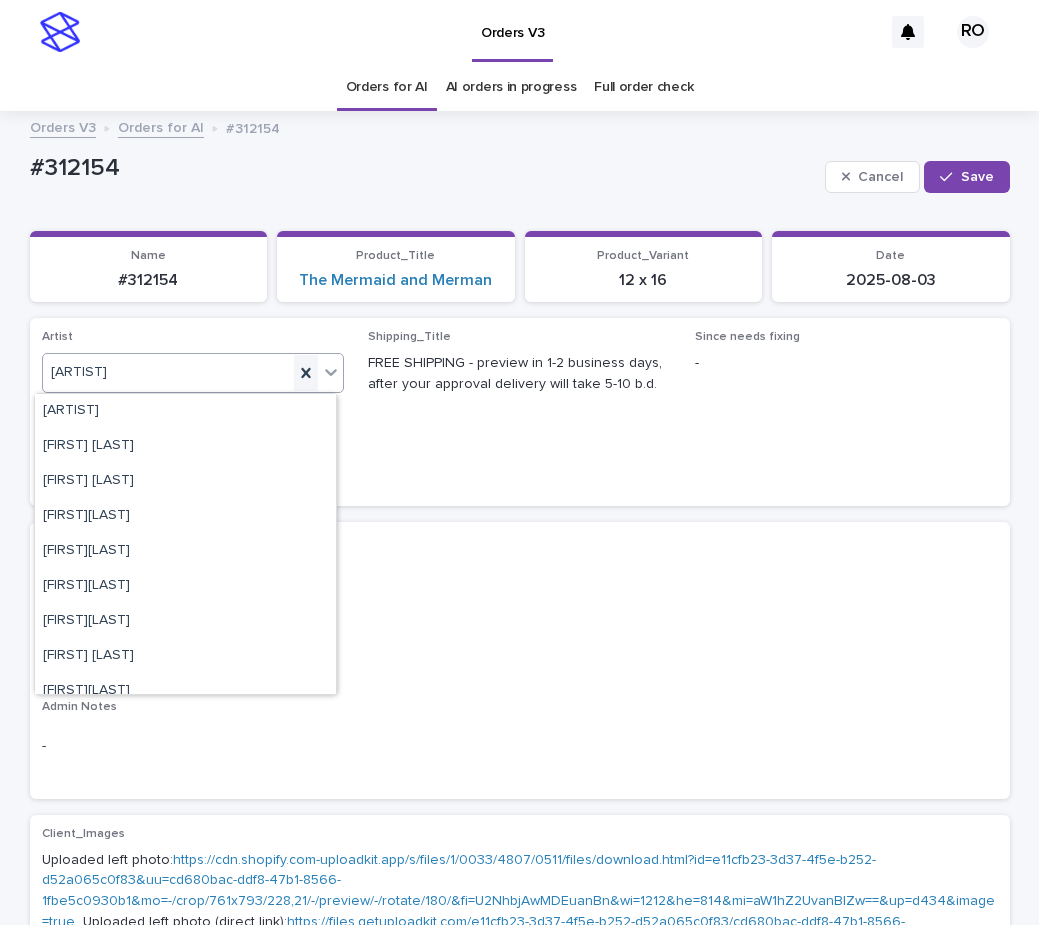 paste on "****" 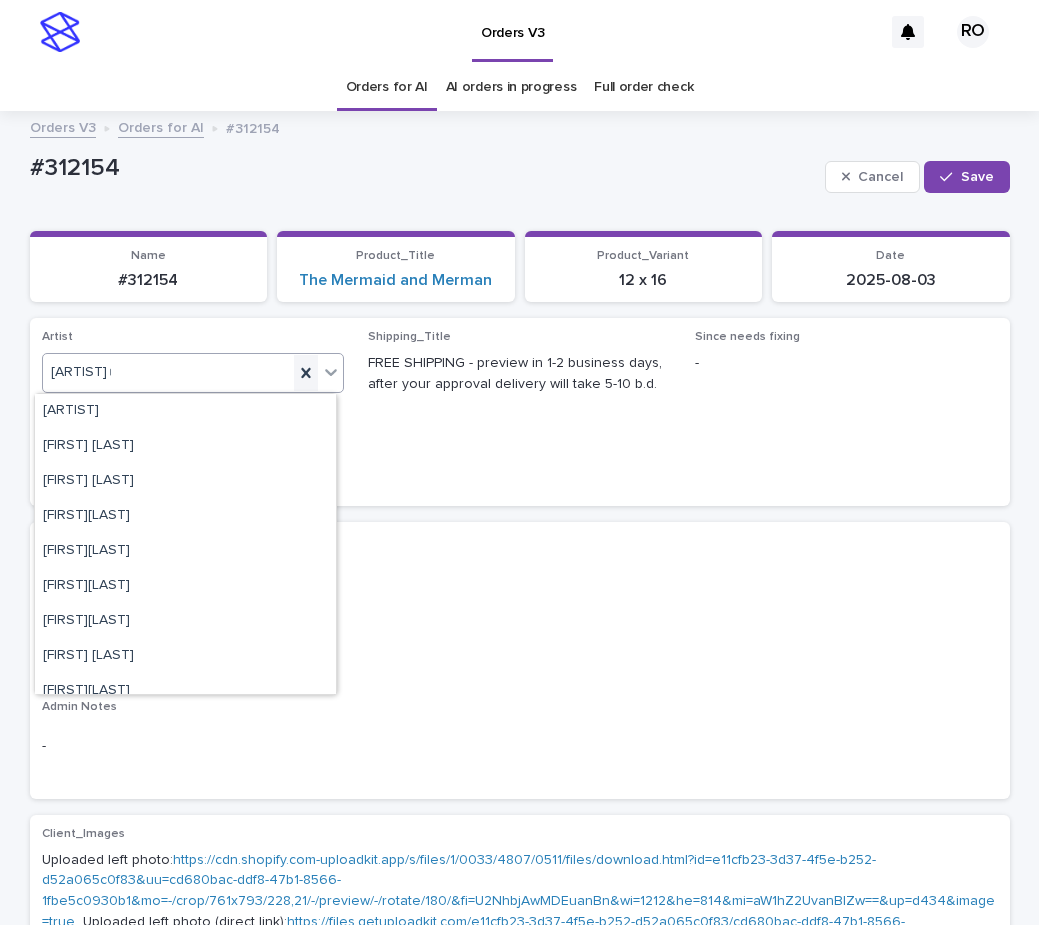 scroll, scrollTop: 0, scrollLeft: 0, axis: both 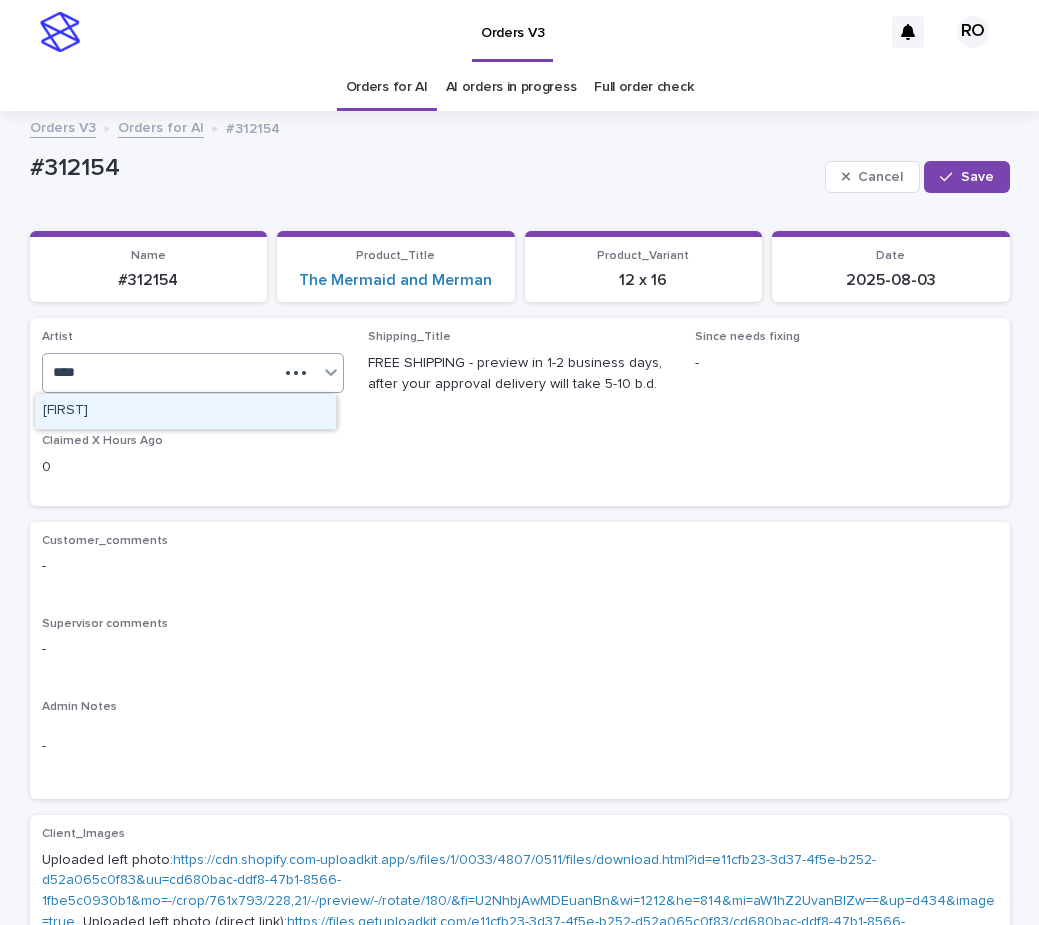 type 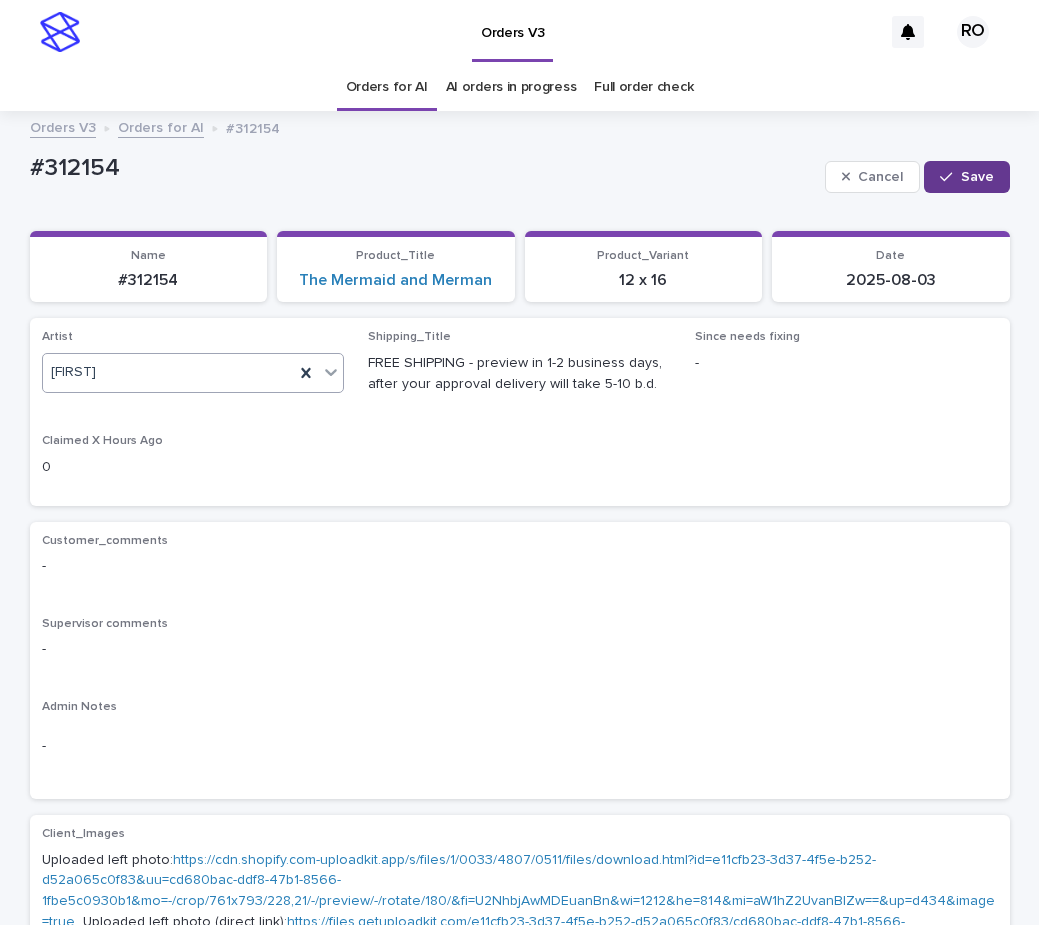 click 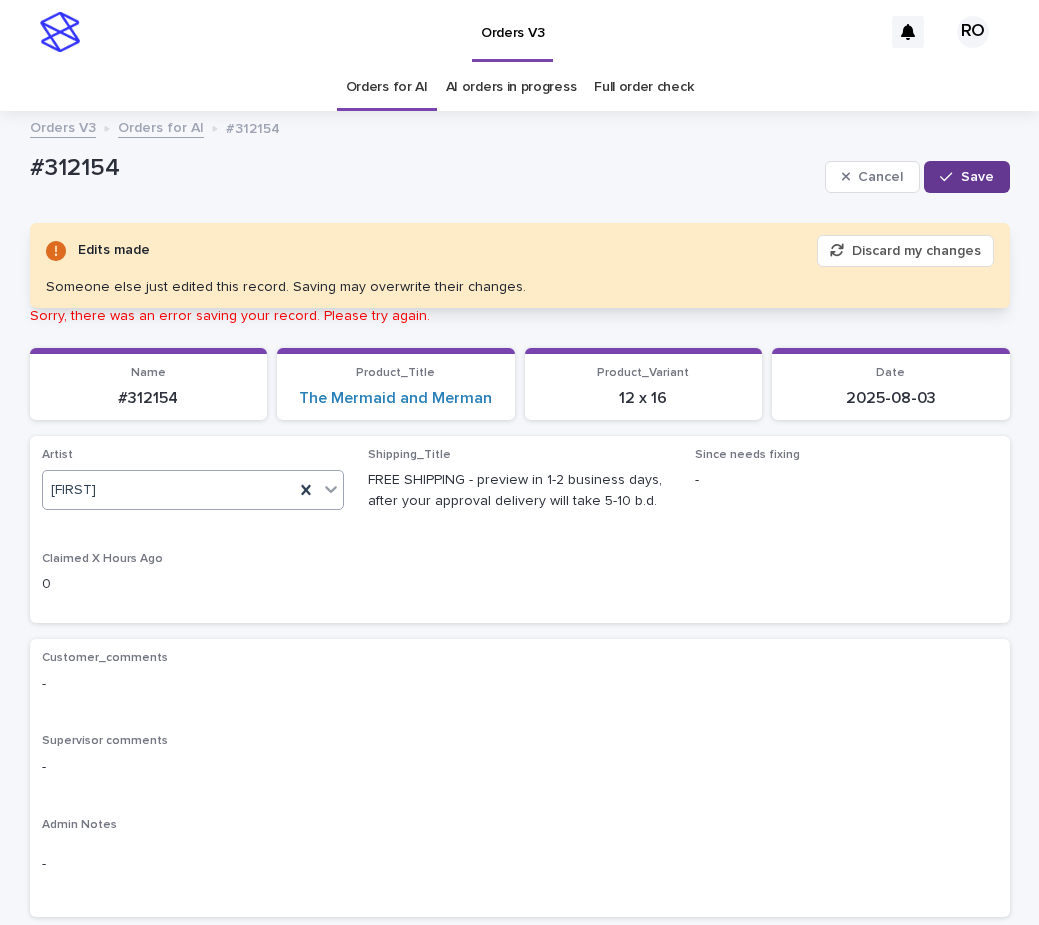 drag, startPoint x: 952, startPoint y: 180, endPoint x: 637, endPoint y: 89, distance: 327.88107 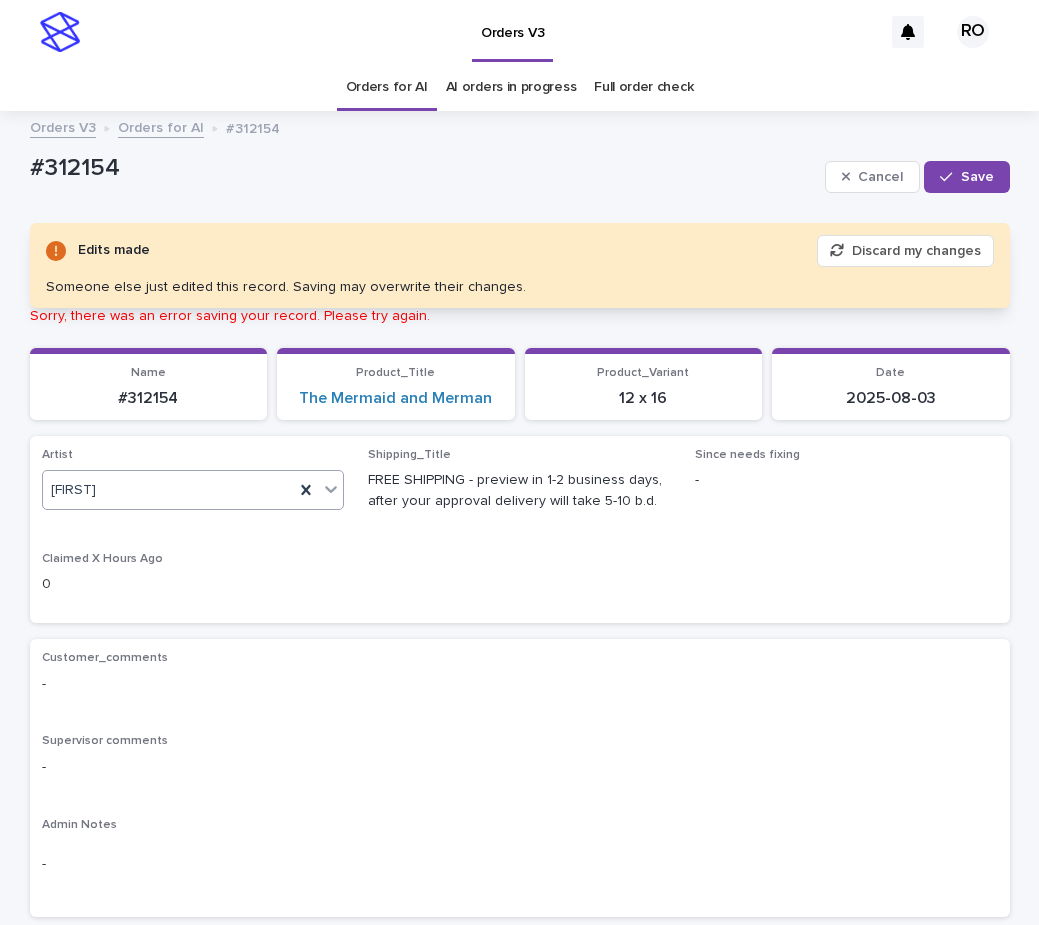 click at bounding box center [950, 177] 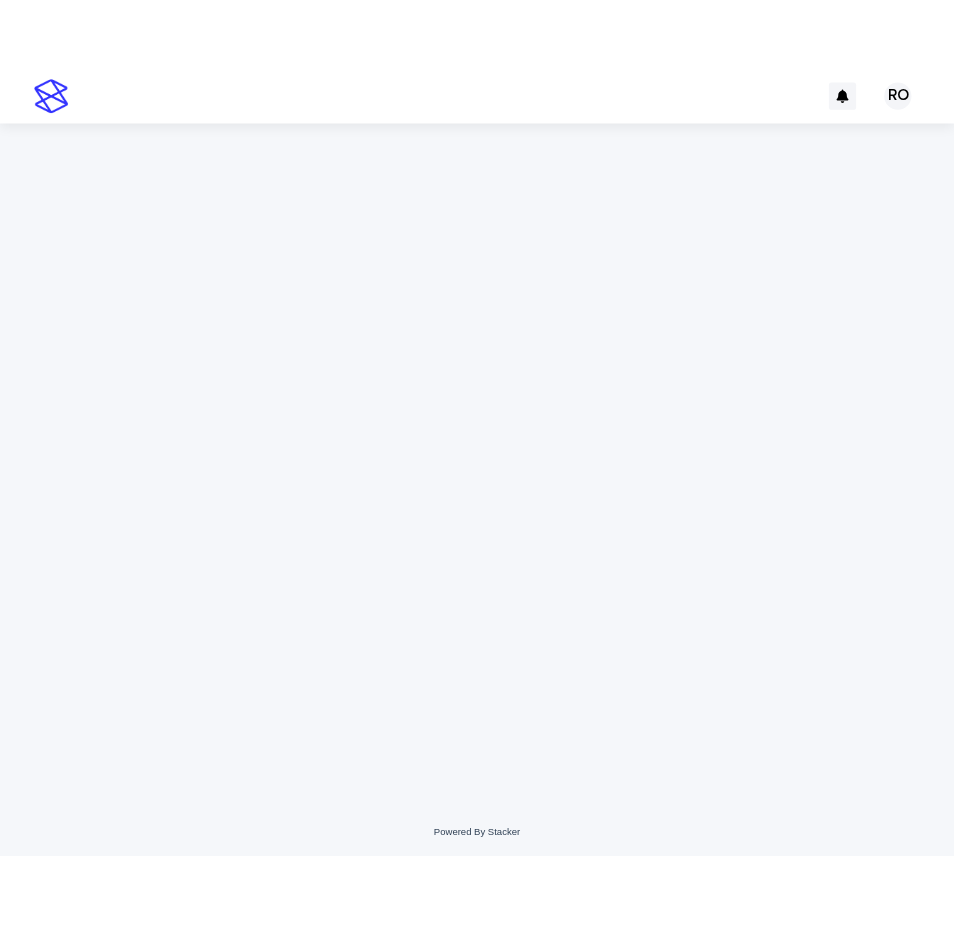 scroll, scrollTop: 0, scrollLeft: 0, axis: both 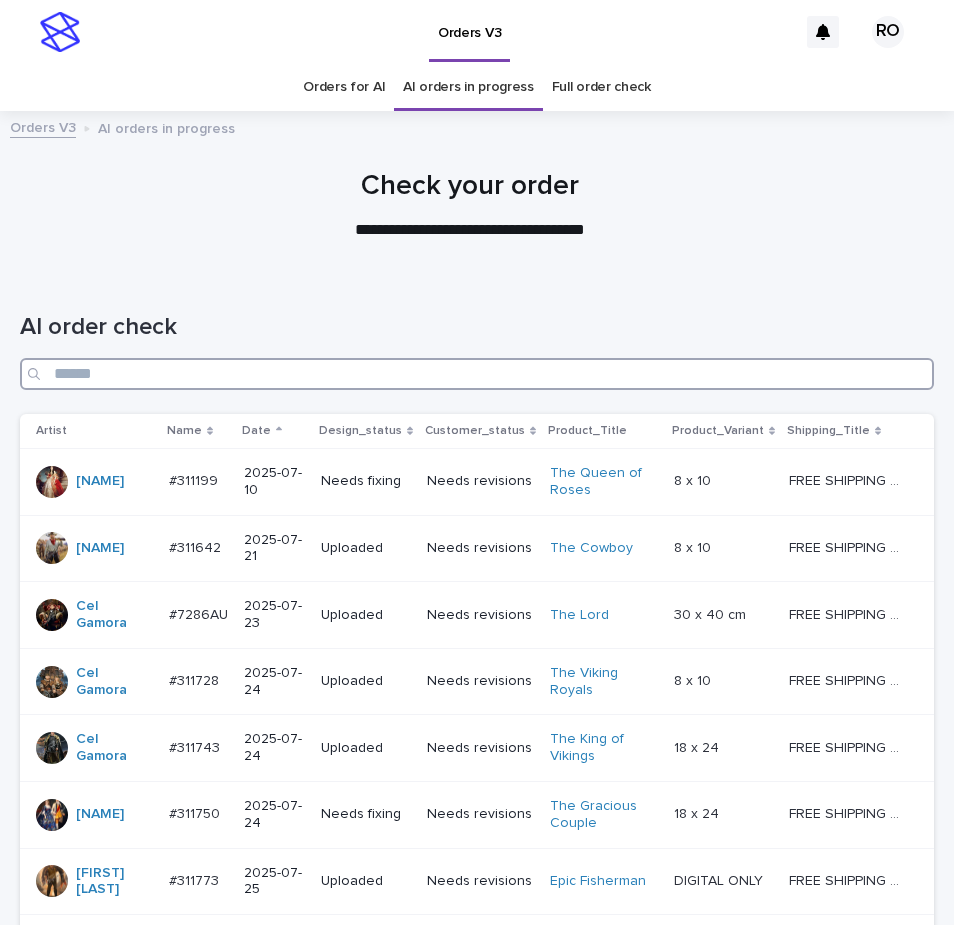 click at bounding box center [477, 374] 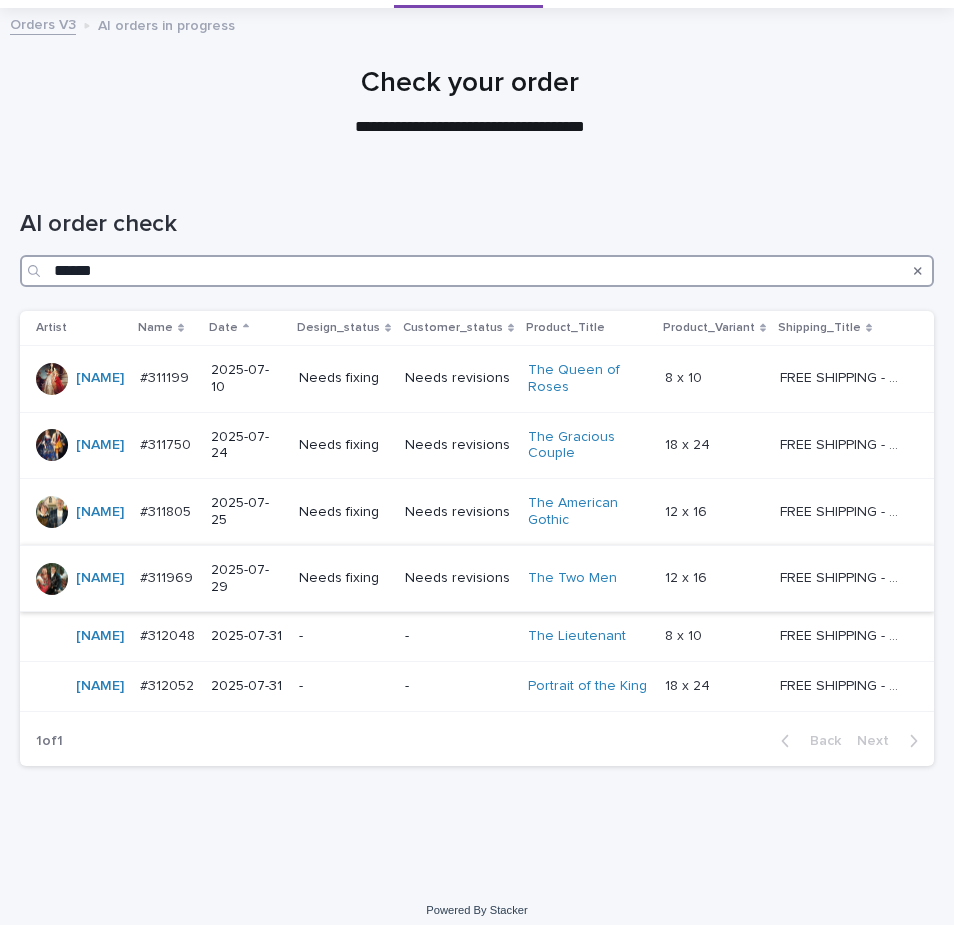 scroll, scrollTop: 150, scrollLeft: 0, axis: vertical 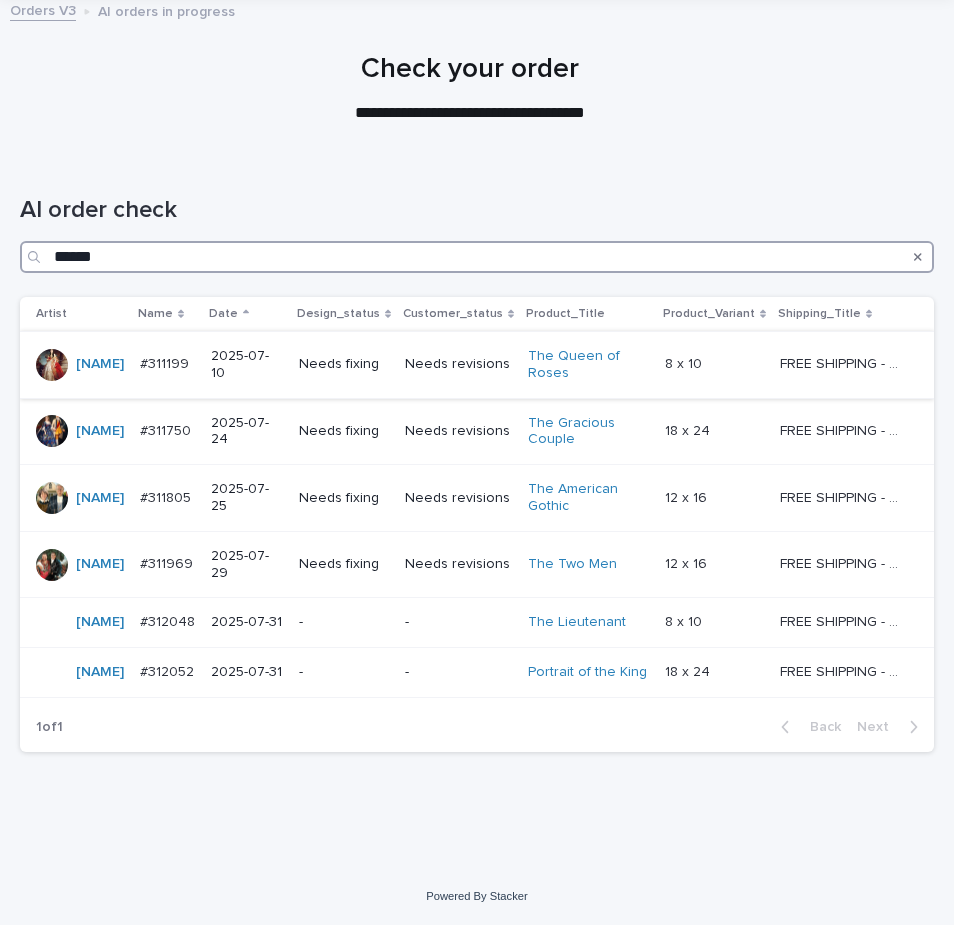 type on "******" 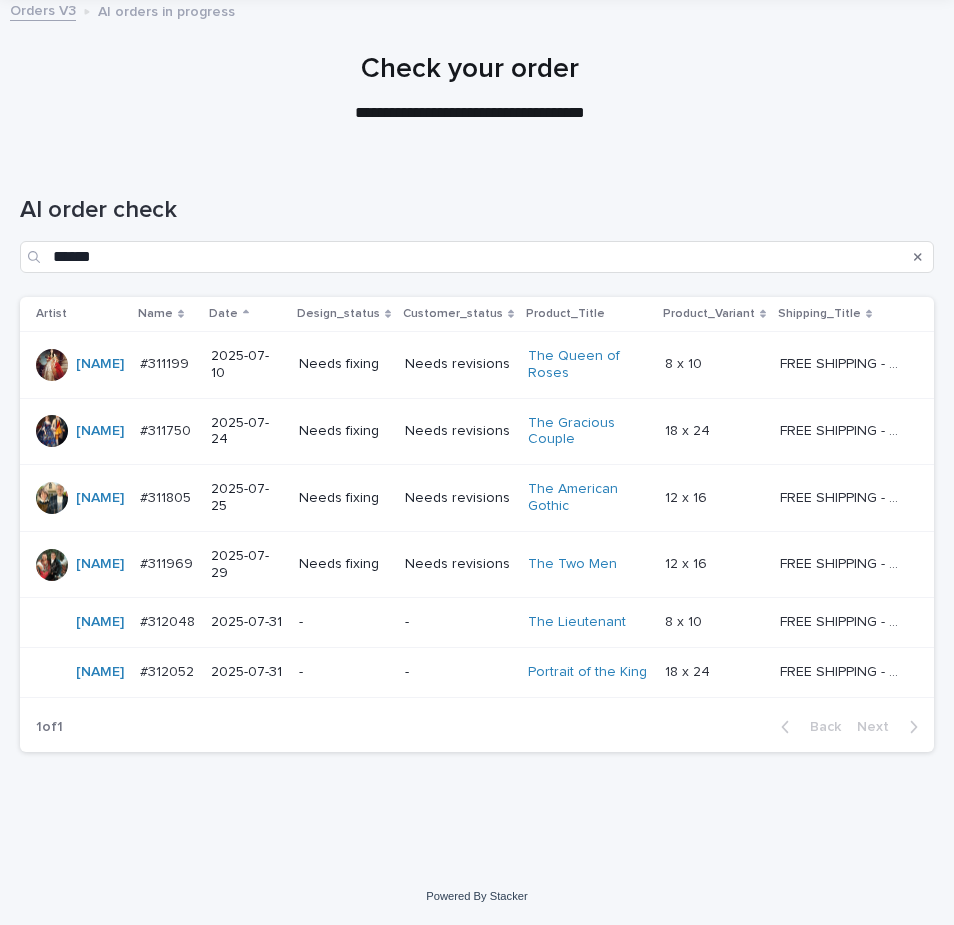 click on "Needs fixing" at bounding box center [344, 364] 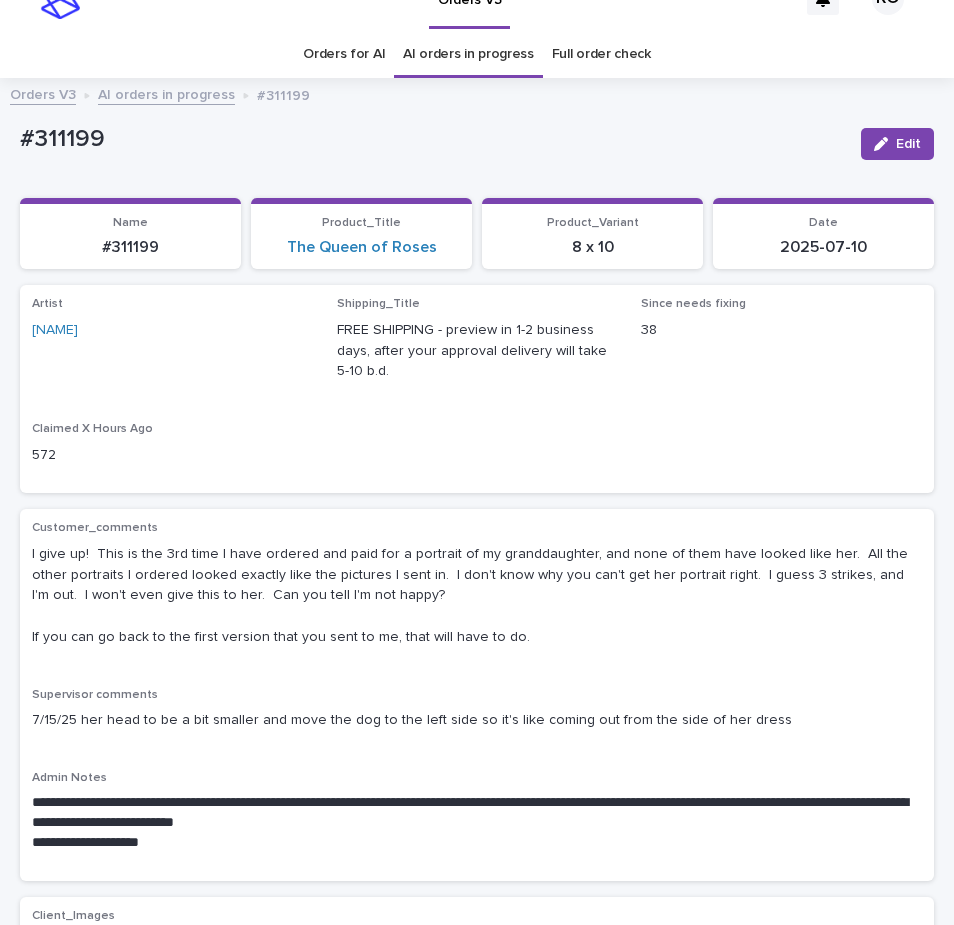 scroll, scrollTop: 0, scrollLeft: 0, axis: both 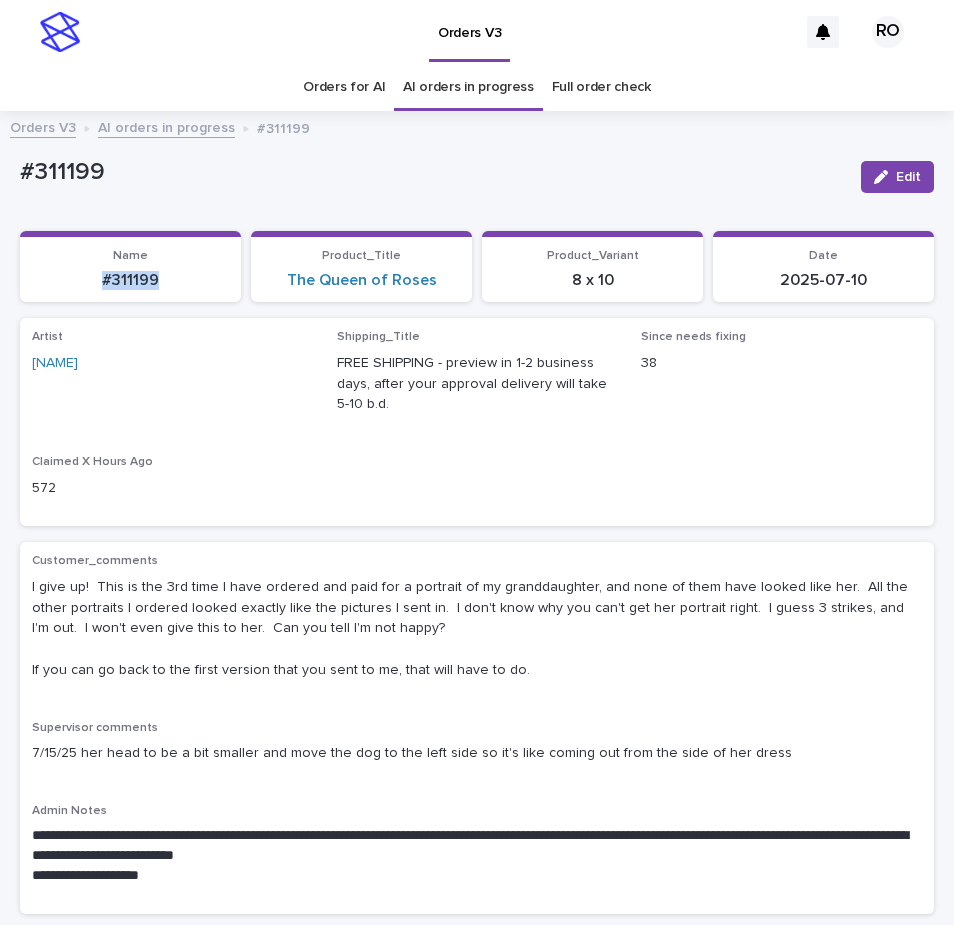 drag, startPoint x: 181, startPoint y: 293, endPoint x: 92, endPoint y: 298, distance: 89.140335 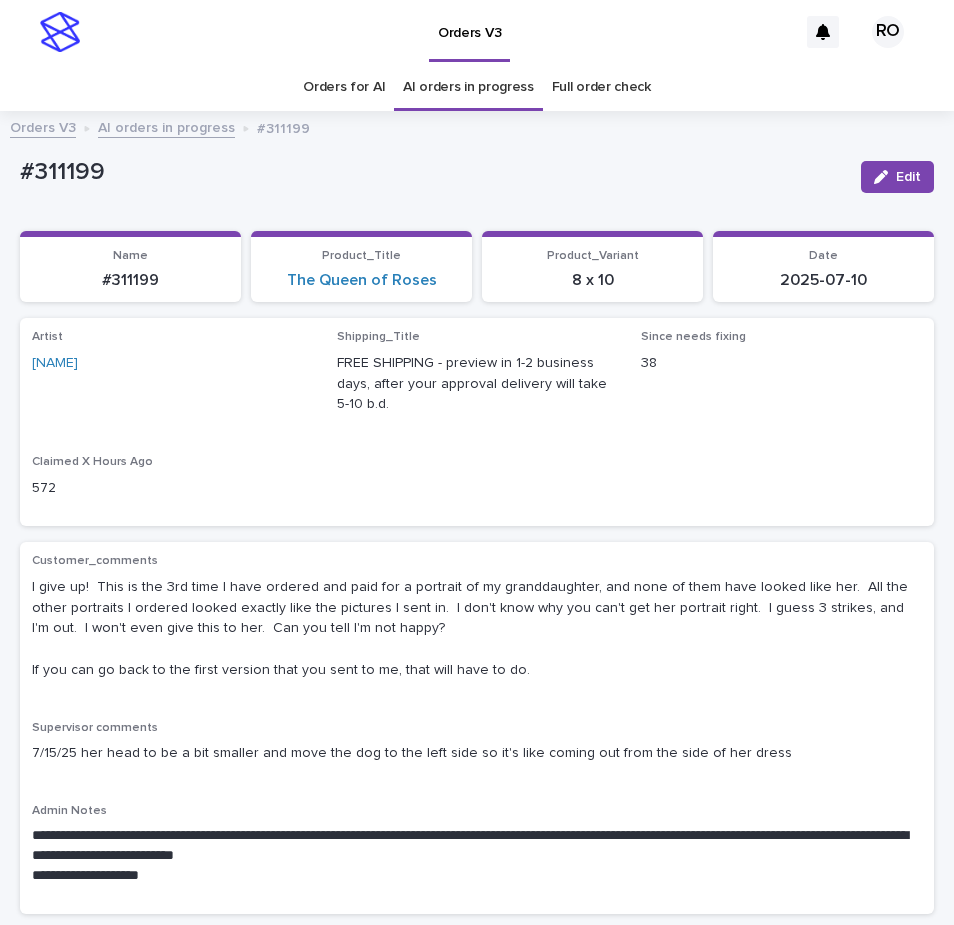 click on "#311199 Edit" at bounding box center (477, 177) 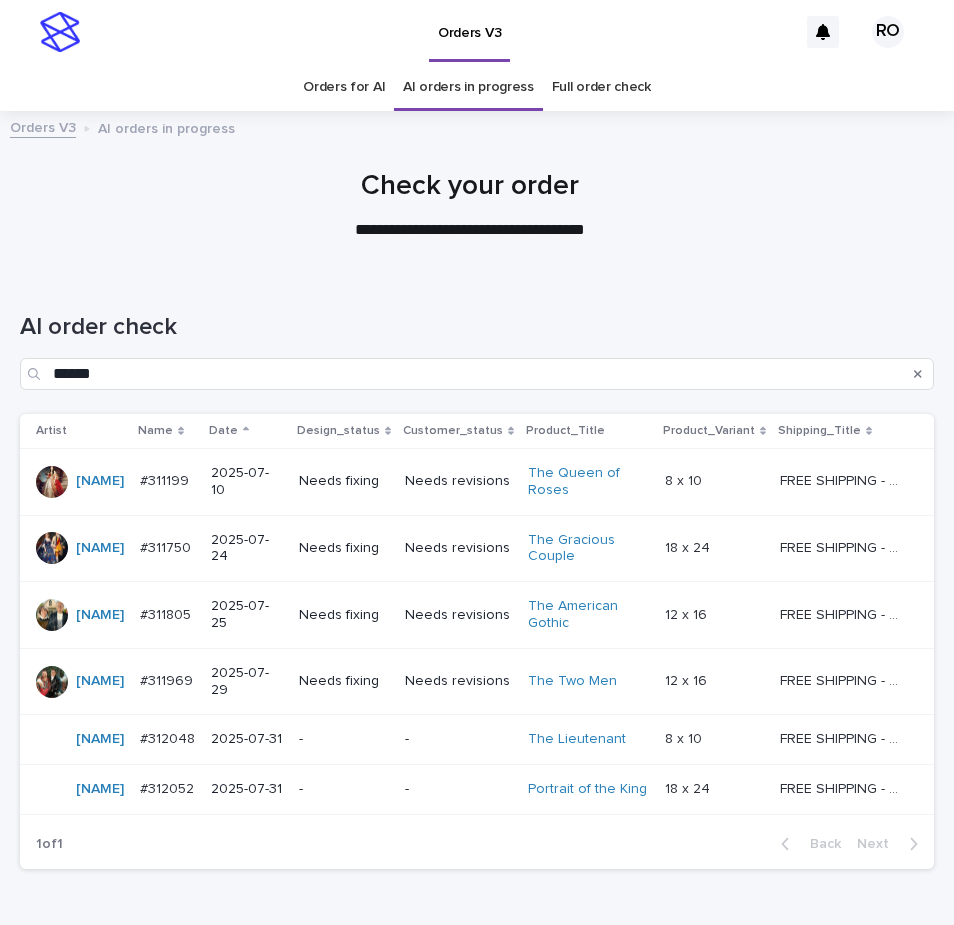 scroll, scrollTop: 100, scrollLeft: 0, axis: vertical 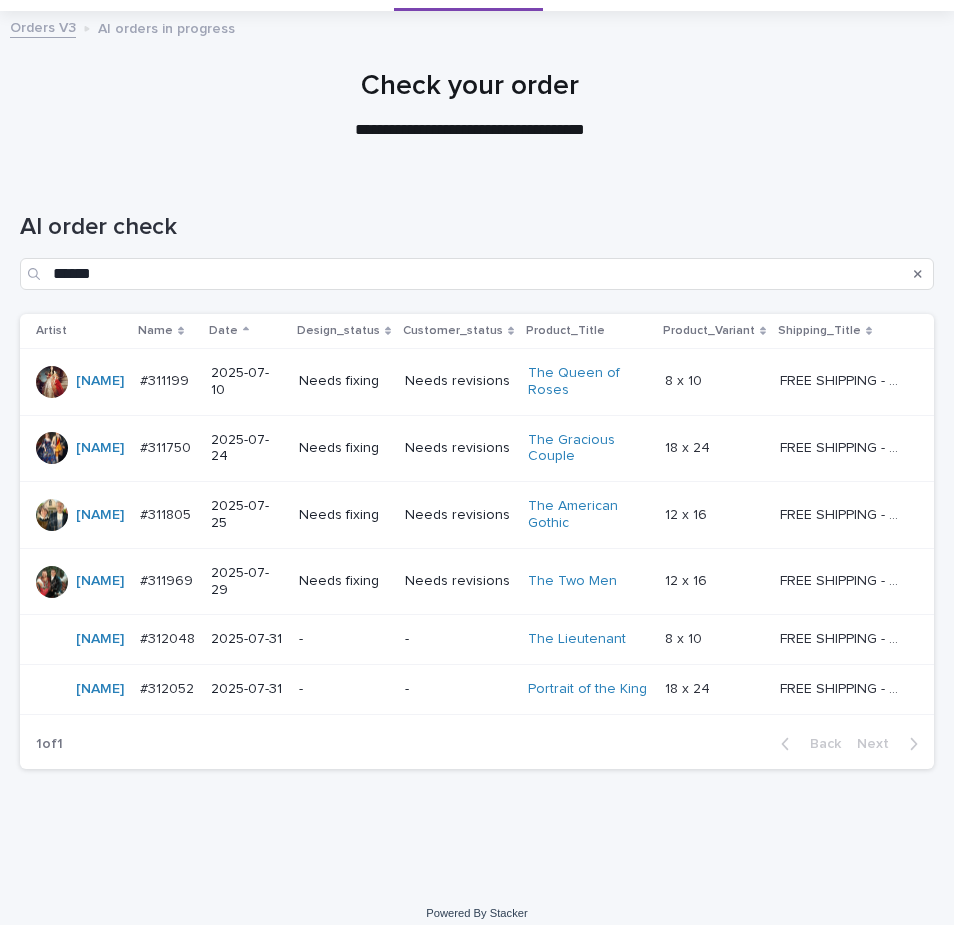 click on "Needs fixing" at bounding box center (344, 515) 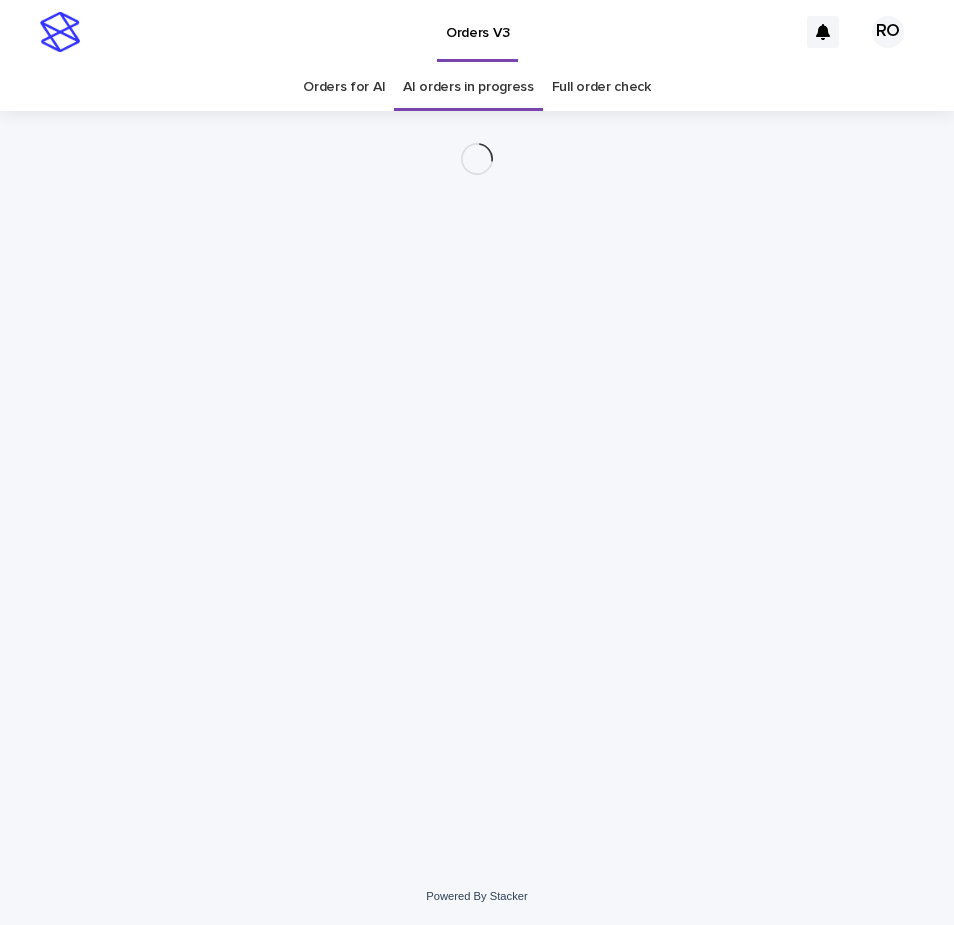 scroll, scrollTop: 0, scrollLeft: 0, axis: both 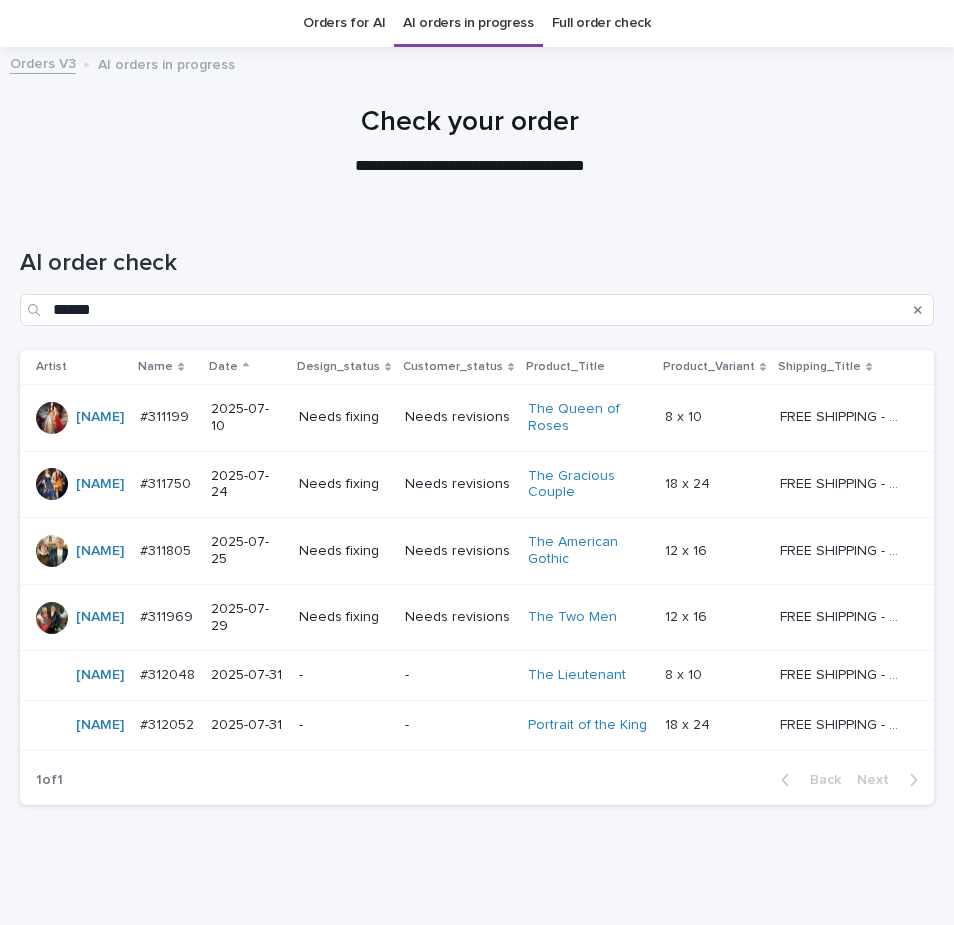 click on "Needs fixing" at bounding box center [344, 617] 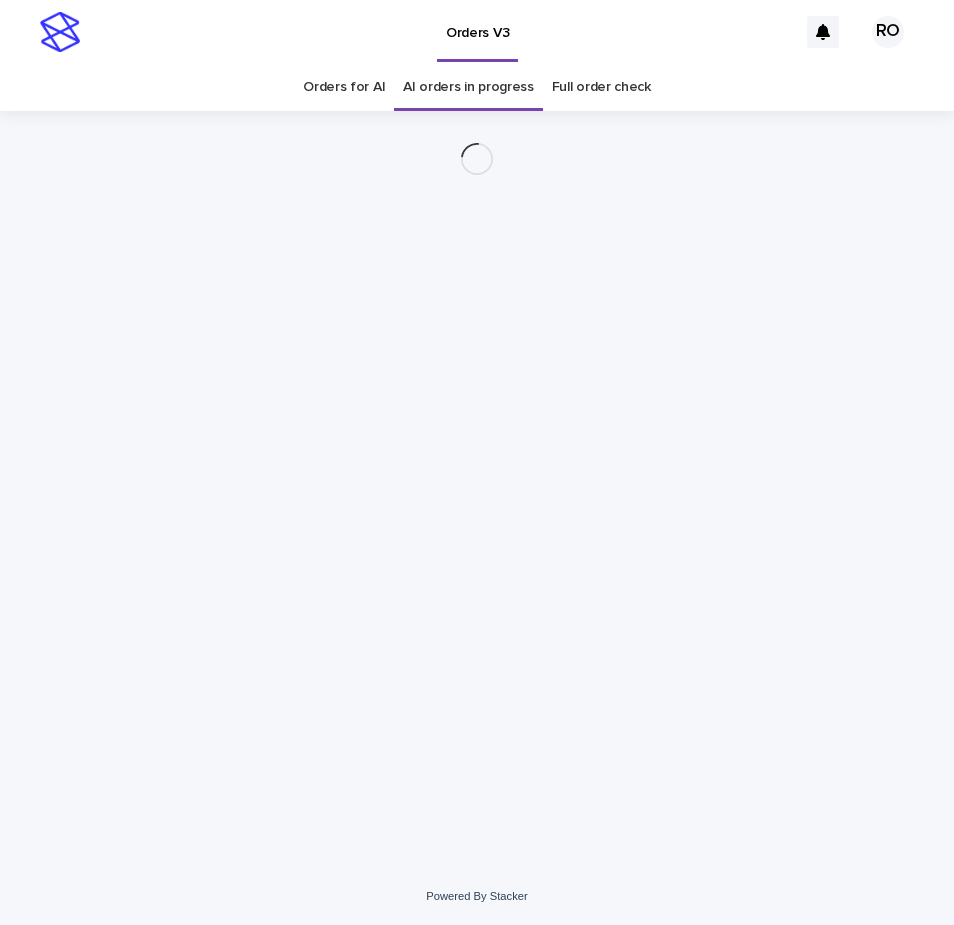 scroll, scrollTop: 0, scrollLeft: 0, axis: both 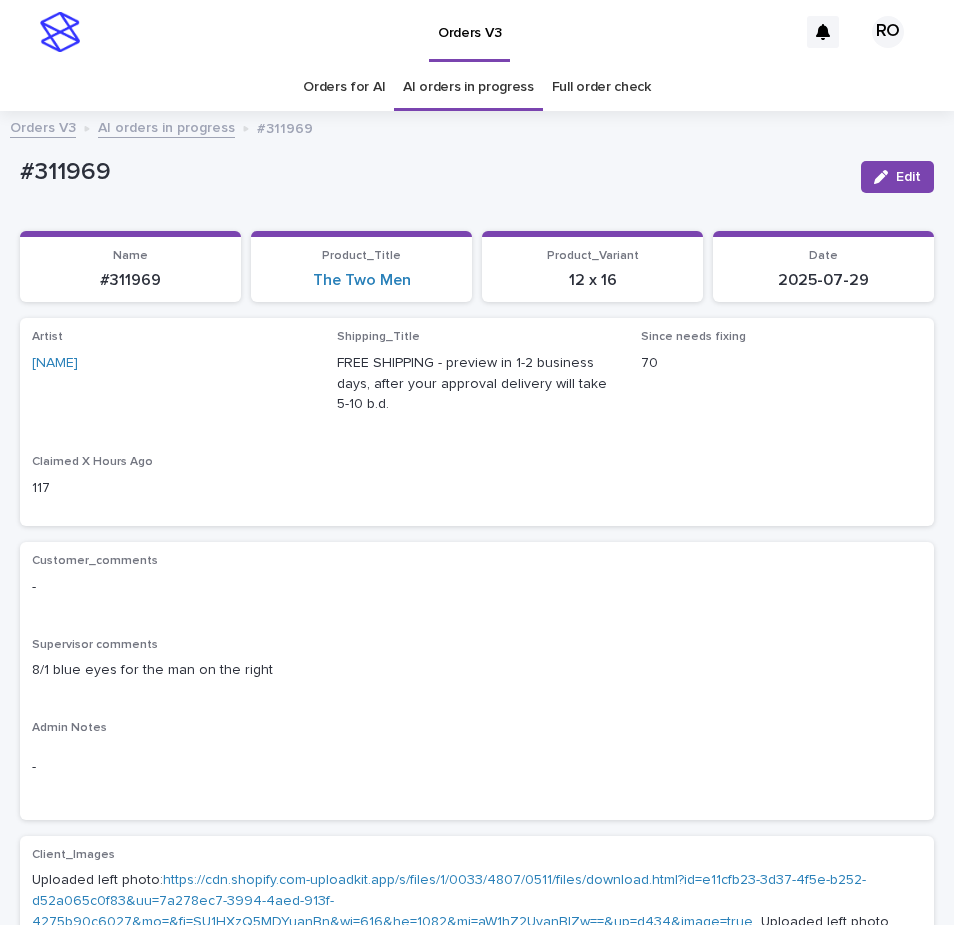 click on "Since needs fixing 70" at bounding box center (781, 359) 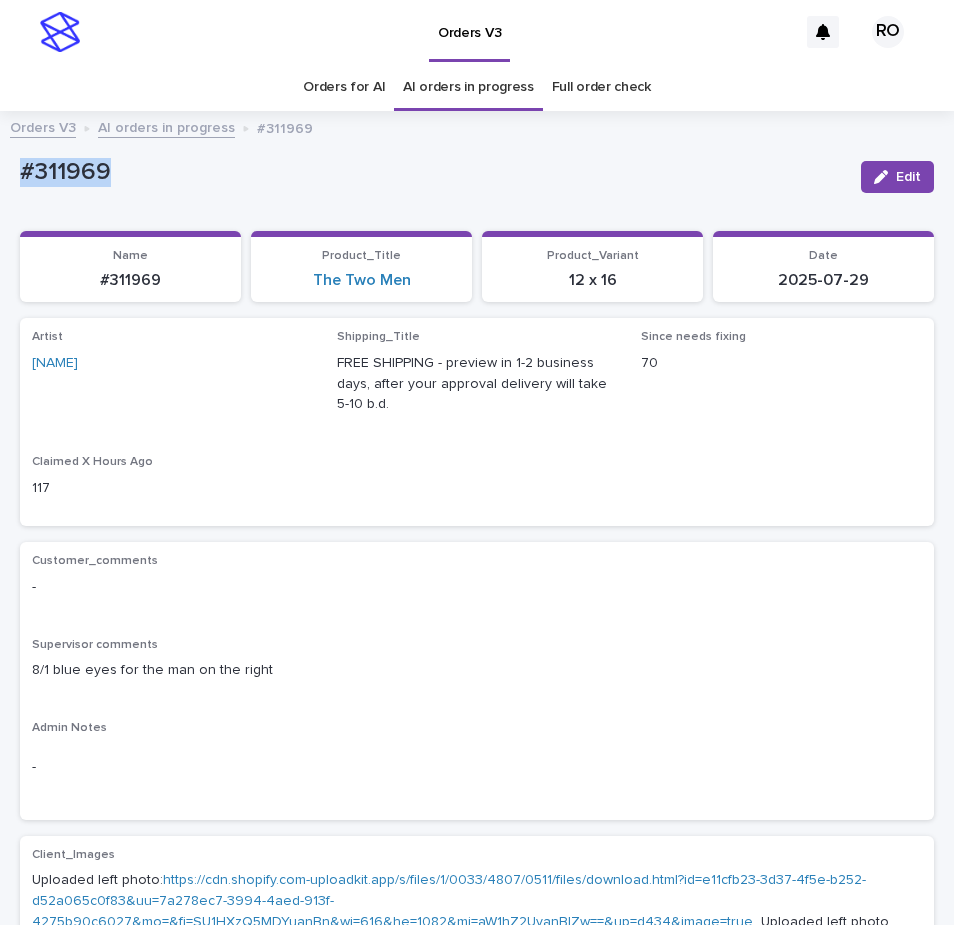drag, startPoint x: 153, startPoint y: 180, endPoint x: 26, endPoint y: 162, distance: 128.26924 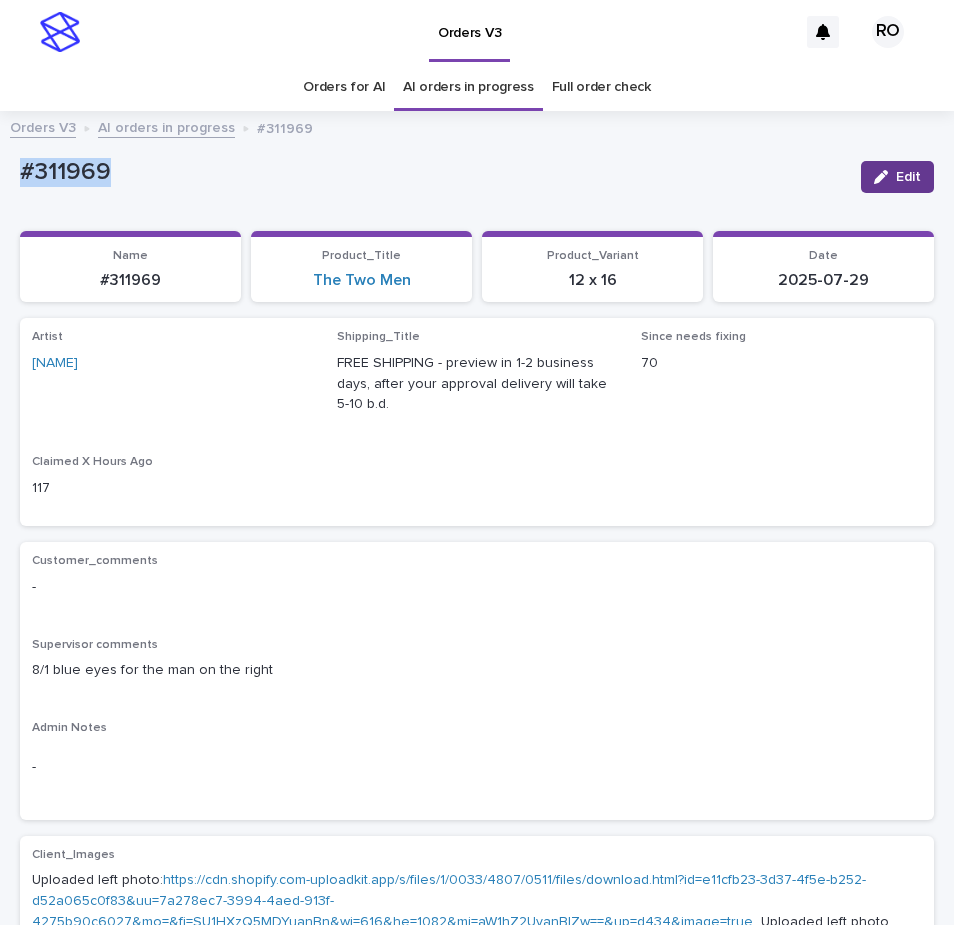 click on "Edit" at bounding box center (897, 177) 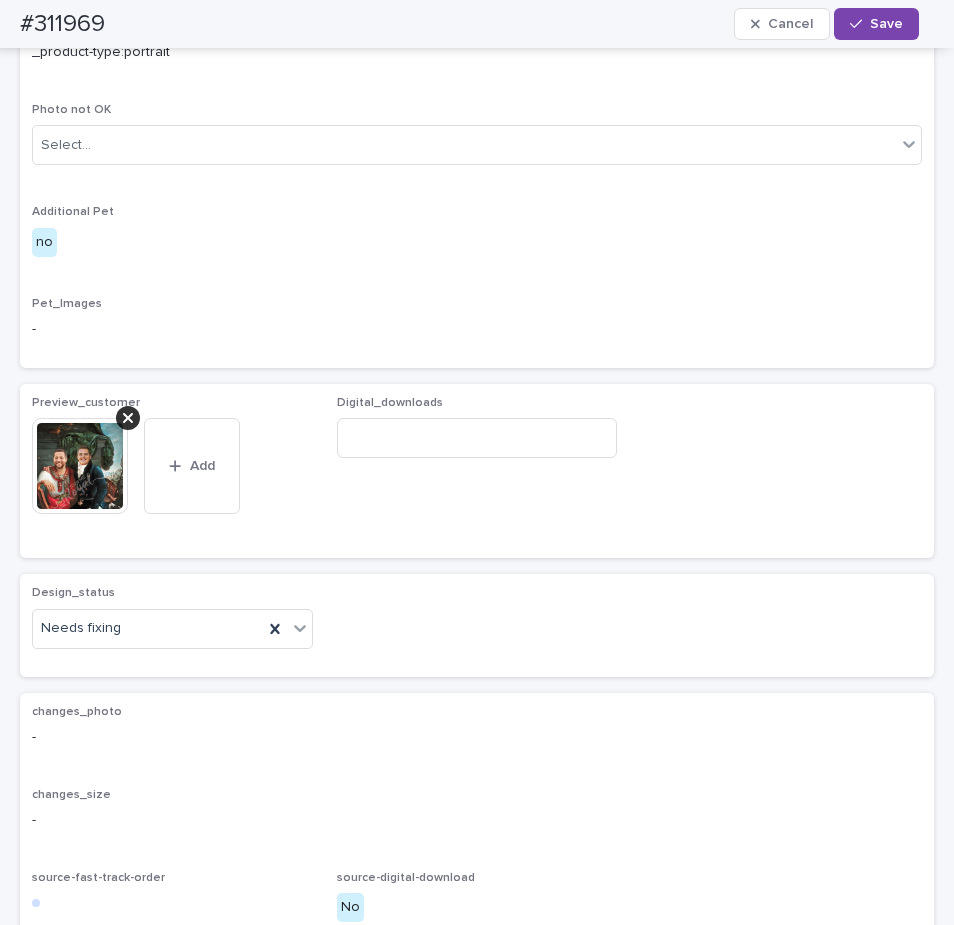drag, startPoint x: 129, startPoint y: 465, endPoint x: 128, endPoint y: 475, distance: 10.049875 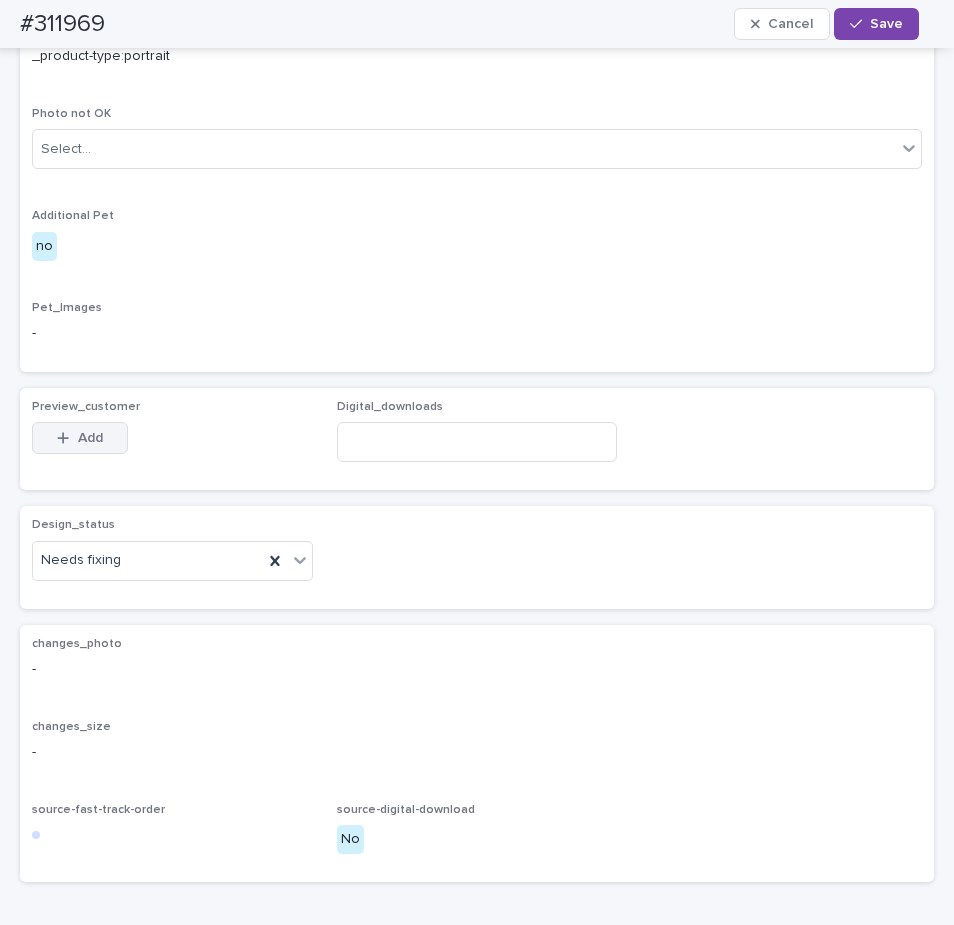 scroll, scrollTop: 1000, scrollLeft: 0, axis: vertical 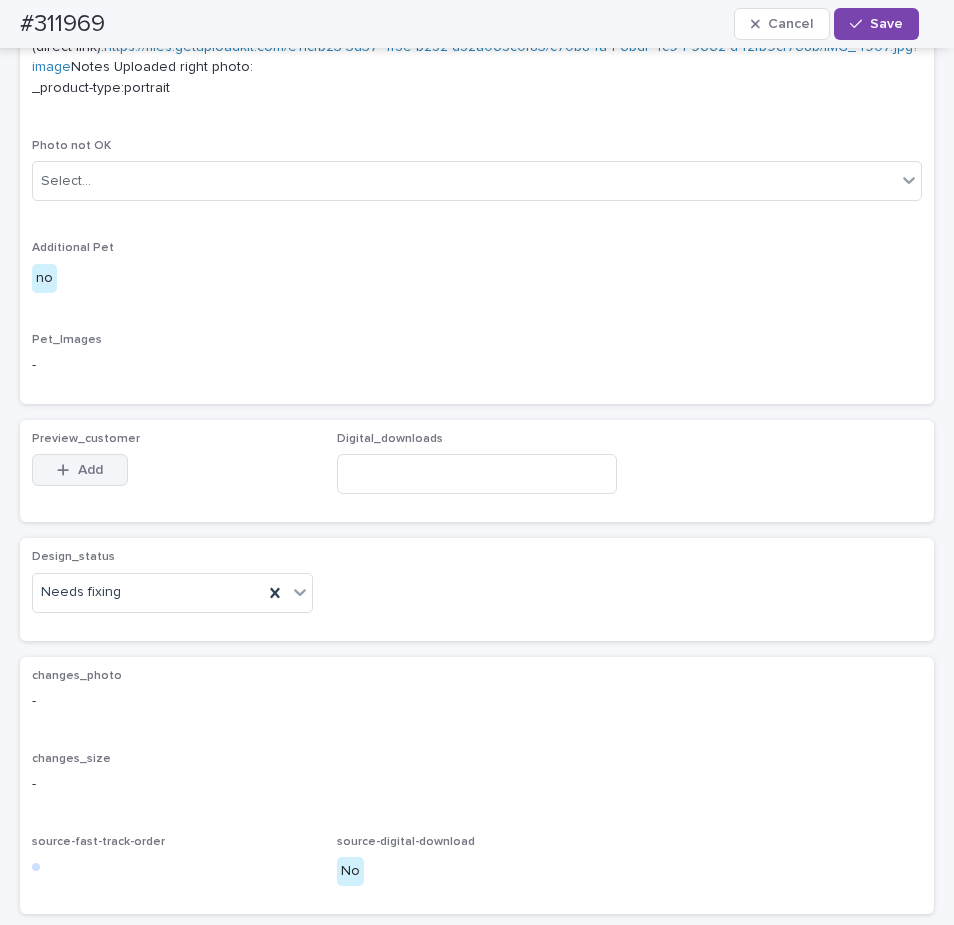 click on "Add" at bounding box center (80, 470) 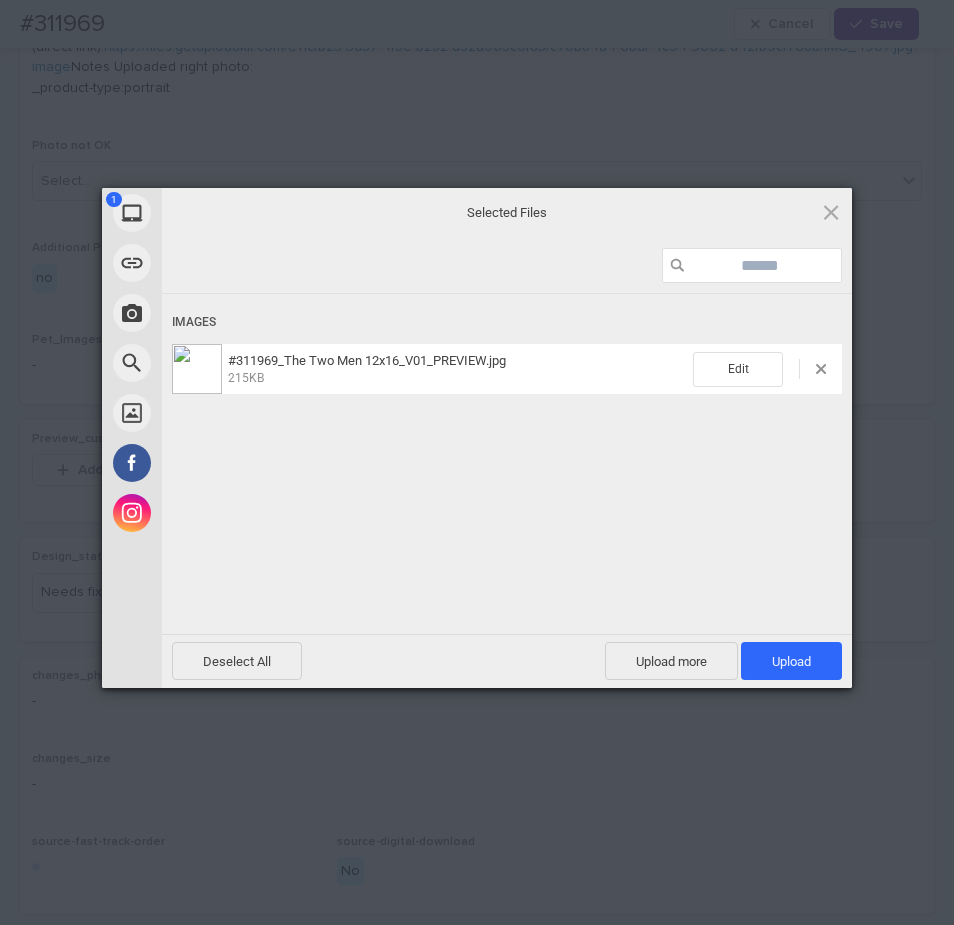 drag, startPoint x: 774, startPoint y: 652, endPoint x: 764, endPoint y: 644, distance: 12.806249 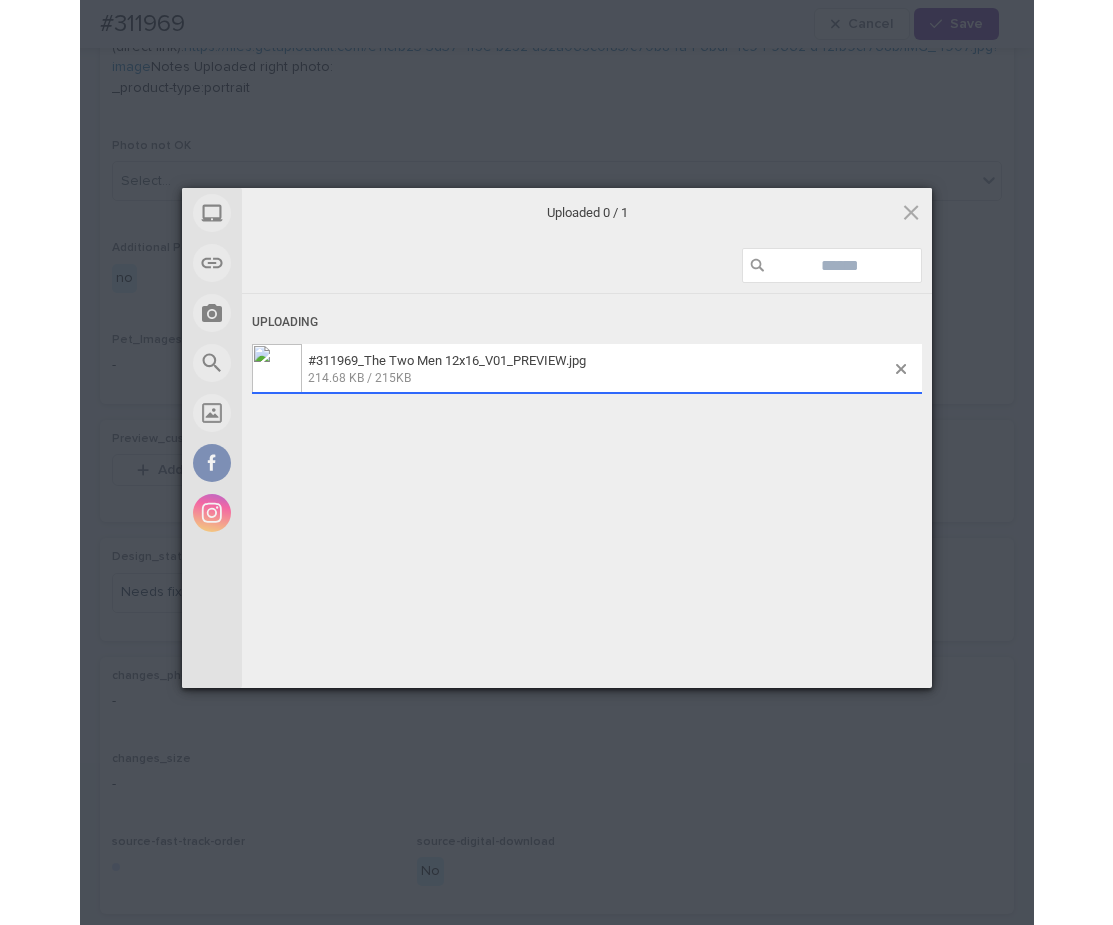 scroll, scrollTop: 1036, scrollLeft: 0, axis: vertical 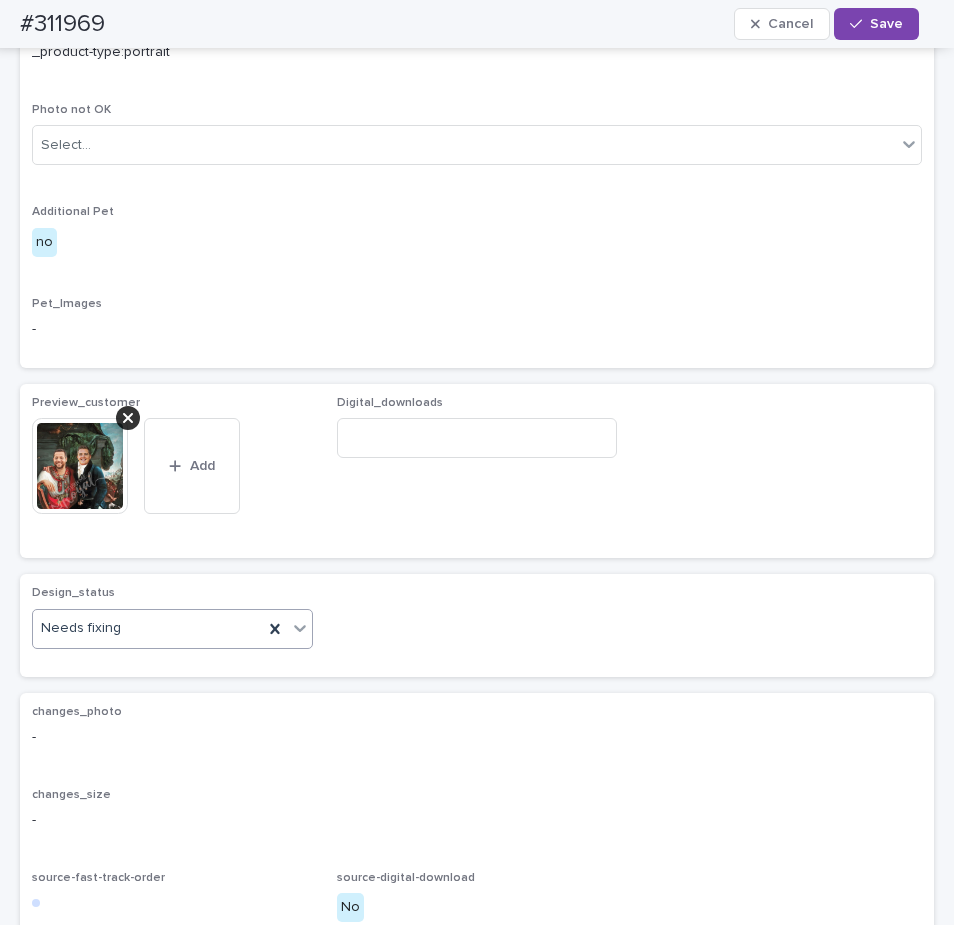 drag, startPoint x: 211, startPoint y: 672, endPoint x: 203, endPoint y: 687, distance: 17 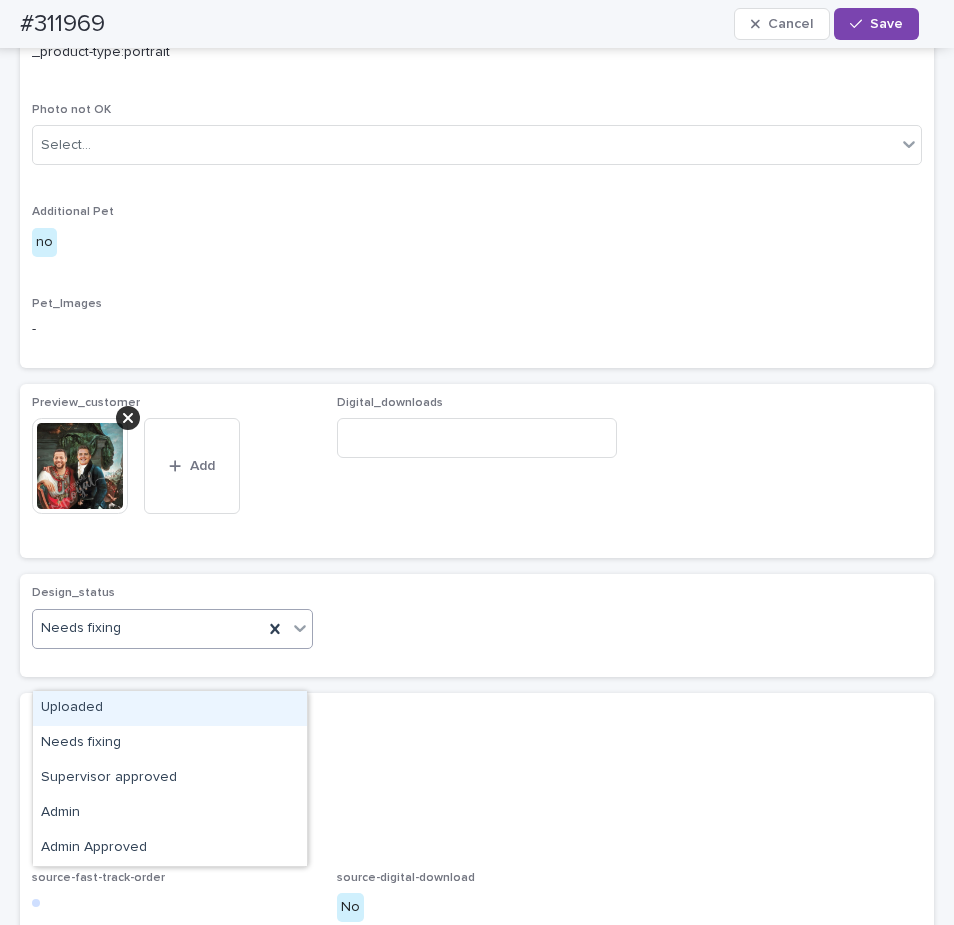 click on "Uploaded" at bounding box center (170, 708) 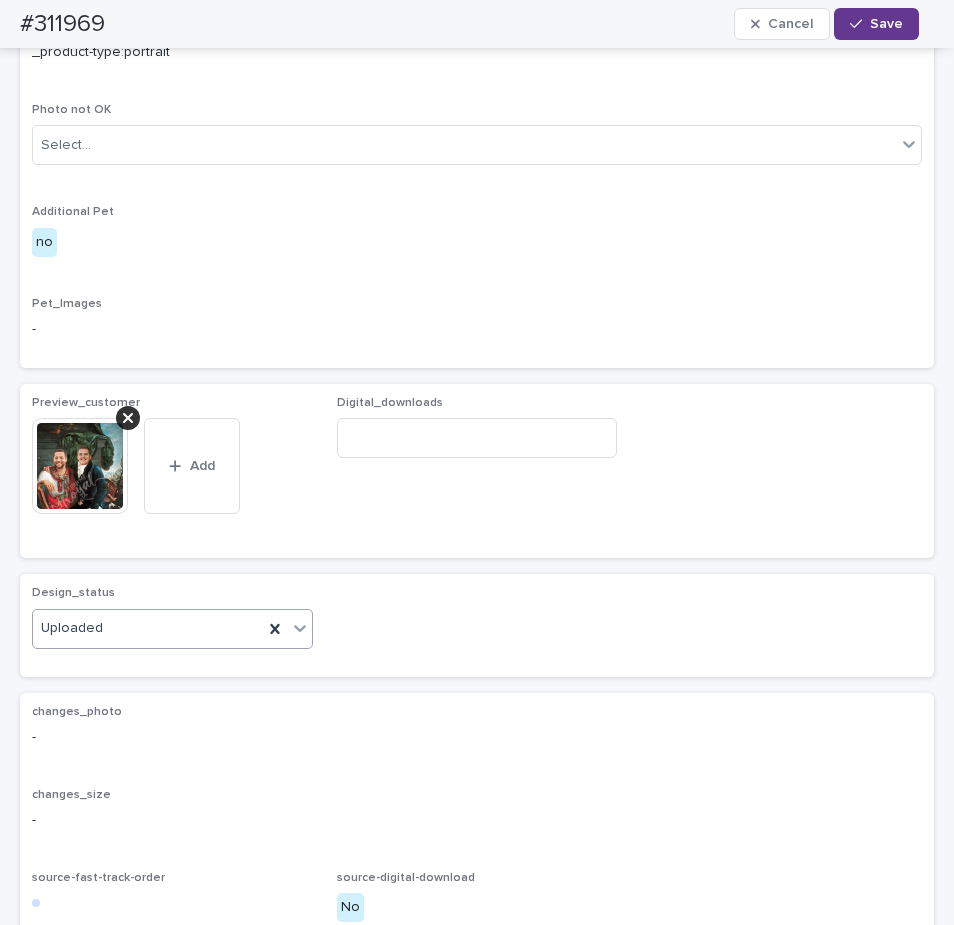 click on "Save" at bounding box center [886, 24] 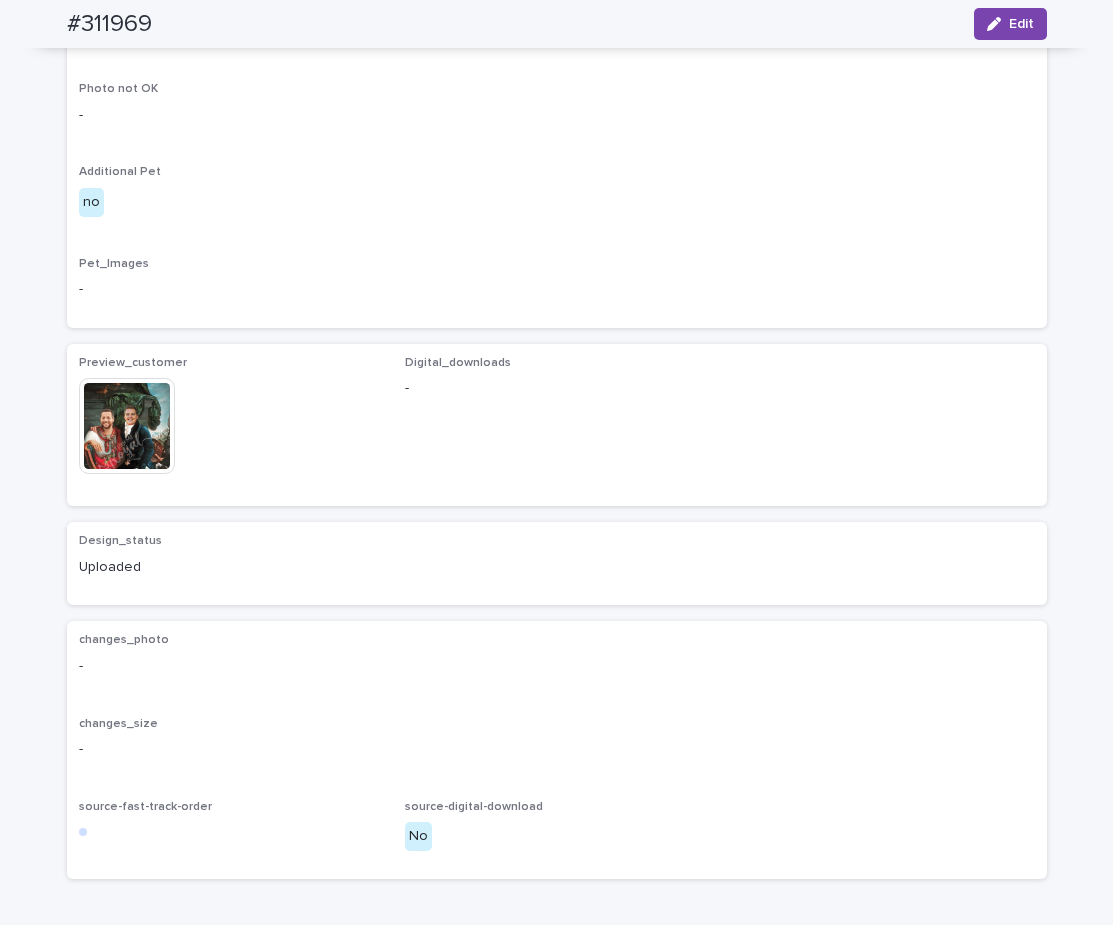 scroll, scrollTop: 1011, scrollLeft: 0, axis: vertical 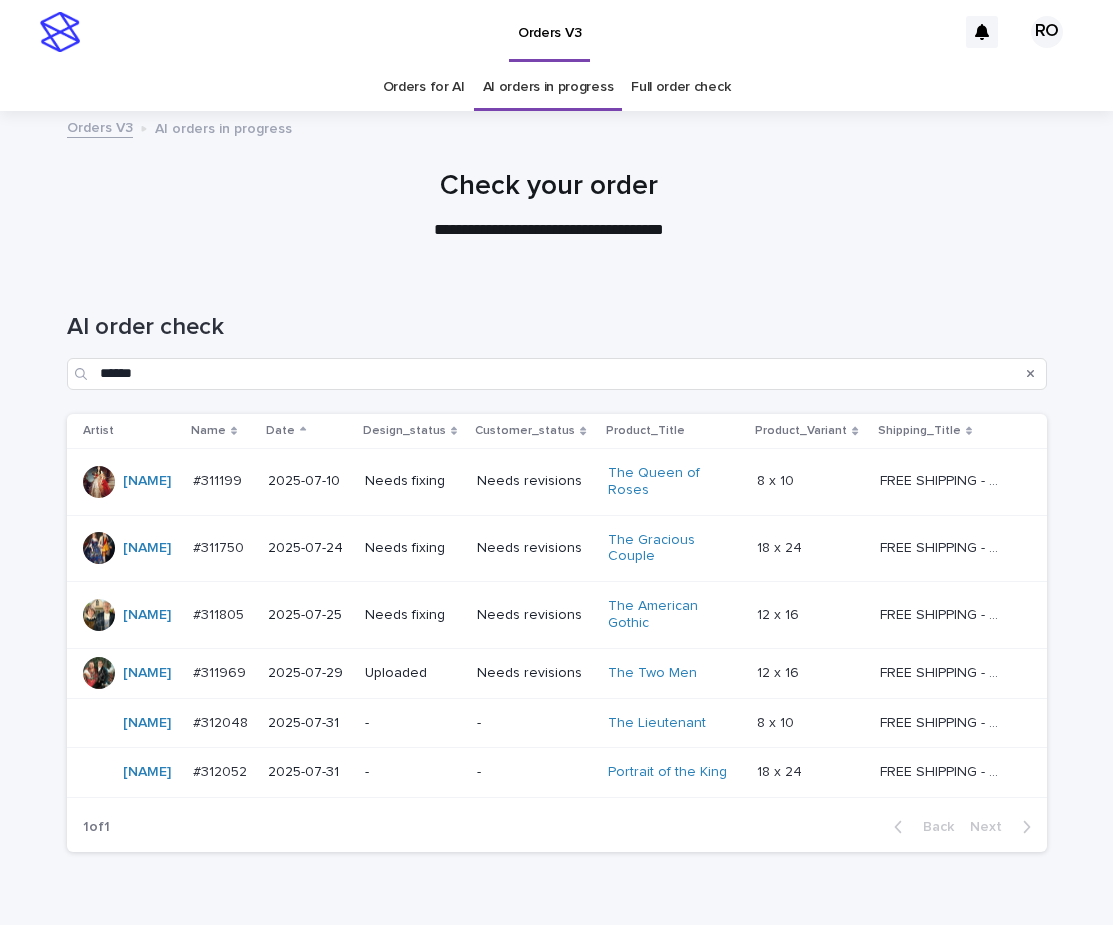 click on "Needs revisions" at bounding box center [534, 481] 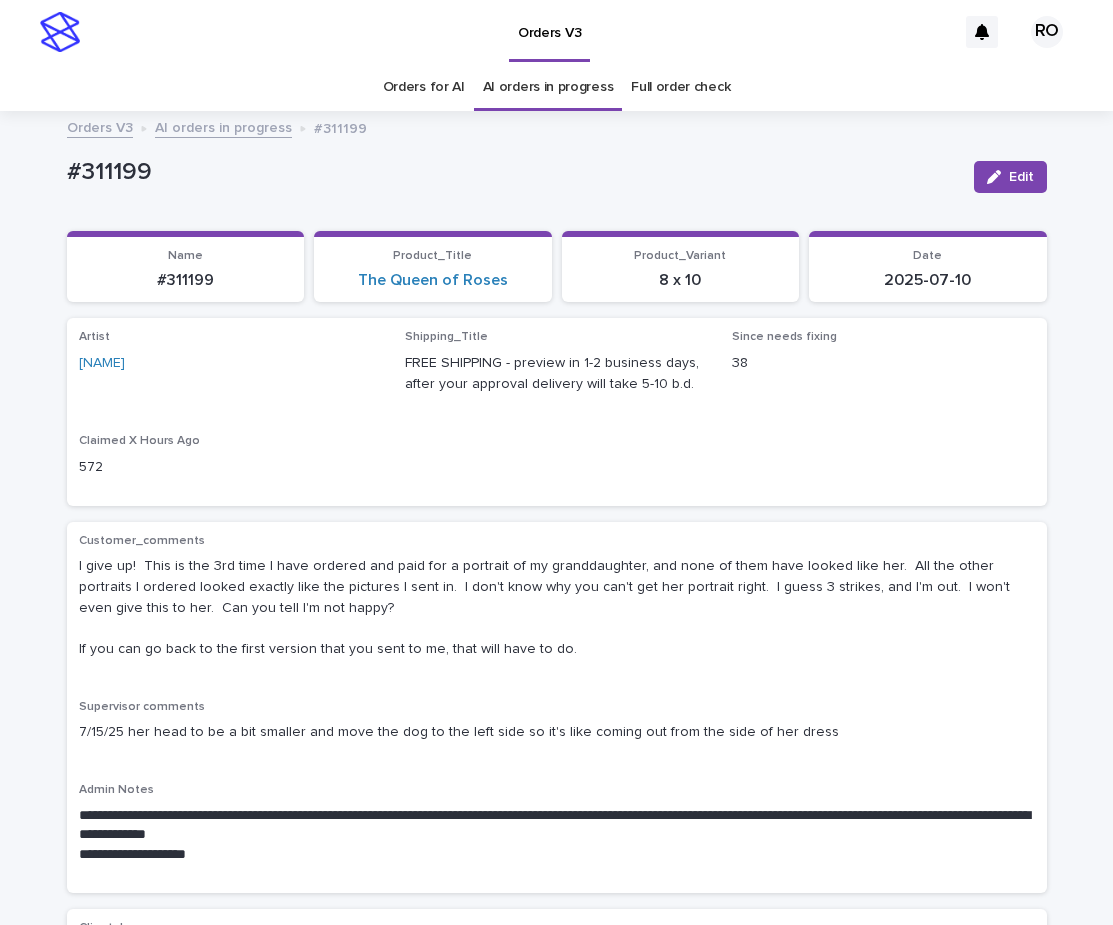 click on "Customer_comments I give up!  This is the 3rd time I have ordered and paid for a portrait of my granddaughter, and none of them have looked like her.  All the other portraits I ordered looked exactly like the pictures I sent in.  I don't know why you can't get her portrait right.  I guess 3 strikes, and I'm out.  I won't even give this to her.  Can you tell I'm not happy?
If you can go back to the first version that you sent to me, that will have to do." at bounding box center (557, 605) 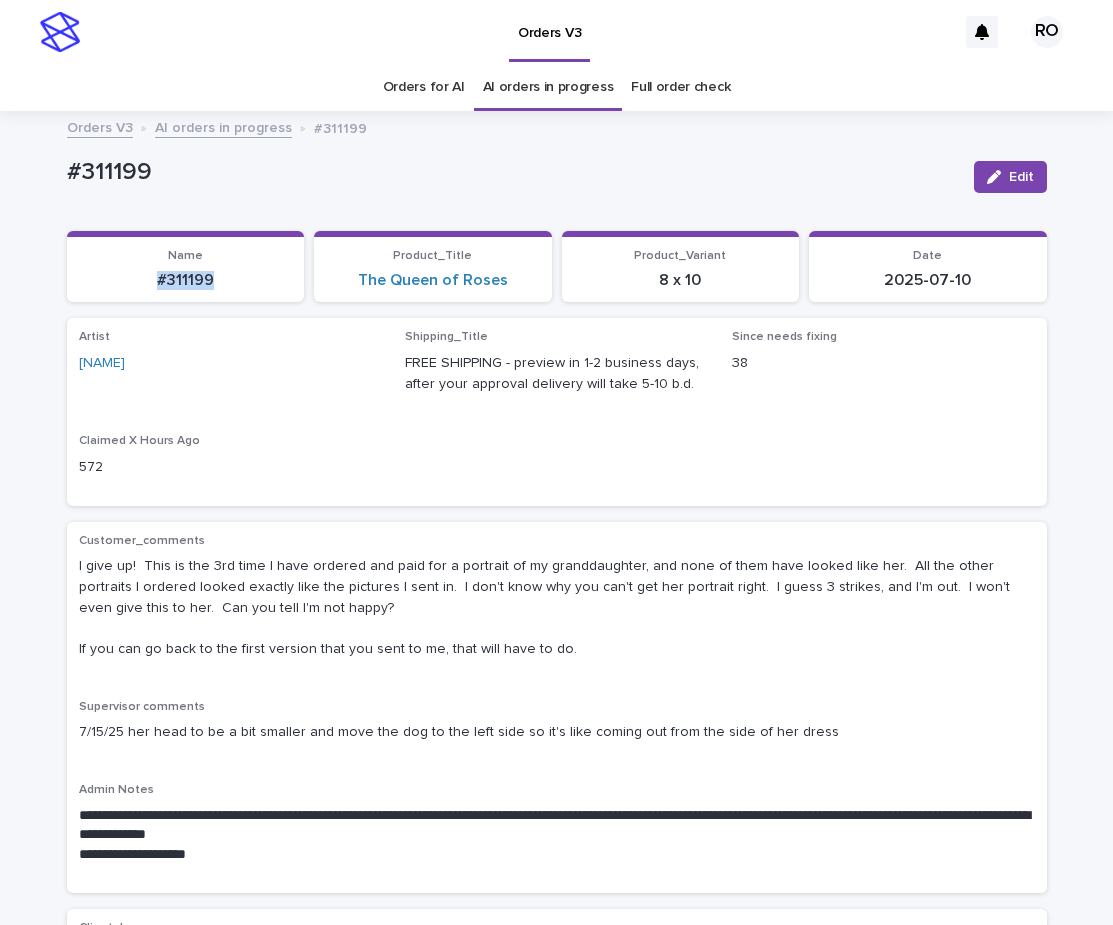 drag, startPoint x: 233, startPoint y: 295, endPoint x: 118, endPoint y: 278, distance: 116.24973 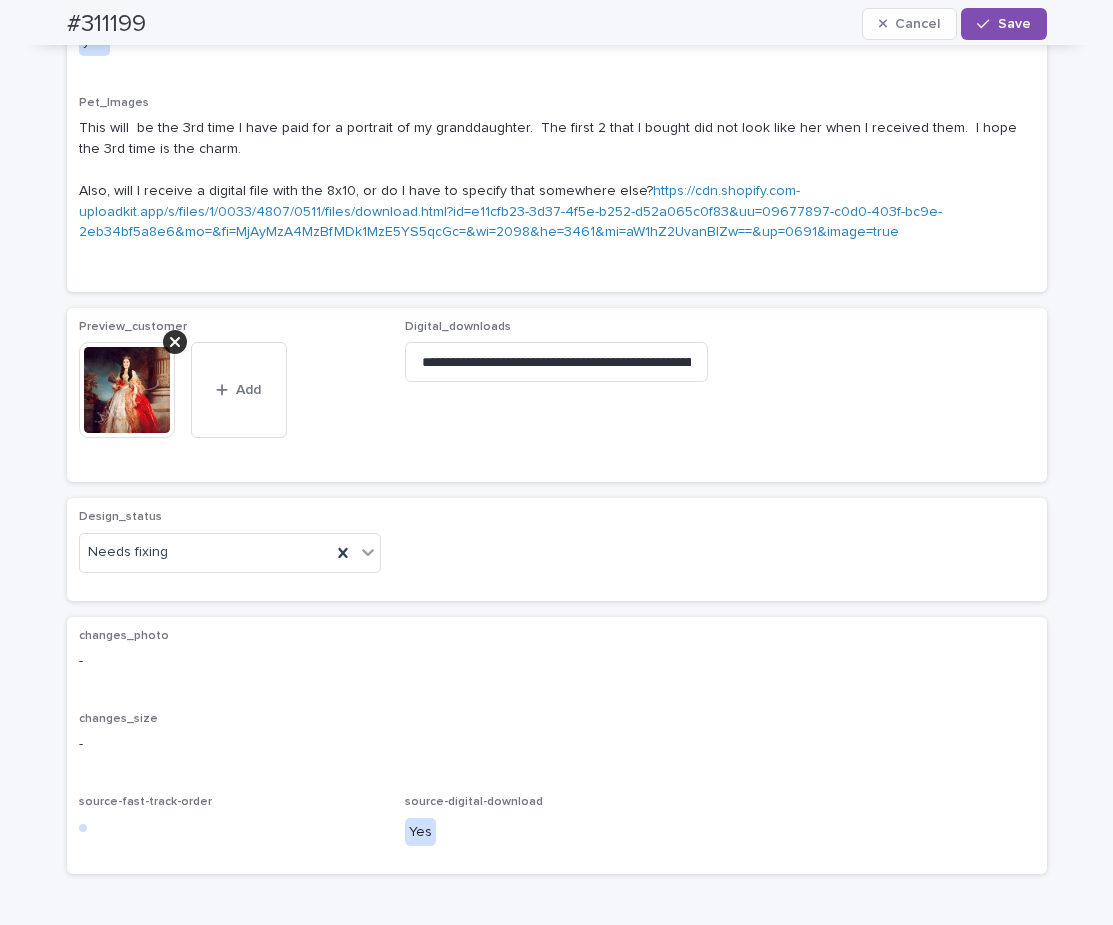 scroll, scrollTop: 1419, scrollLeft: 0, axis: vertical 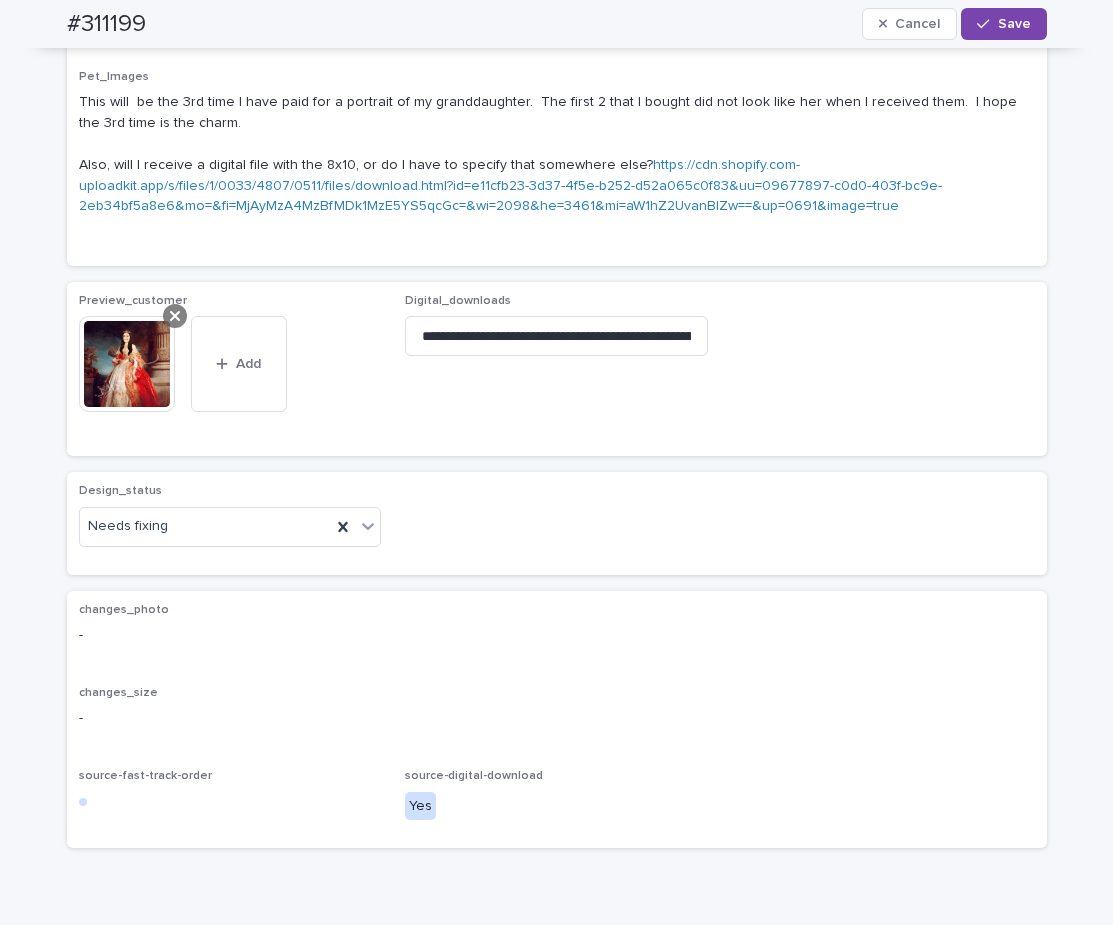click 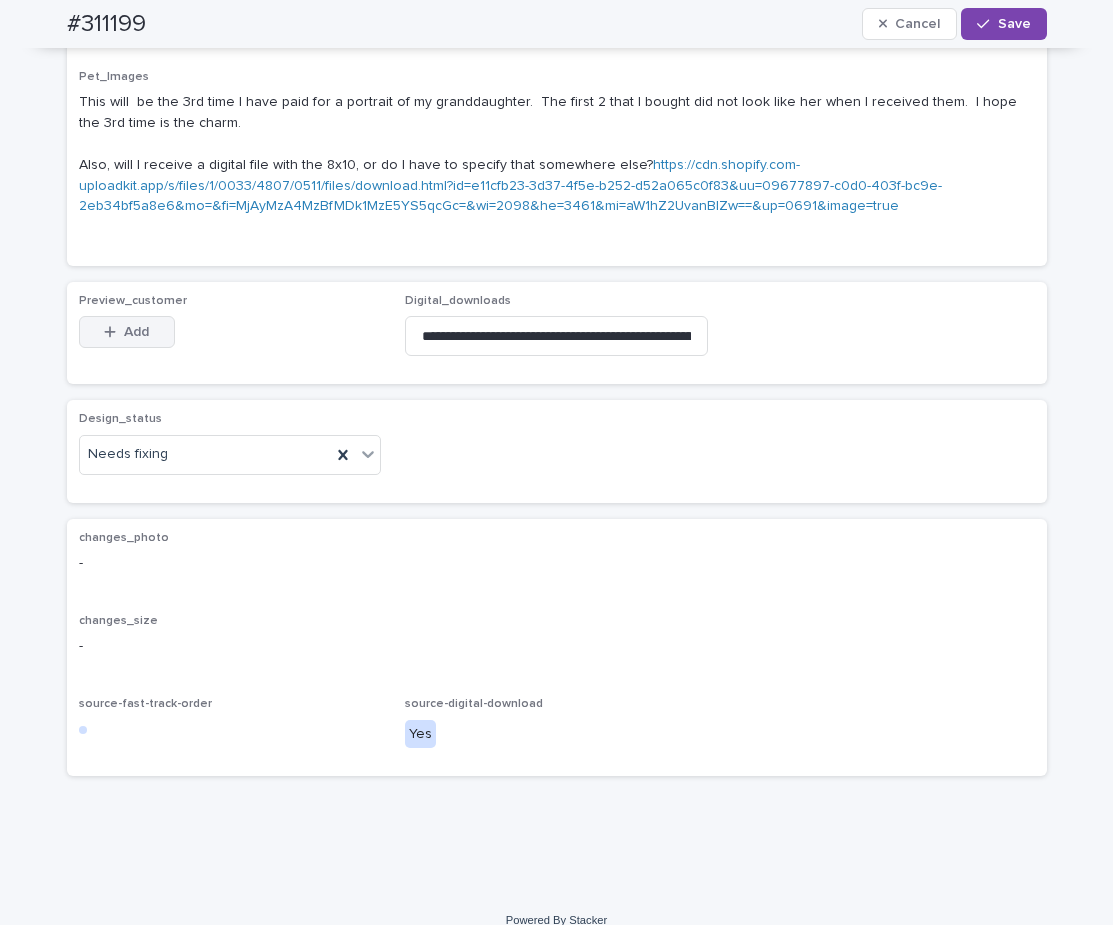 click on "Add" at bounding box center [127, 332] 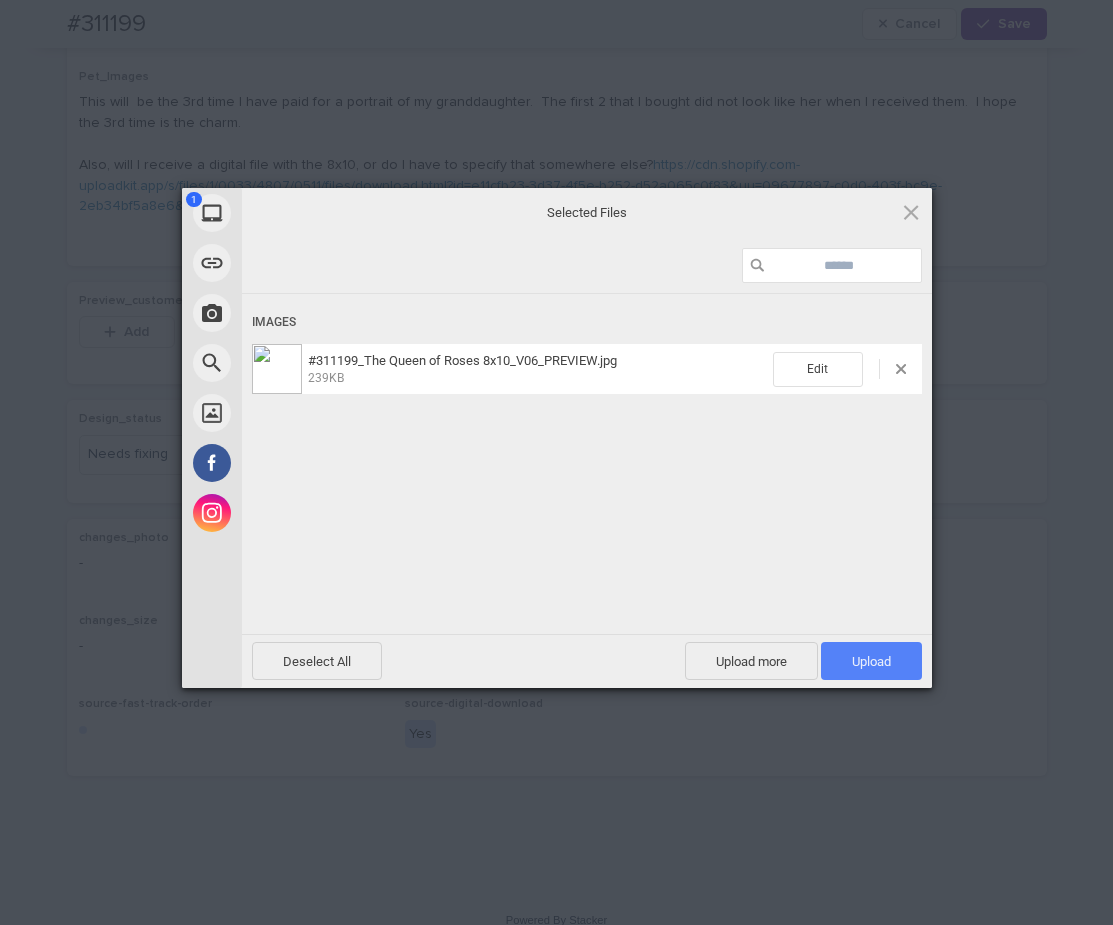 click on "Upload
1" at bounding box center [871, 661] 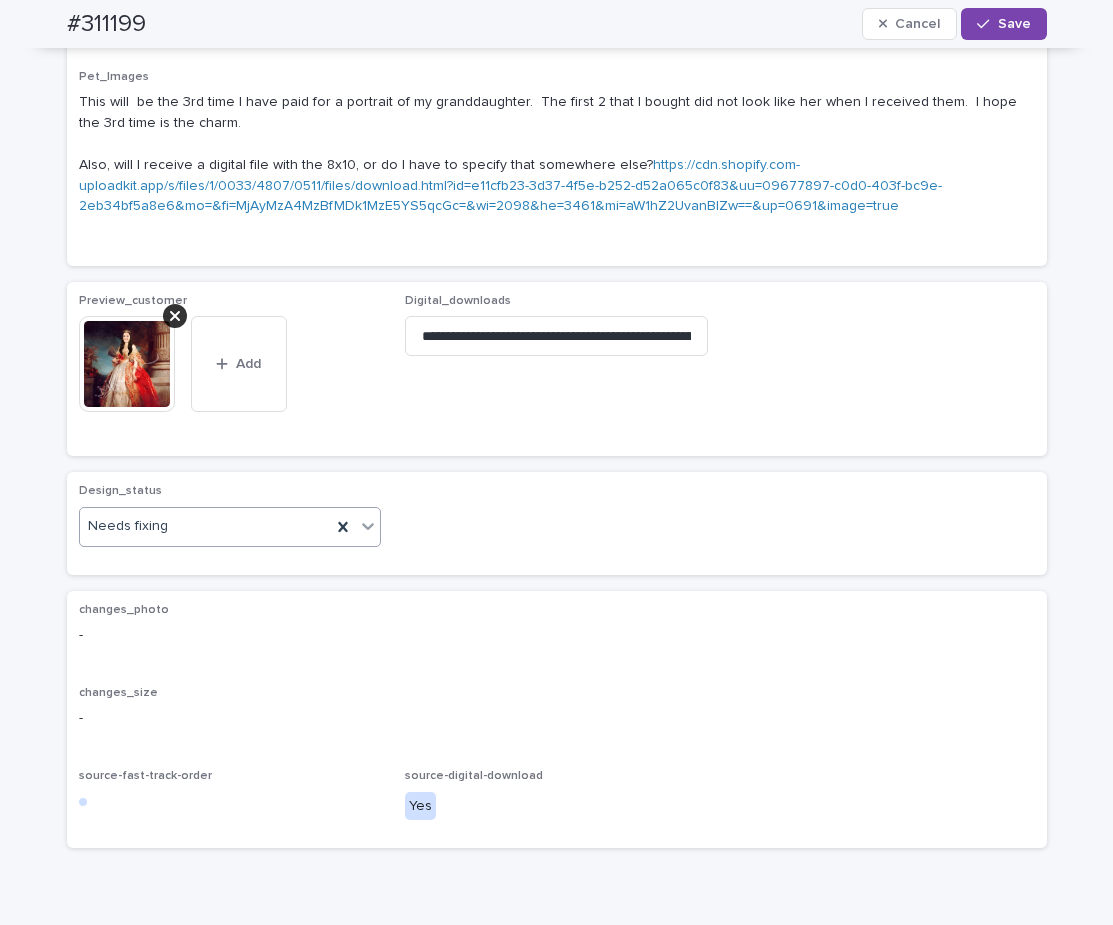 click on "Needs fixing" at bounding box center [230, 527] 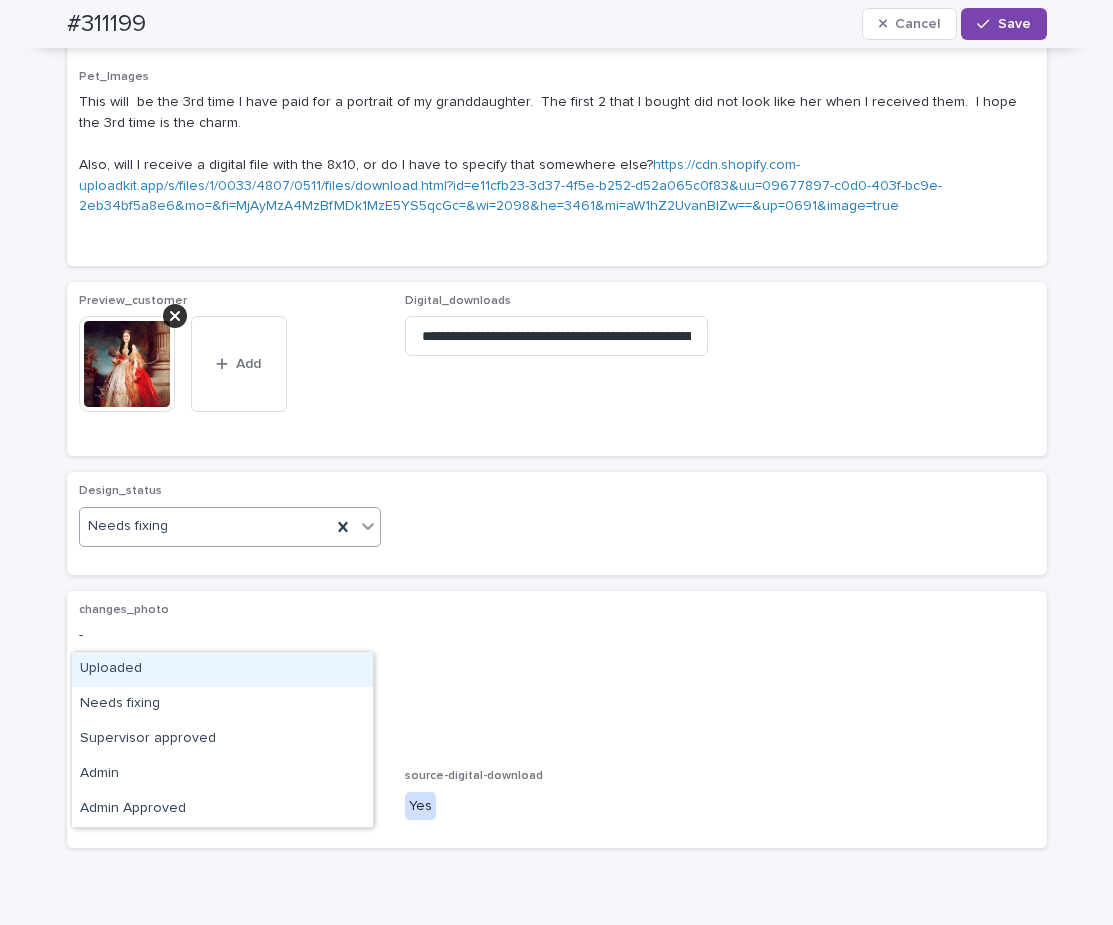 click on "Uploaded" at bounding box center [222, 669] 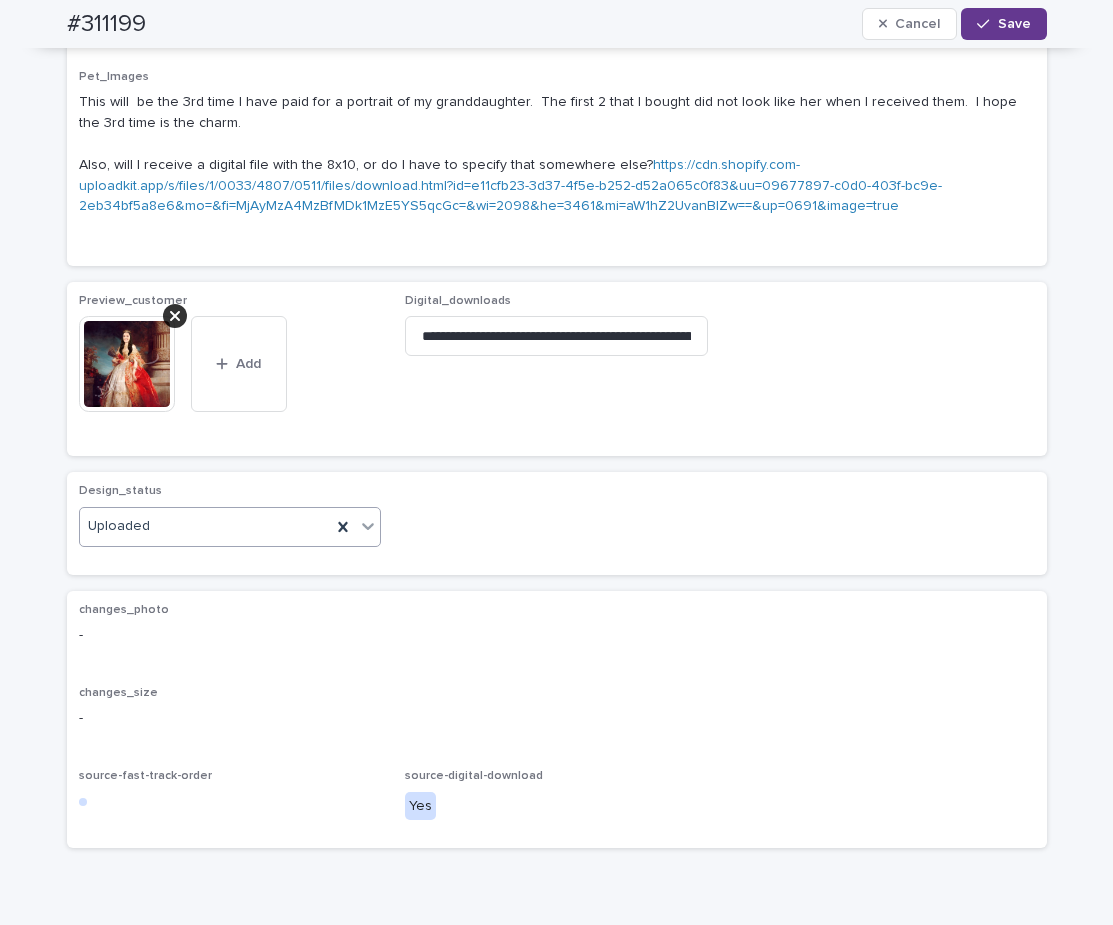 drag, startPoint x: 1022, startPoint y: 36, endPoint x: 1012, endPoint y: 34, distance: 10.198039 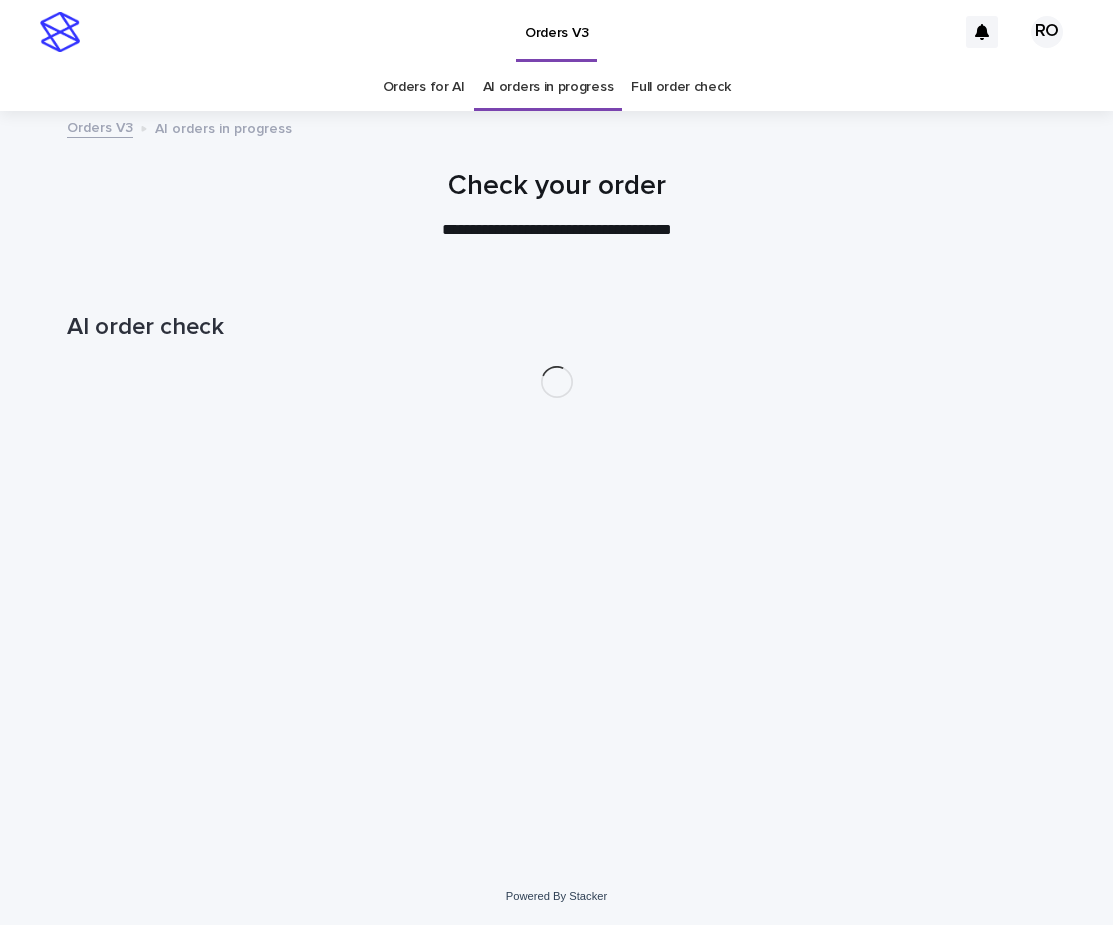 scroll, scrollTop: 0, scrollLeft: 0, axis: both 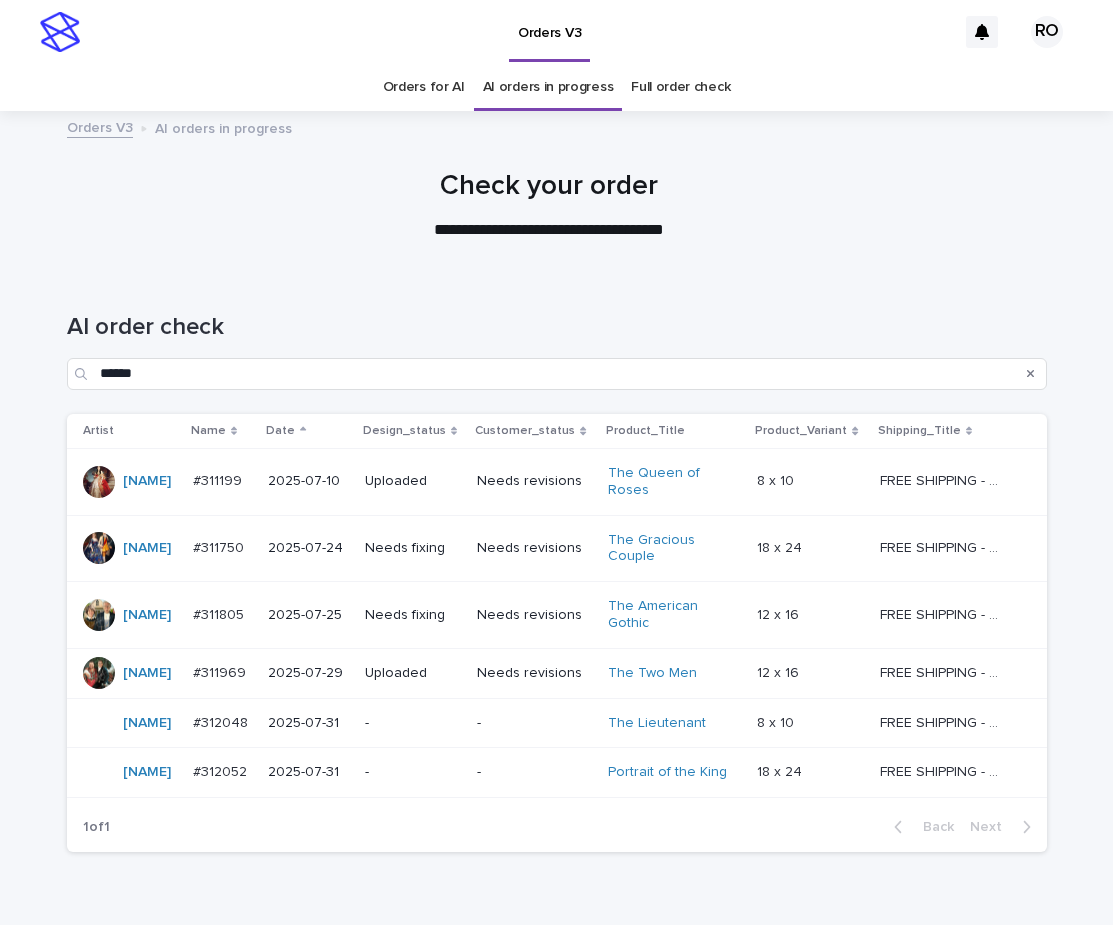 click on "Needs fixing" at bounding box center (413, 548) 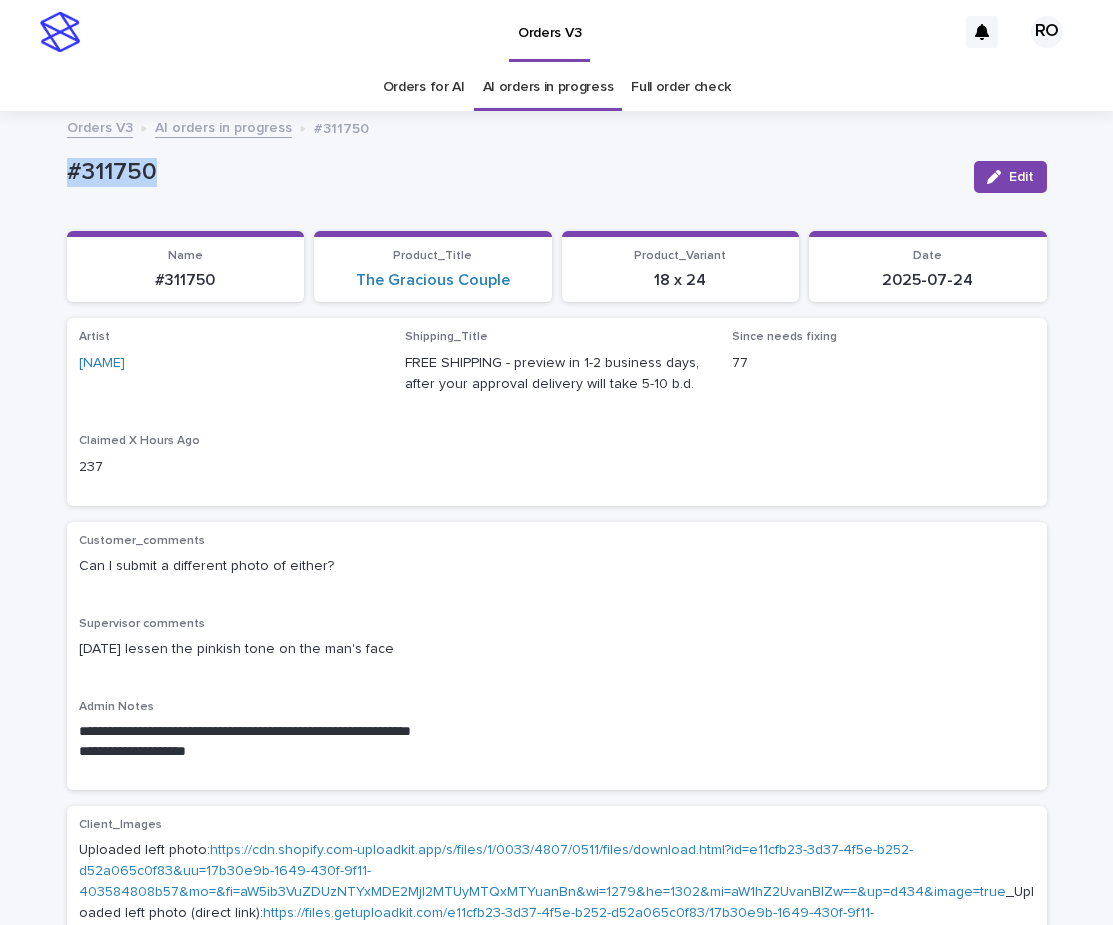 drag, startPoint x: 162, startPoint y: 170, endPoint x: 30, endPoint y: 173, distance: 132.03409 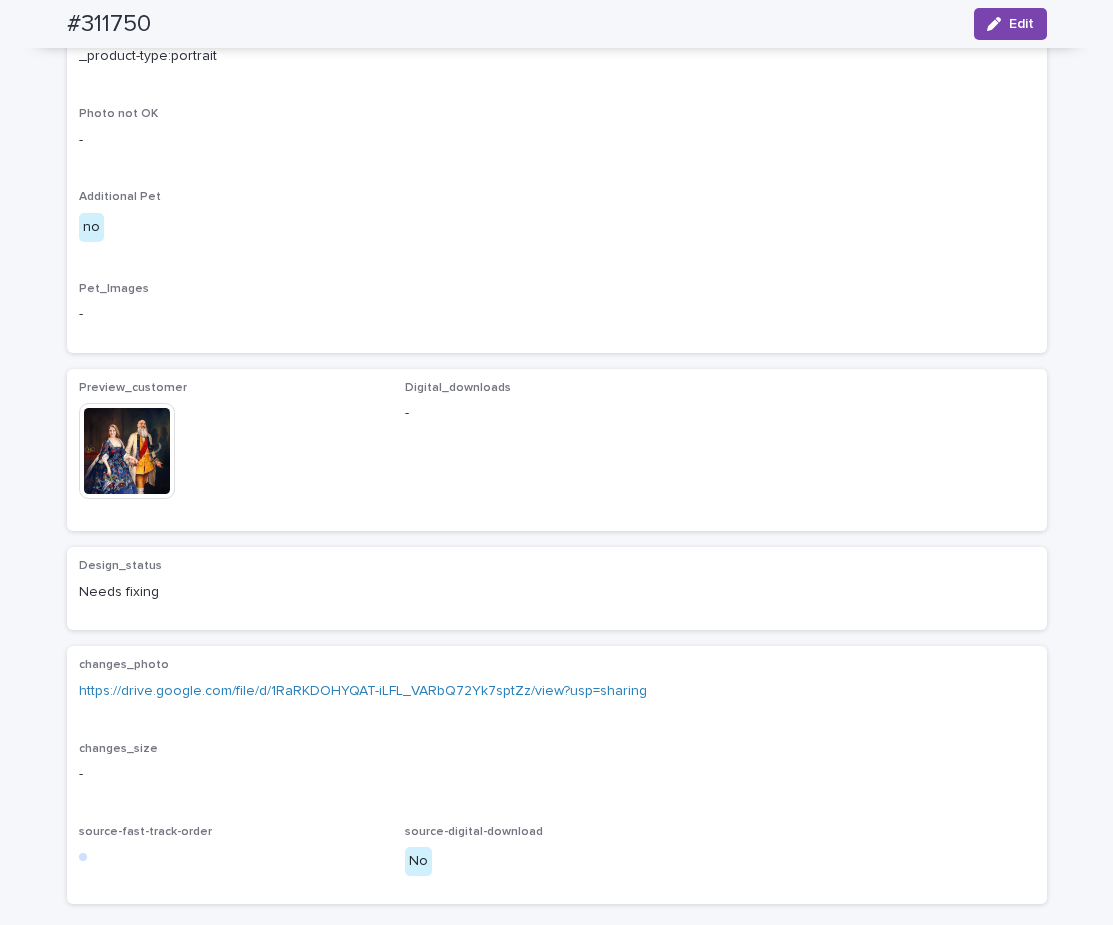 scroll, scrollTop: 1040, scrollLeft: 0, axis: vertical 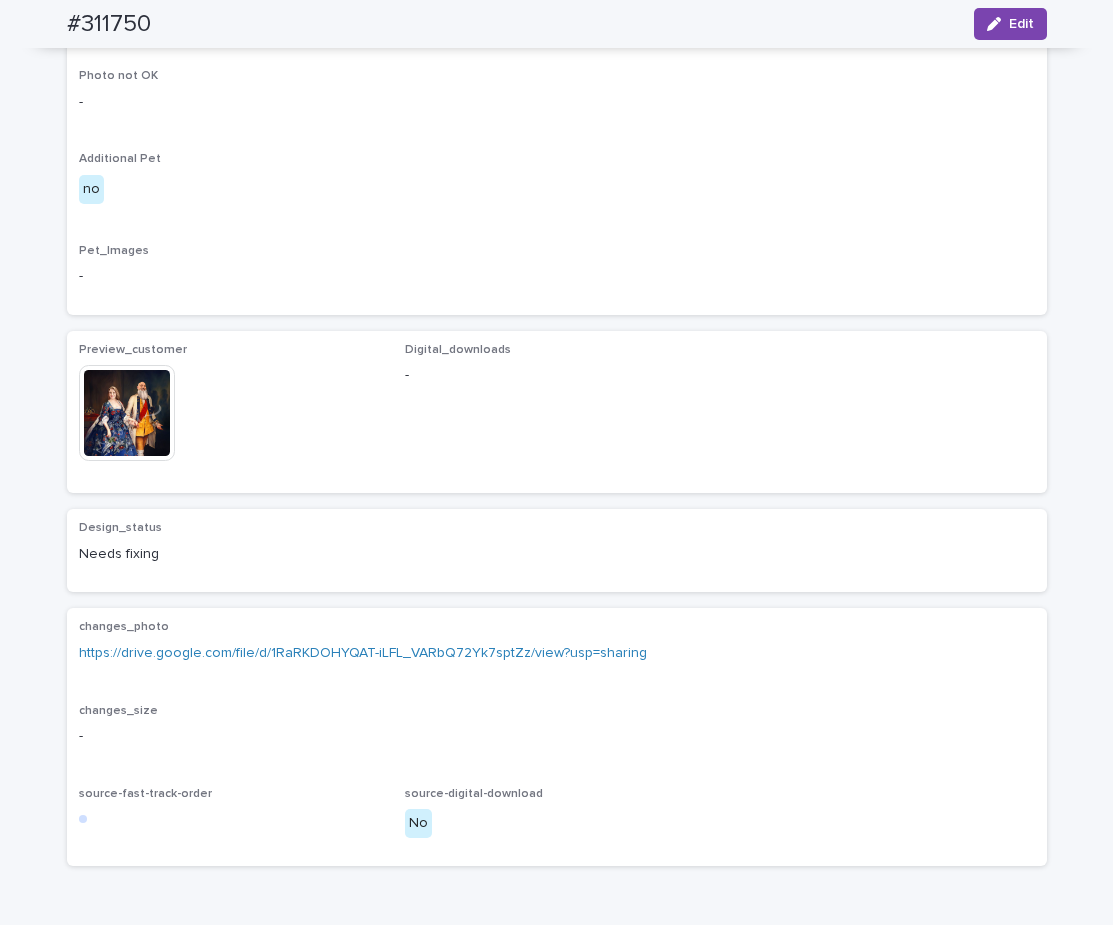 click on "https://drive.google.com/file/d/1RaRKDOHYQAT-iLFL_VARbQ72Yk7sptZz/view?usp=sharing" at bounding box center (557, 653) 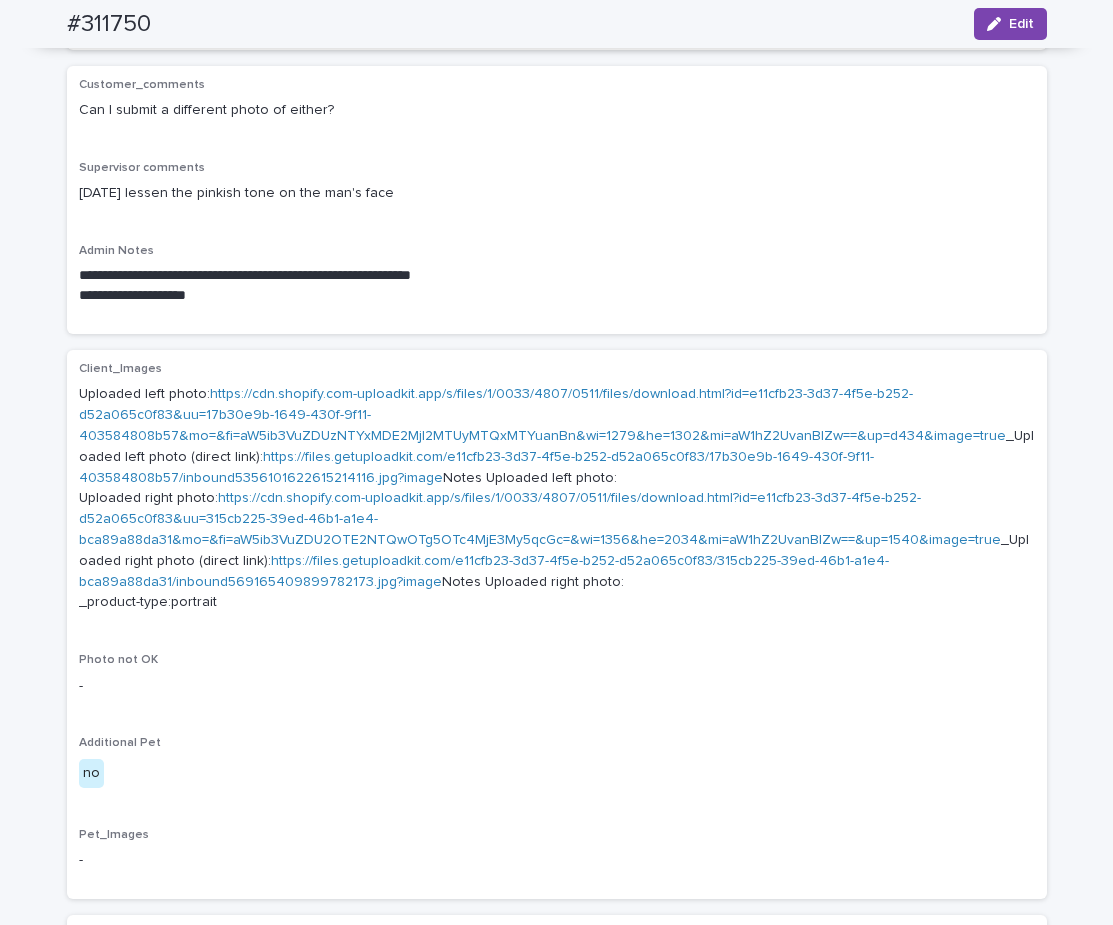 scroll, scrollTop: 324, scrollLeft: 0, axis: vertical 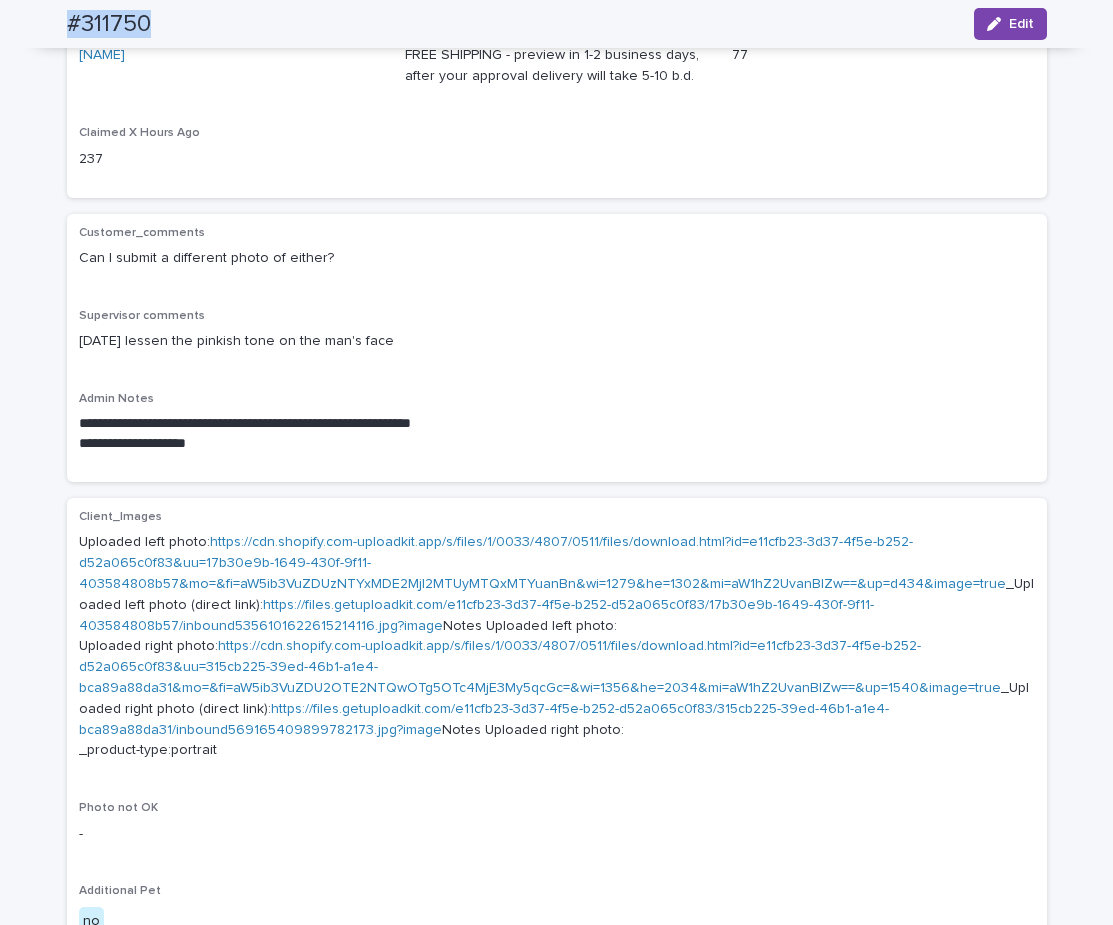 drag, startPoint x: 167, startPoint y: 23, endPoint x: 70, endPoint y: 6, distance: 98.478424 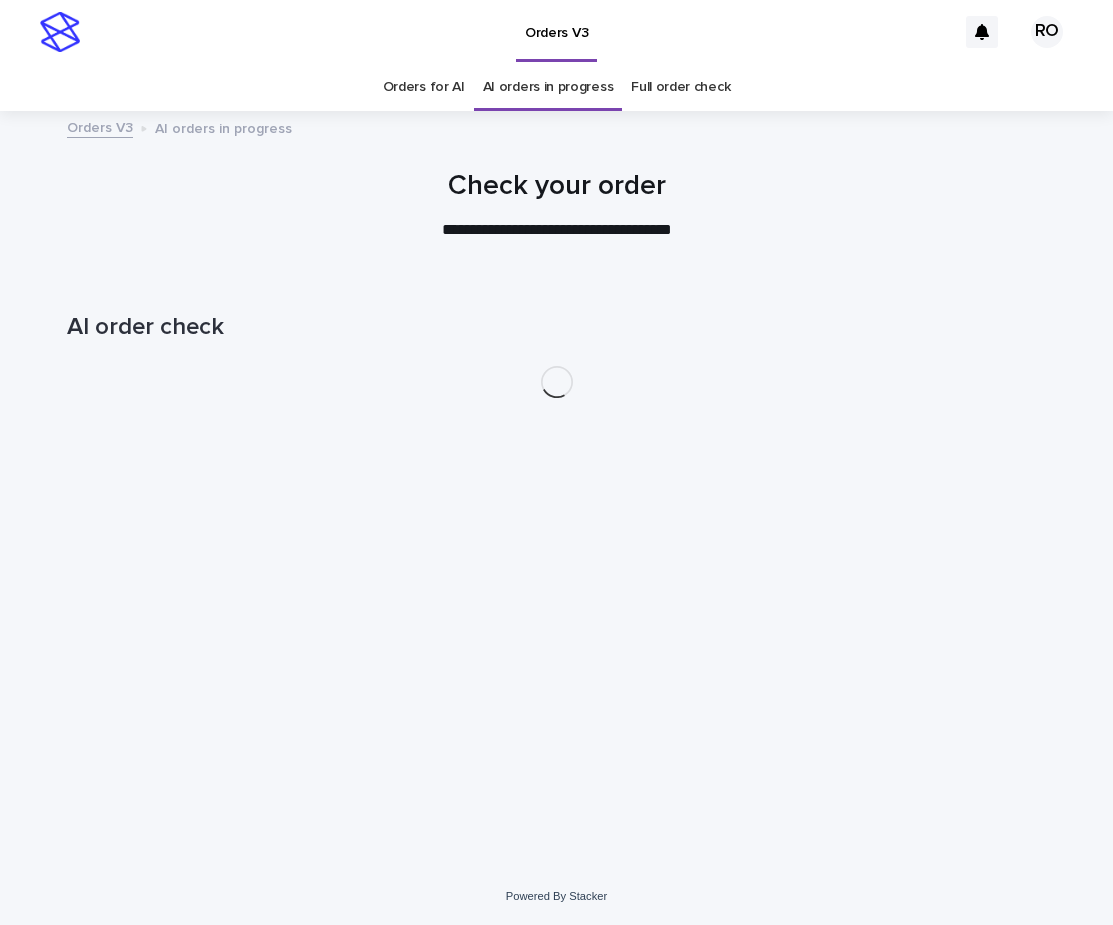 scroll, scrollTop: 0, scrollLeft: 0, axis: both 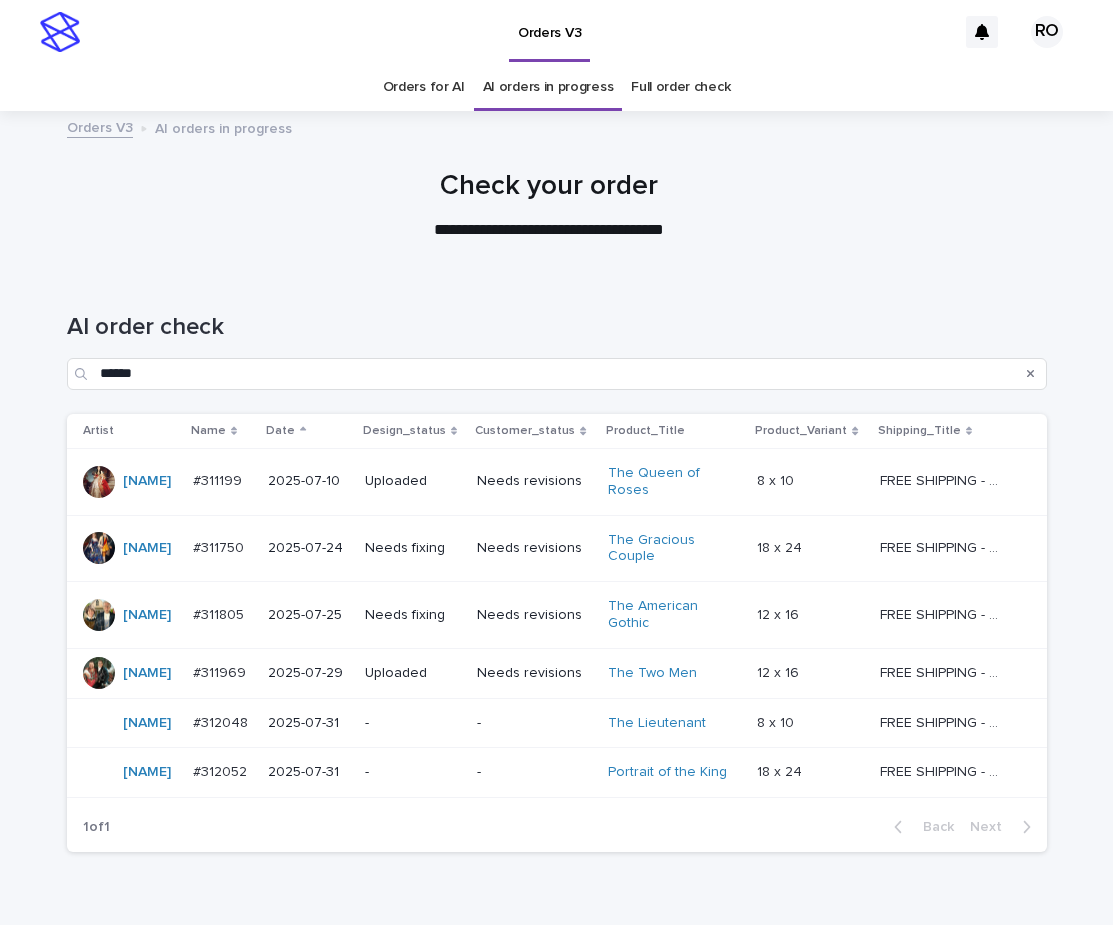 click on "#311199" at bounding box center [219, 479] 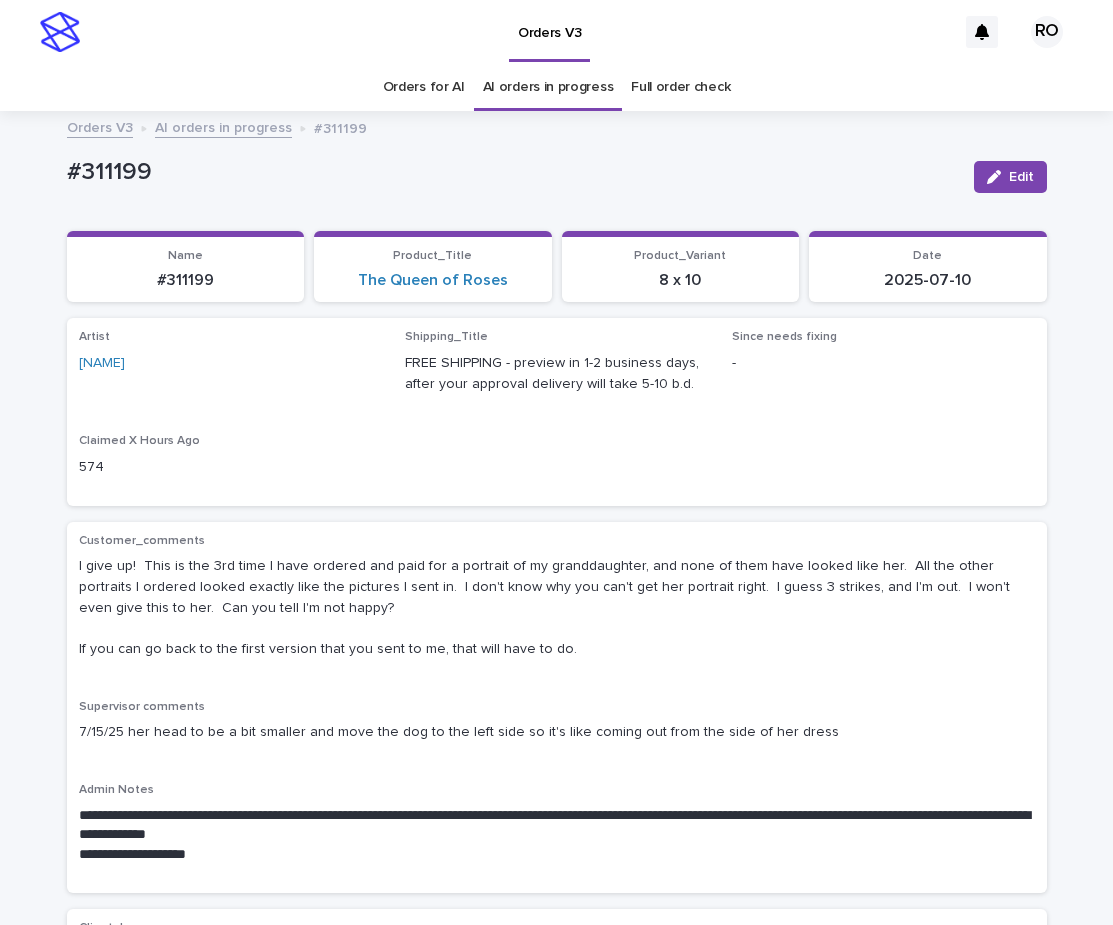 drag, startPoint x: 134, startPoint y: 374, endPoint x: 26, endPoint y: 372, distance: 108.01852 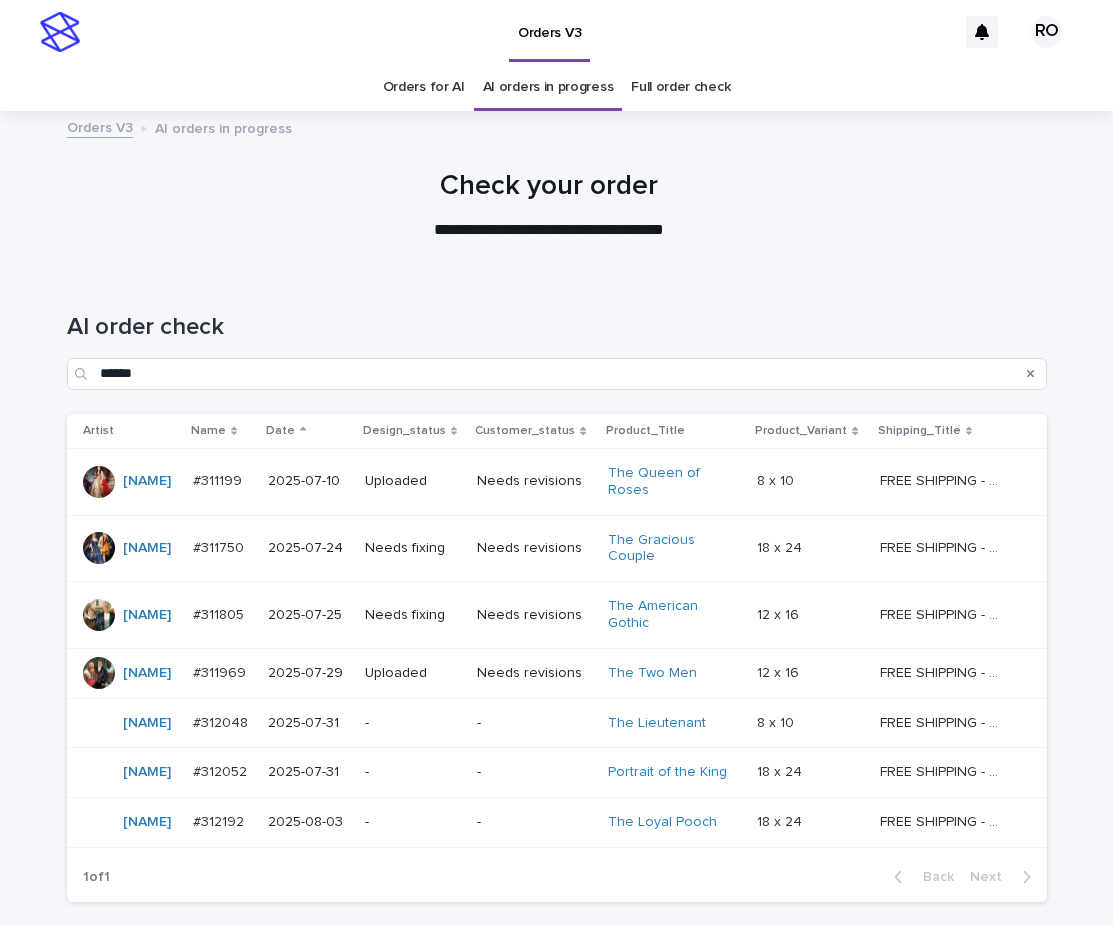 click on "**********" at bounding box center [549, 206] 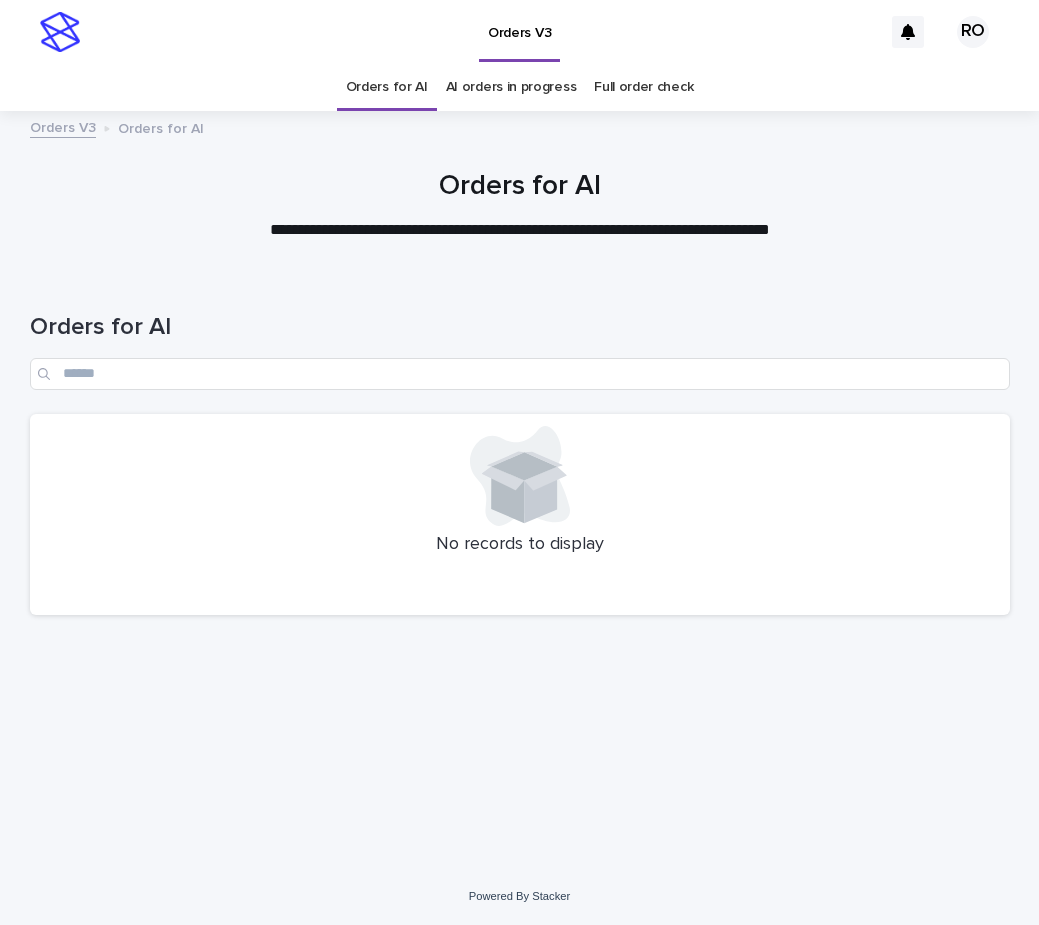 scroll, scrollTop: 0, scrollLeft: 0, axis: both 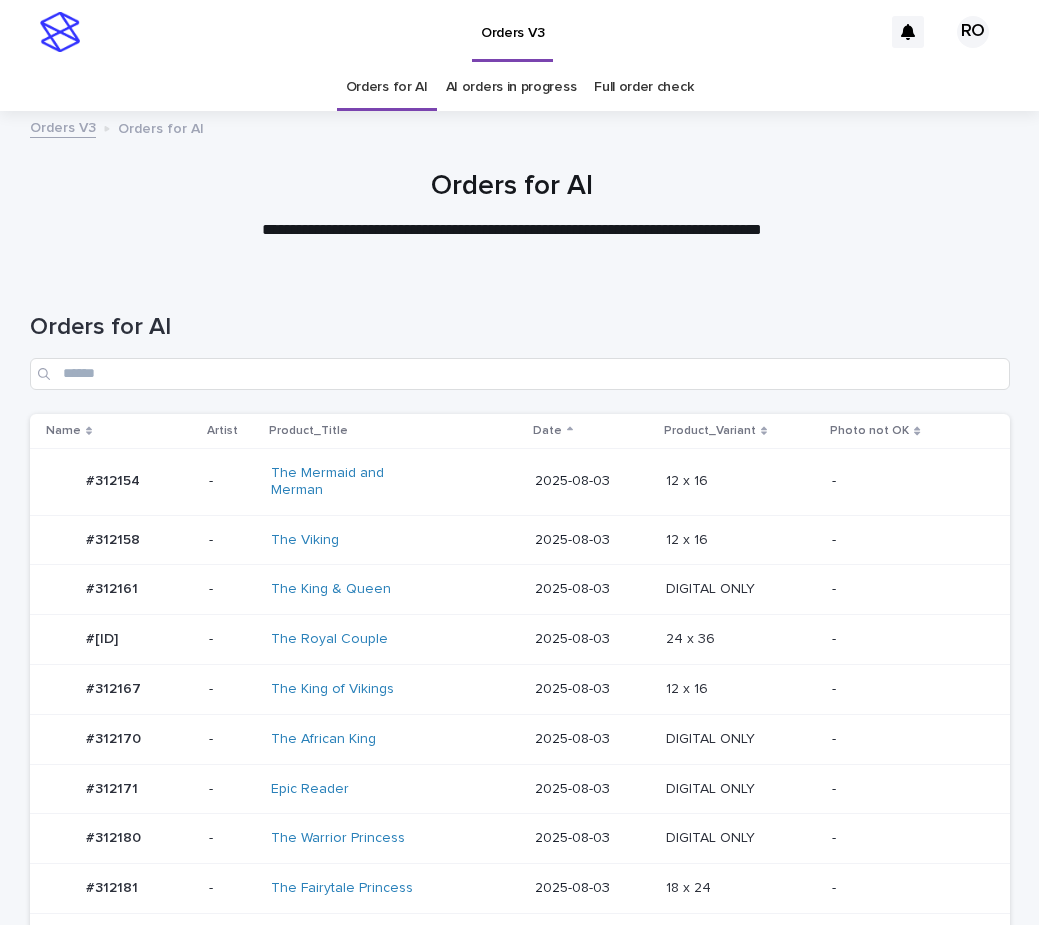 click on "Orders for AI" at bounding box center [520, 343] 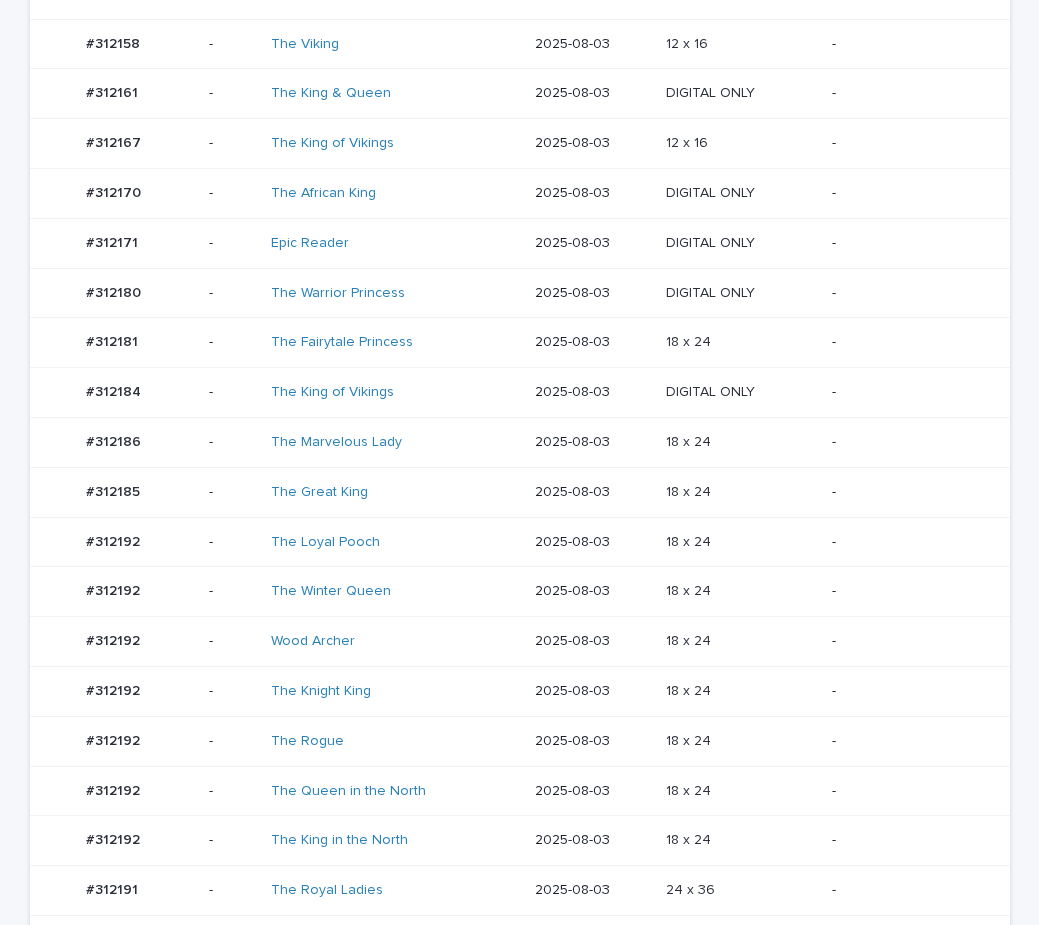 scroll, scrollTop: 446, scrollLeft: 0, axis: vertical 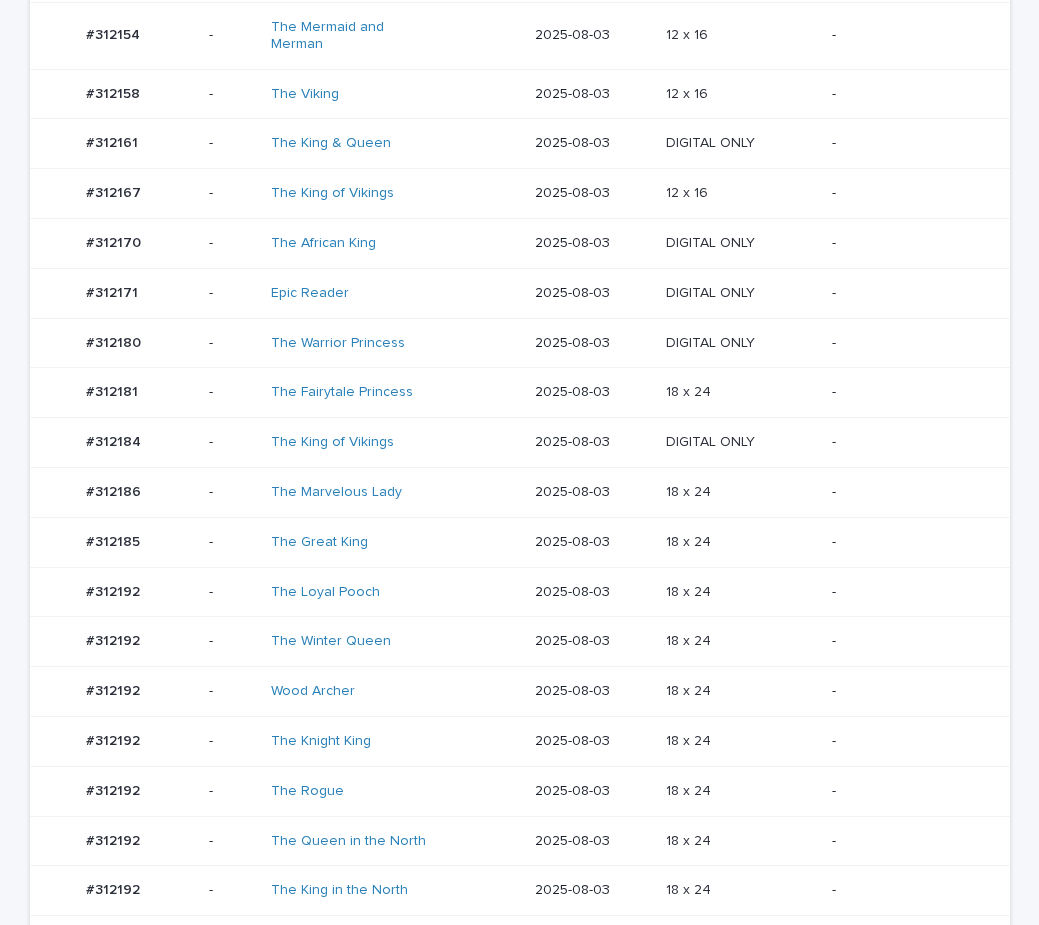 click on "18 x 24 18 x 24" at bounding box center (741, 592) 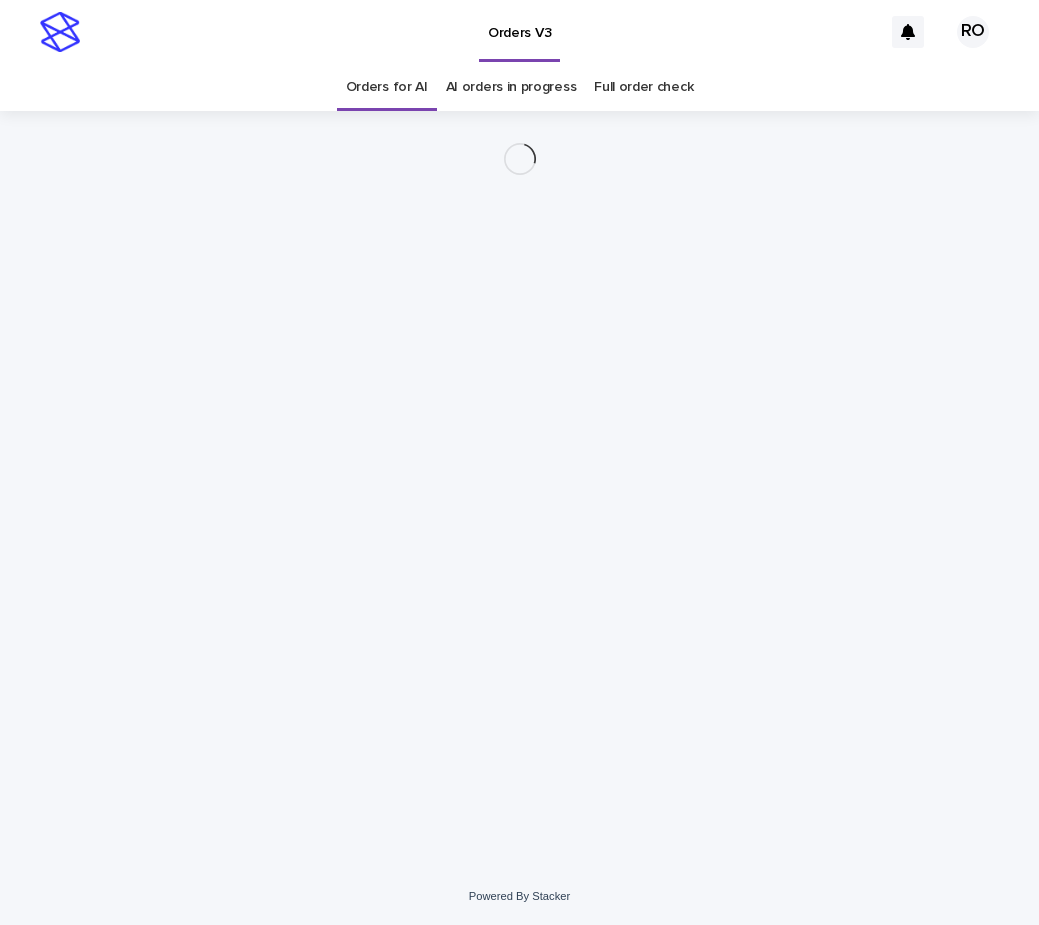 scroll, scrollTop: 0, scrollLeft: 0, axis: both 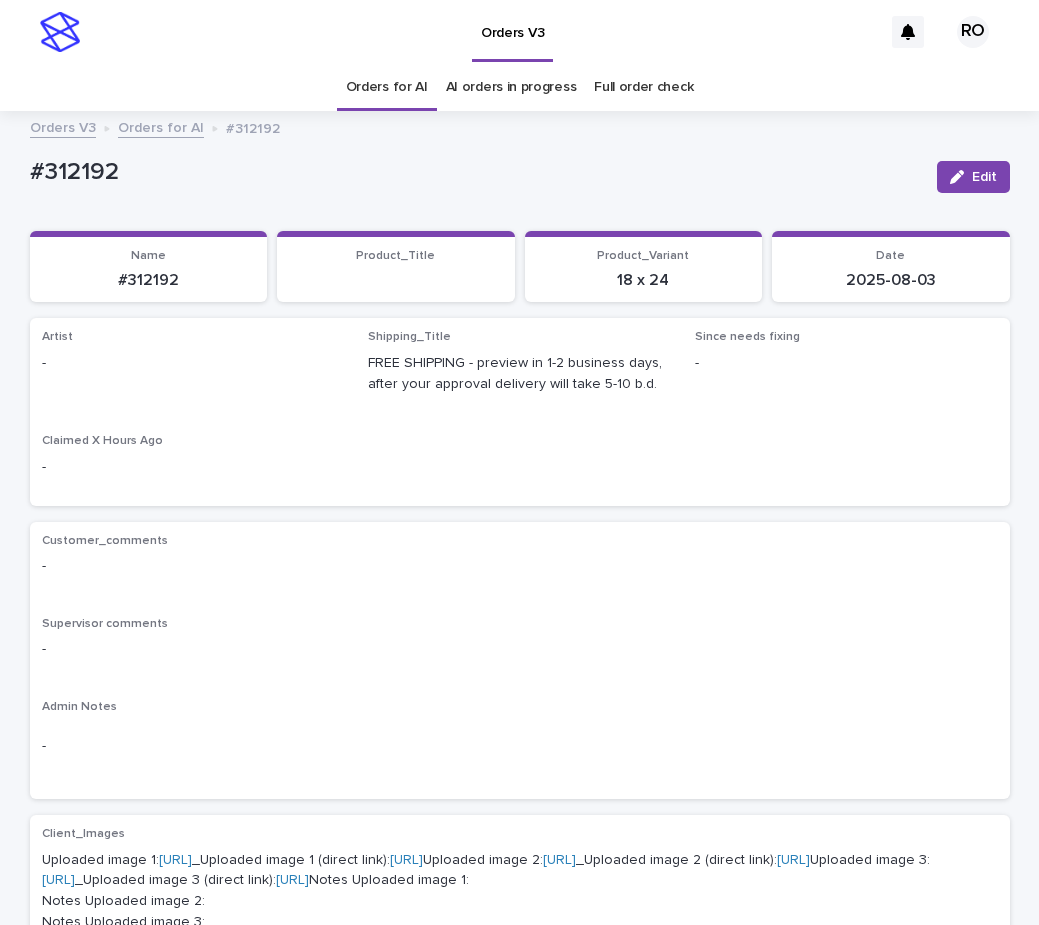 click on "Edit" at bounding box center [984, 177] 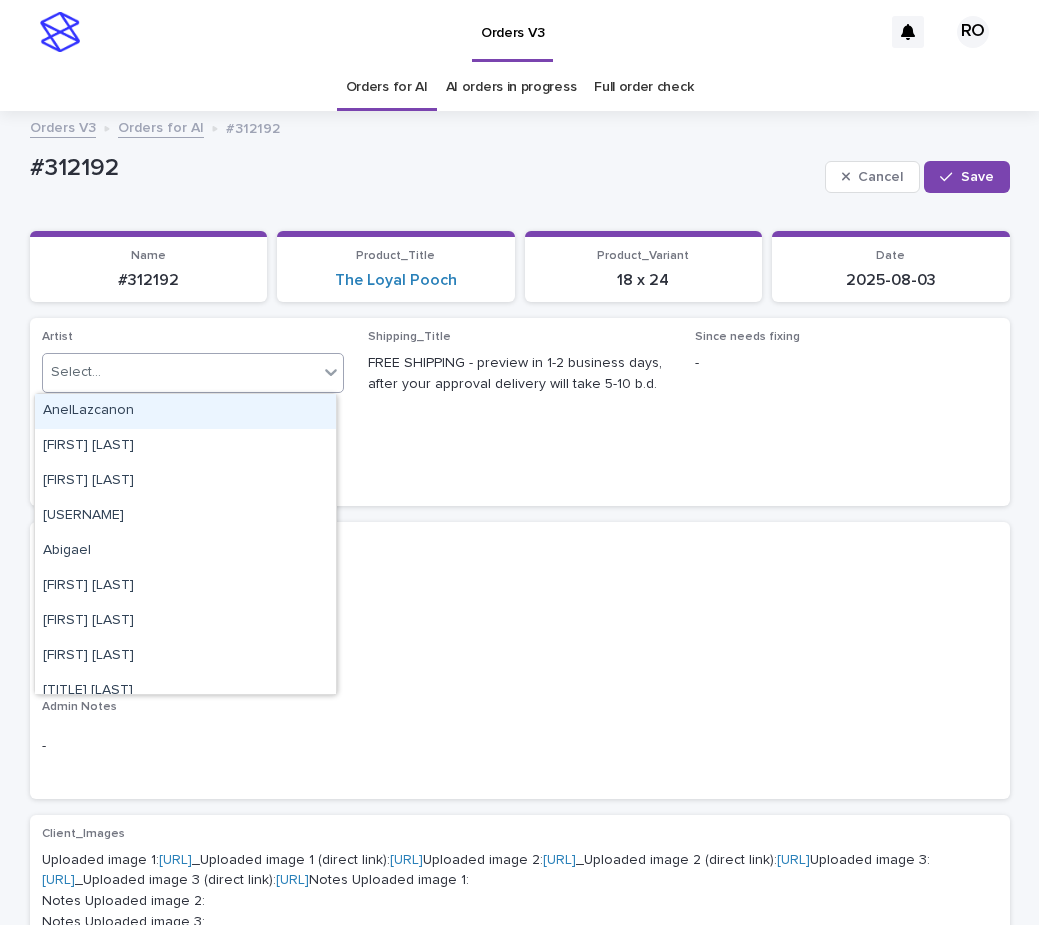 paste on "**********" 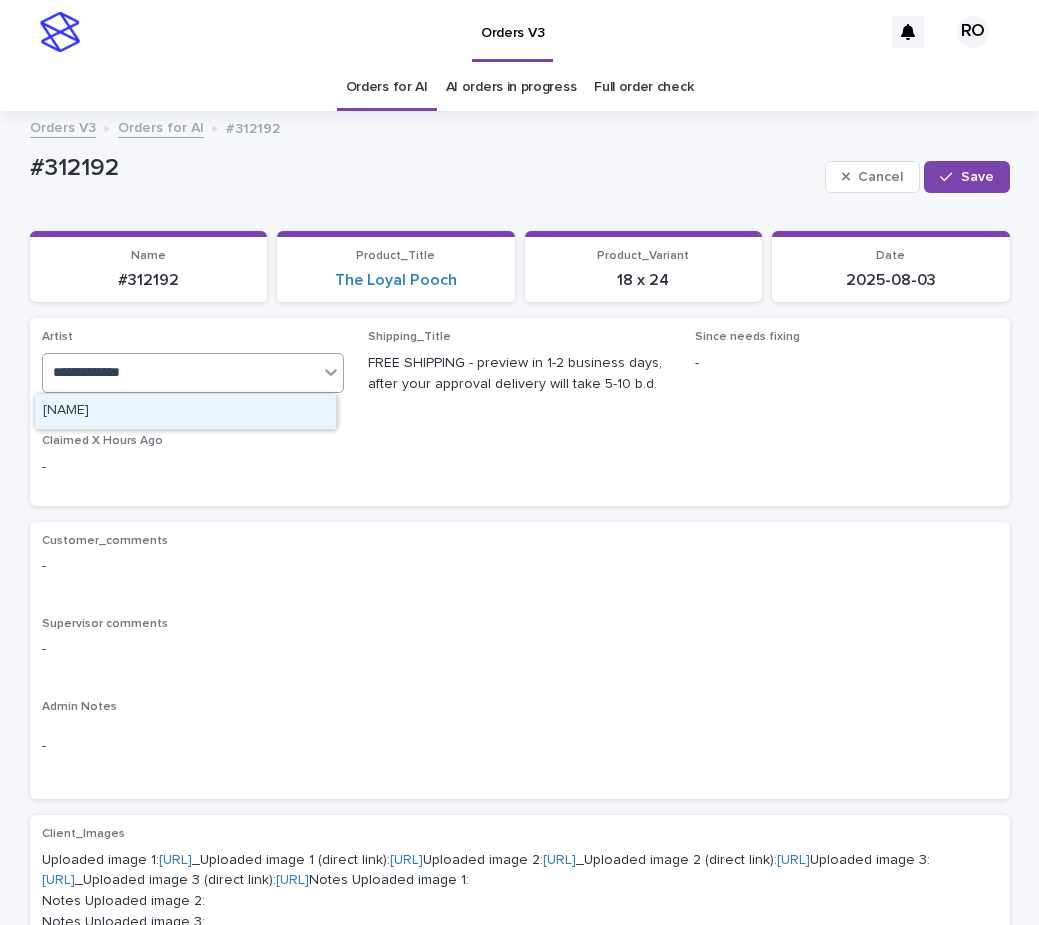type 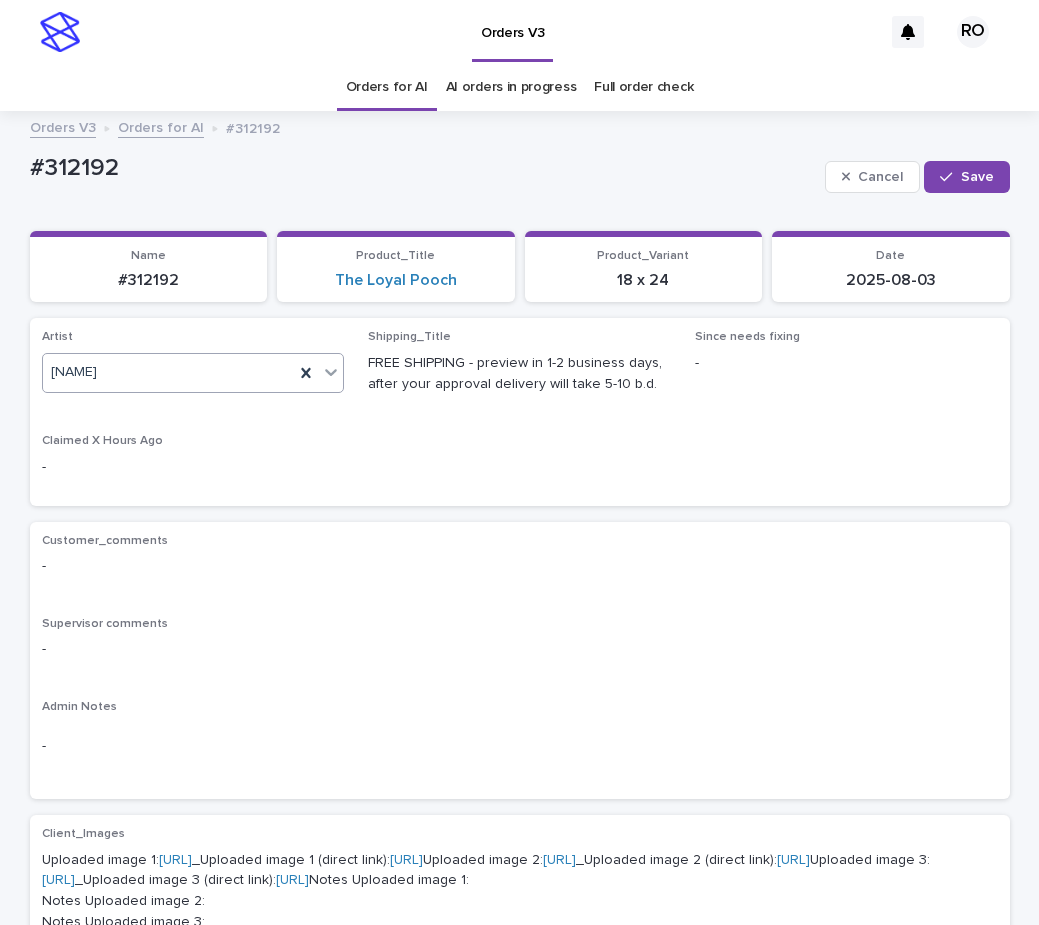 drag, startPoint x: 970, startPoint y: 172, endPoint x: 863, endPoint y: 149, distance: 109.444046 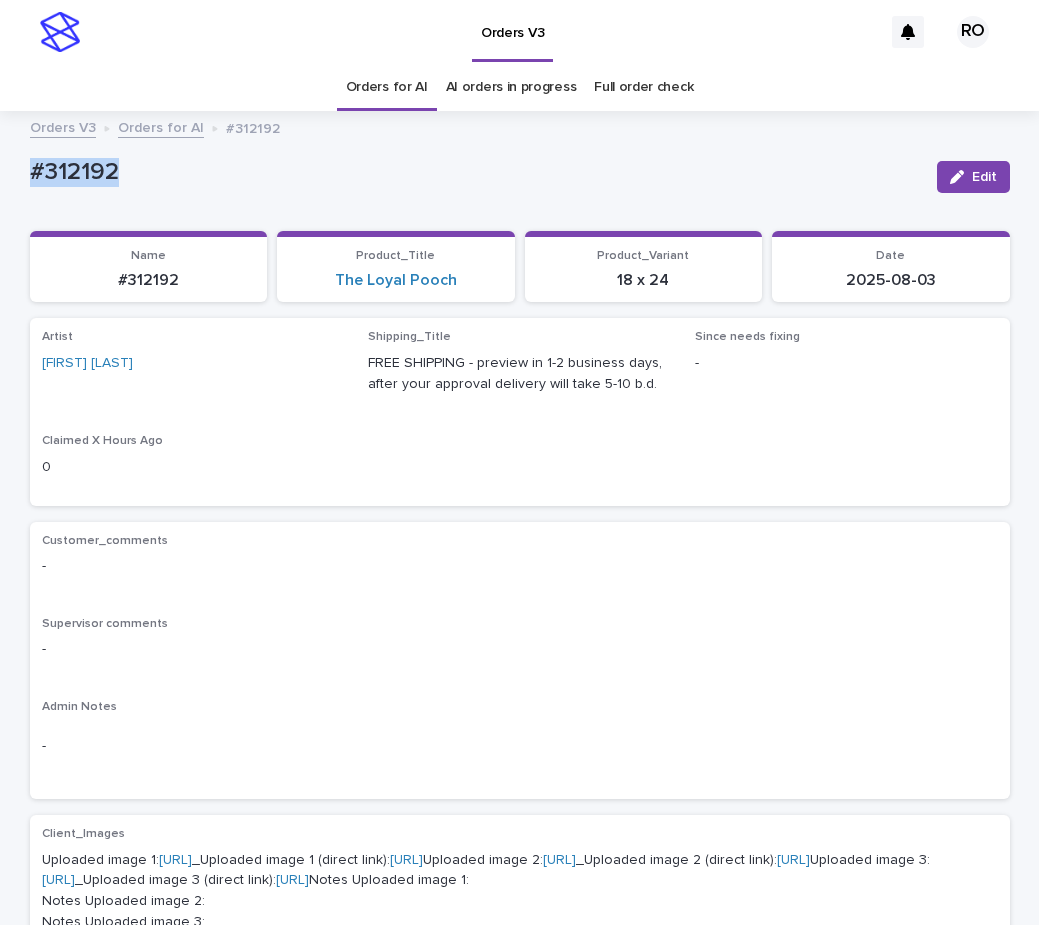 drag, startPoint x: 181, startPoint y: 177, endPoint x: 31, endPoint y: 154, distance: 151.75308 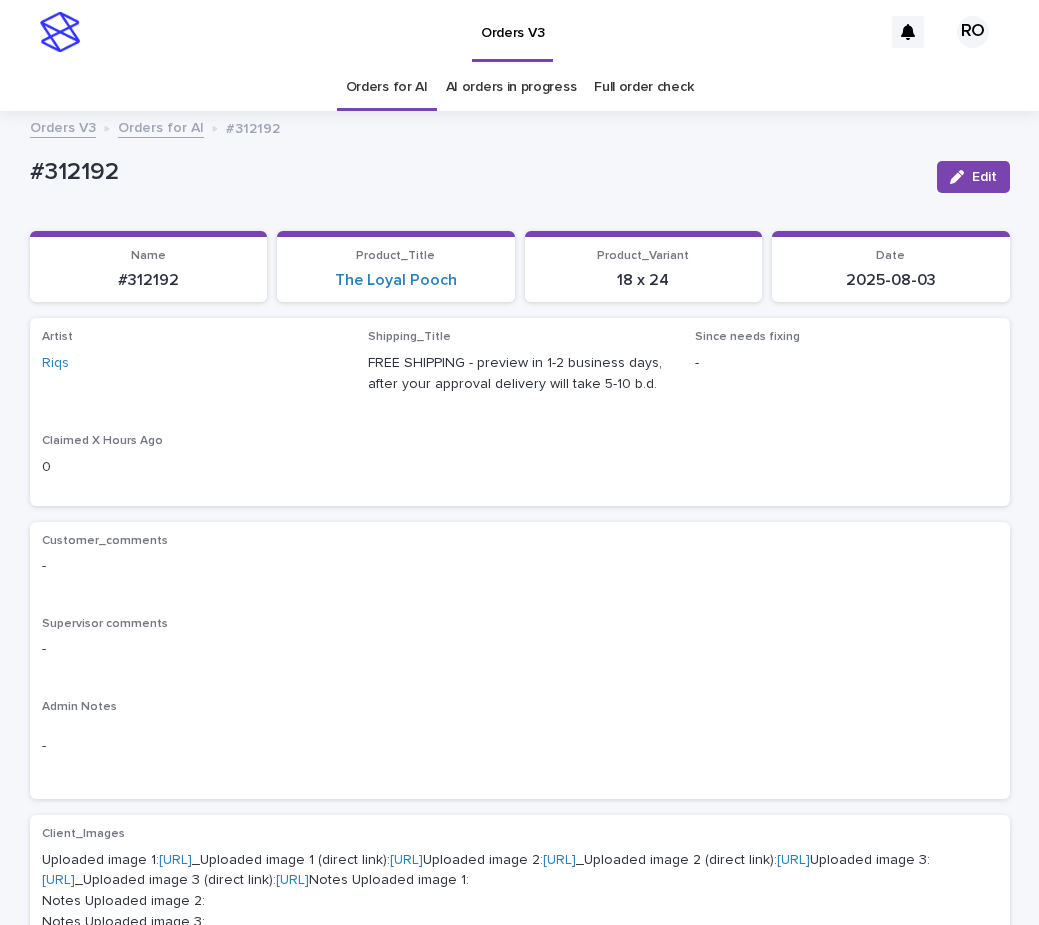 click on "Customer_comments -" at bounding box center [520, 563] 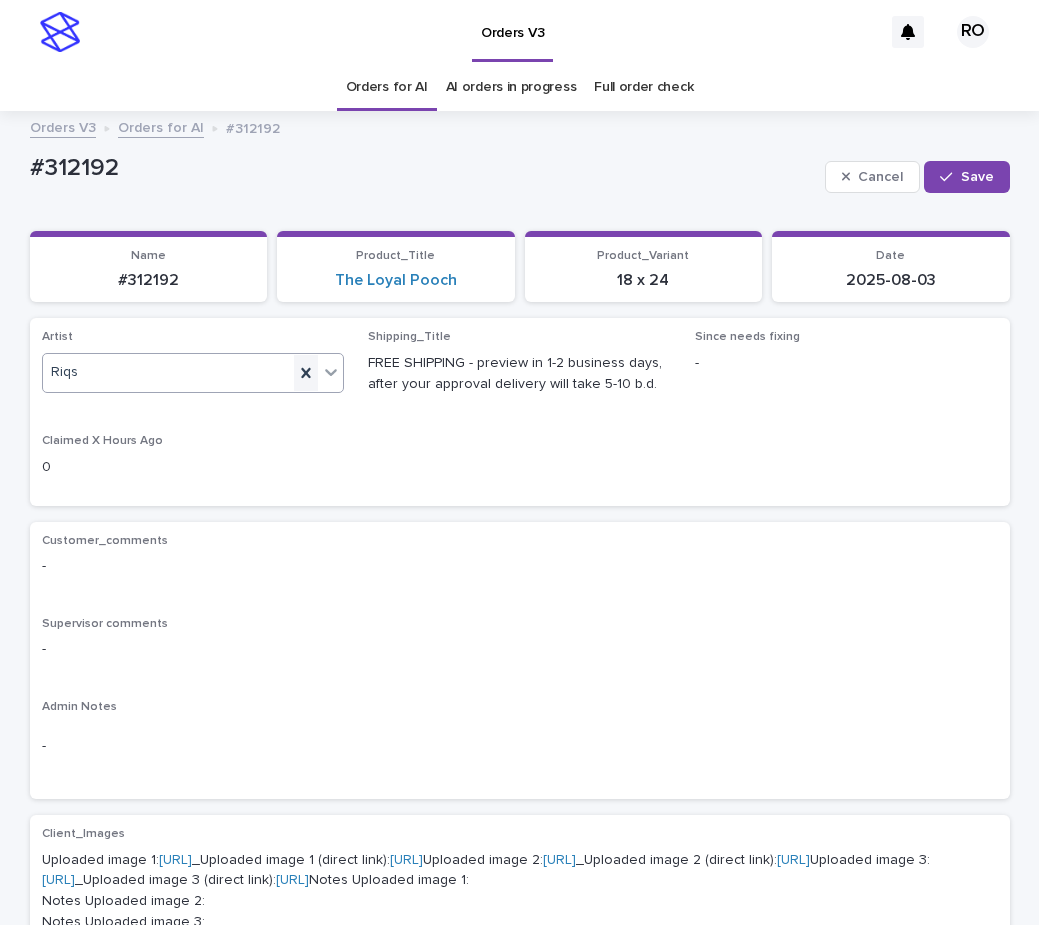 click at bounding box center [306, 373] 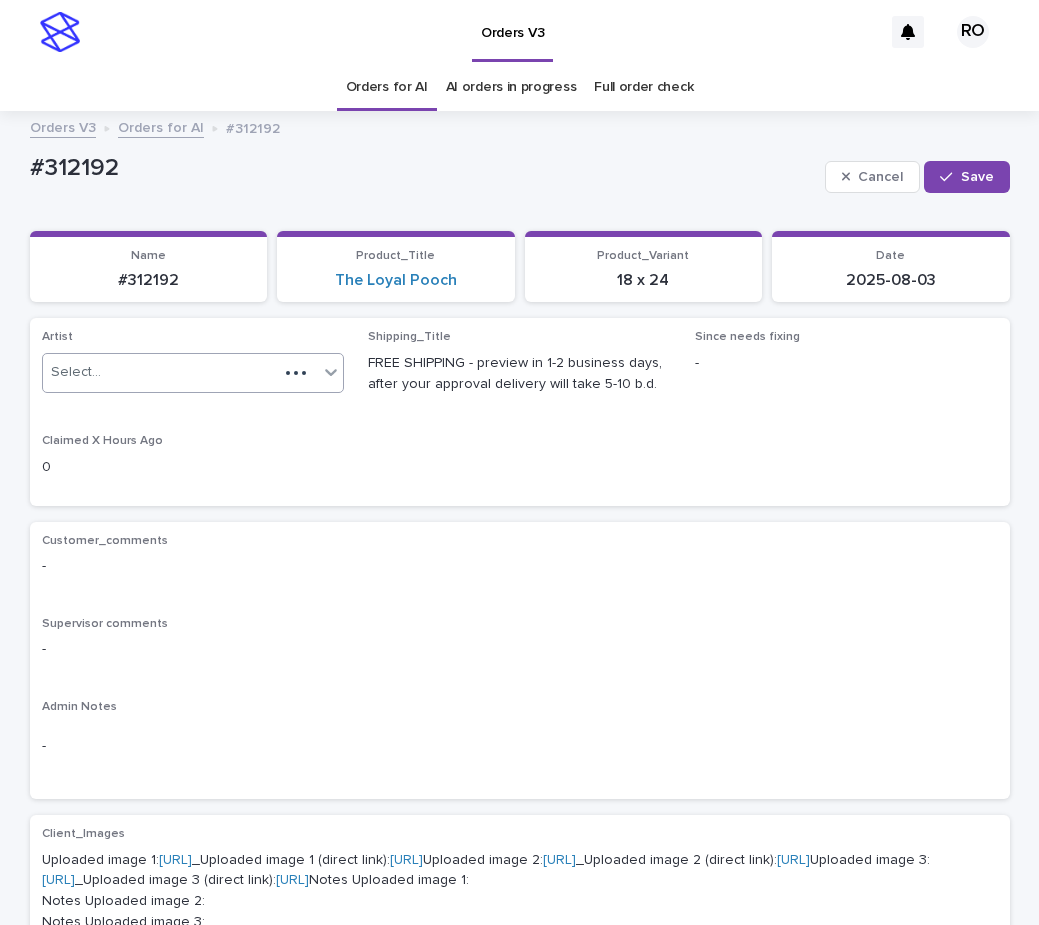 paste on "**********" 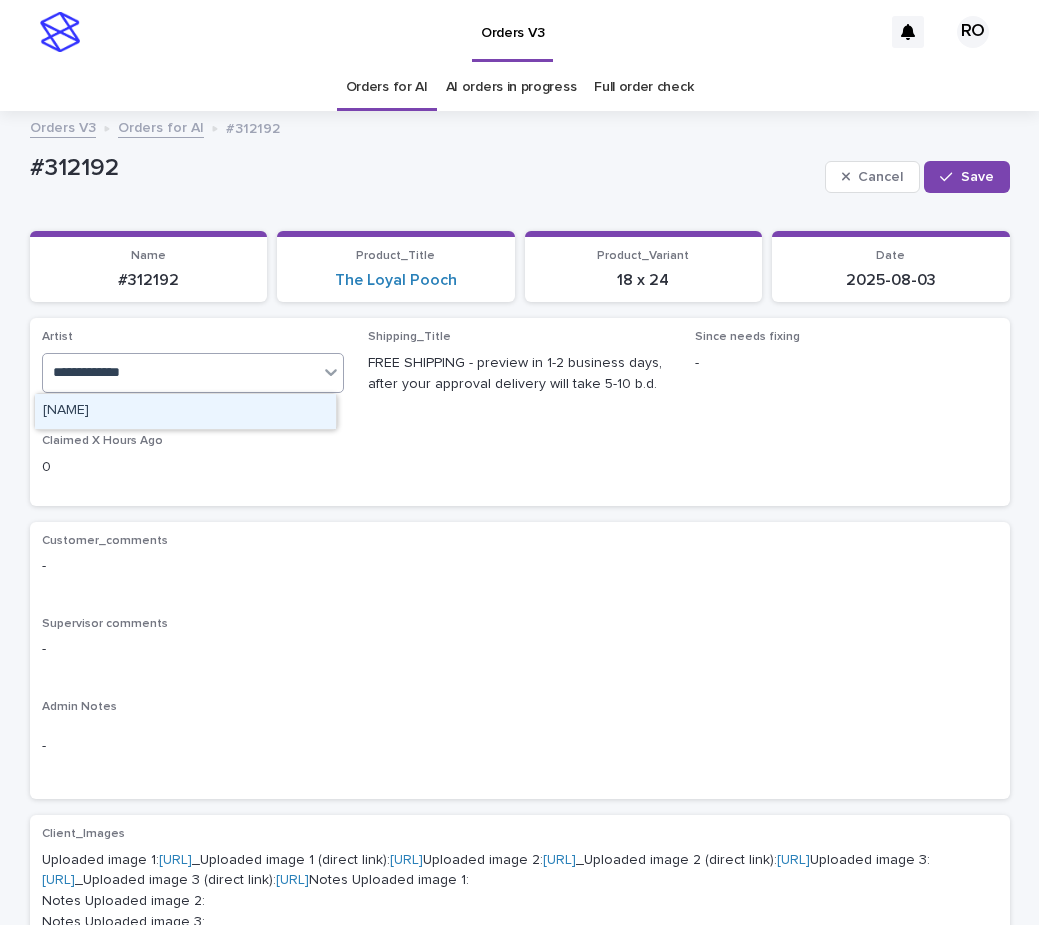 click on "[NAME]" at bounding box center [185, 411] 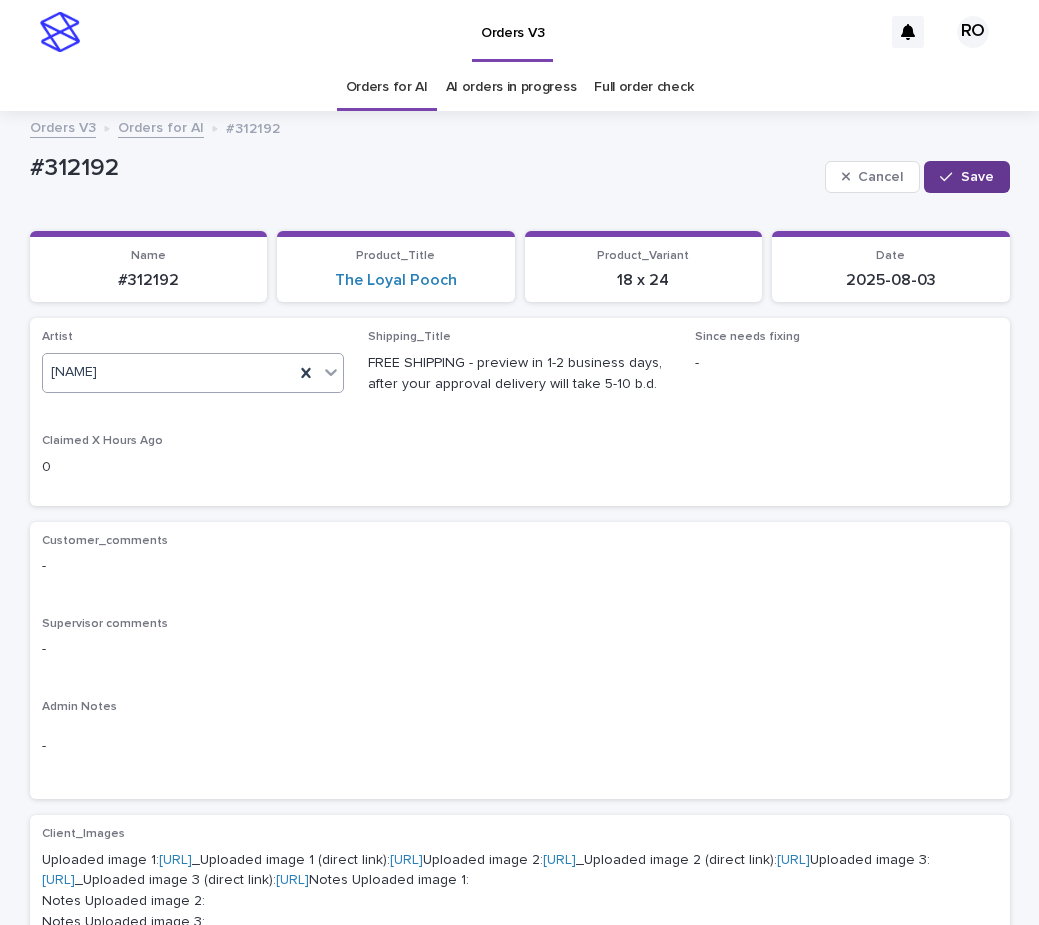 drag, startPoint x: 945, startPoint y: 178, endPoint x: 942, endPoint y: 188, distance: 10.440307 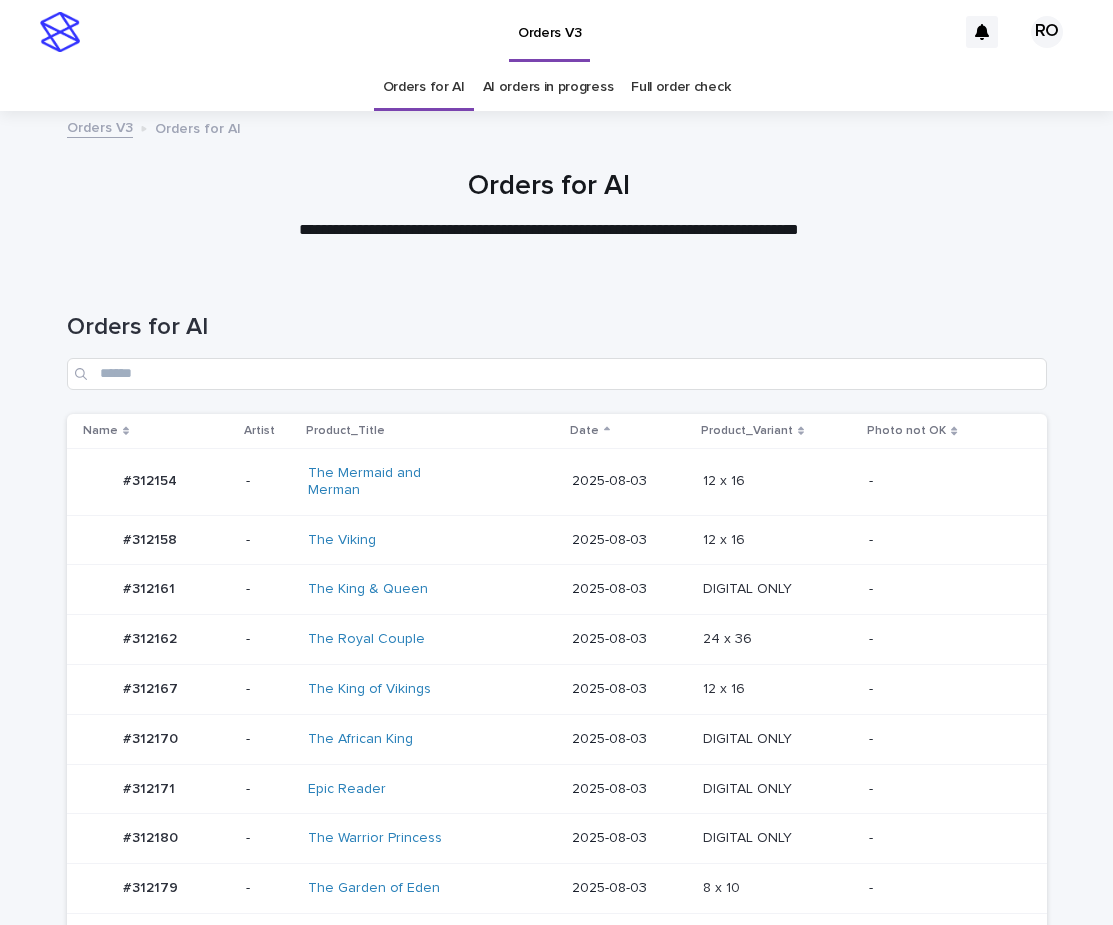 scroll, scrollTop: 0, scrollLeft: 0, axis: both 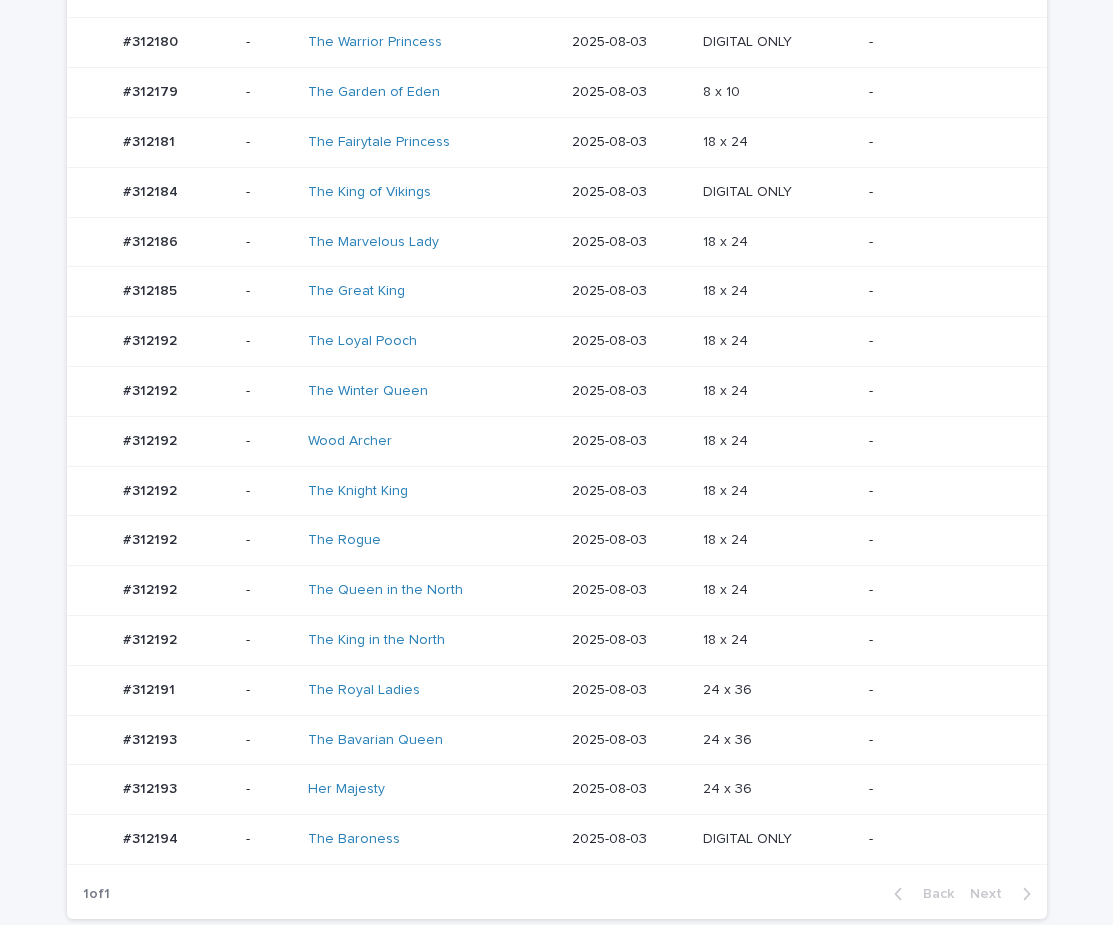click on "-" at bounding box center (953, 491) 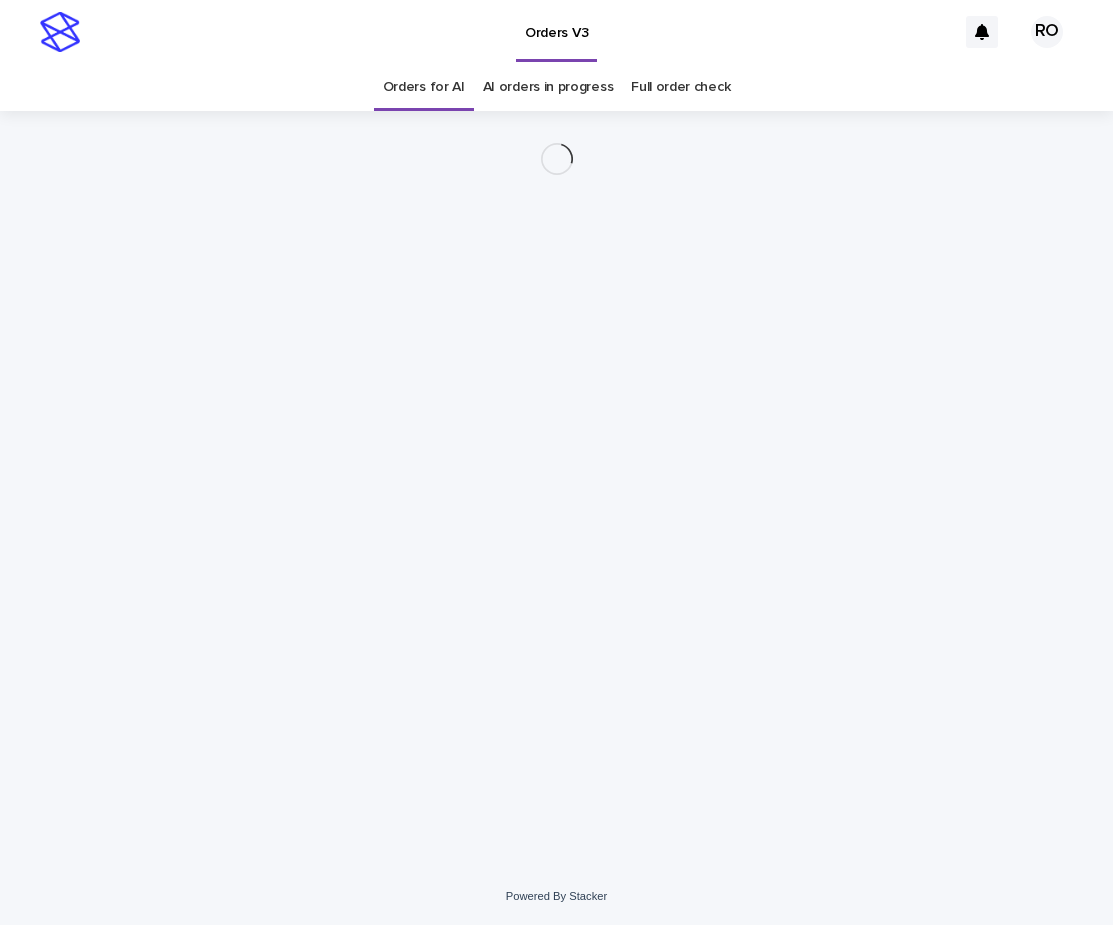 scroll, scrollTop: 0, scrollLeft: 0, axis: both 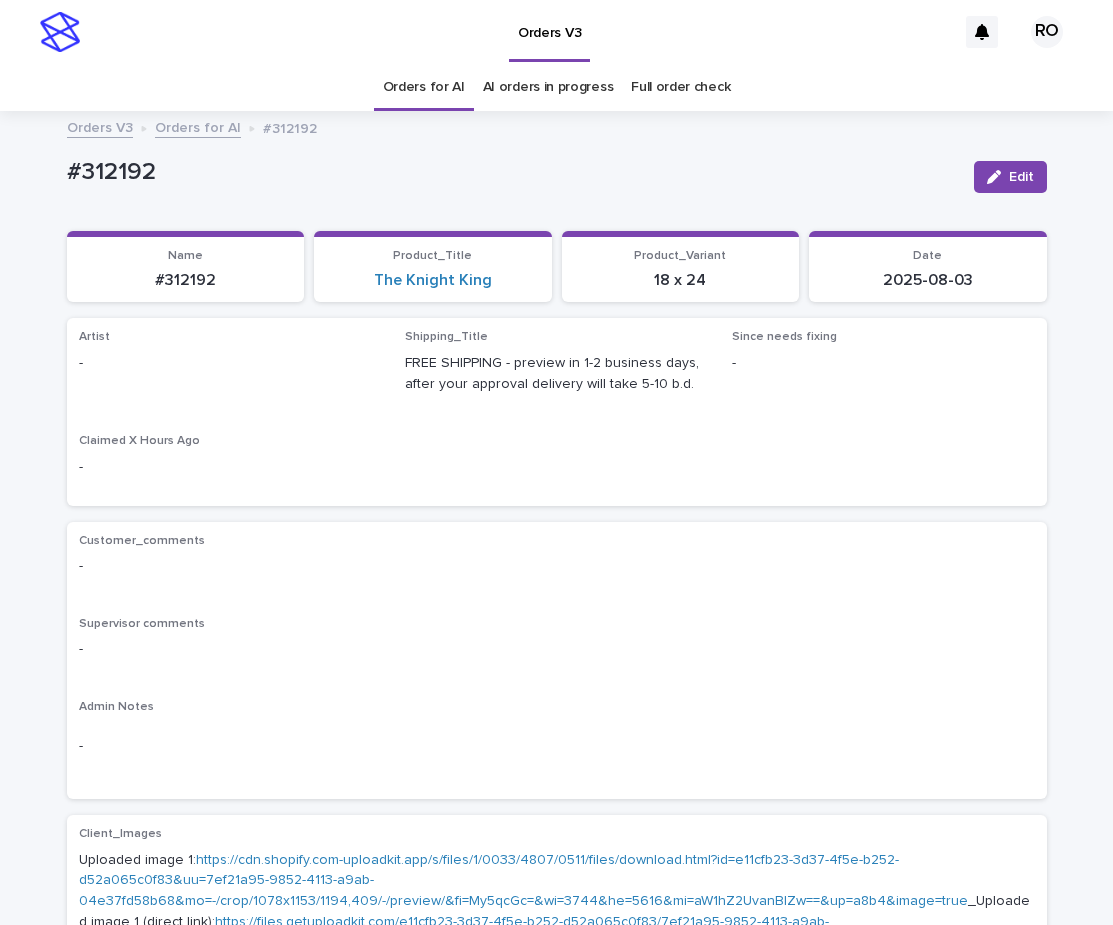 click on "Edit" at bounding box center [1021, 177] 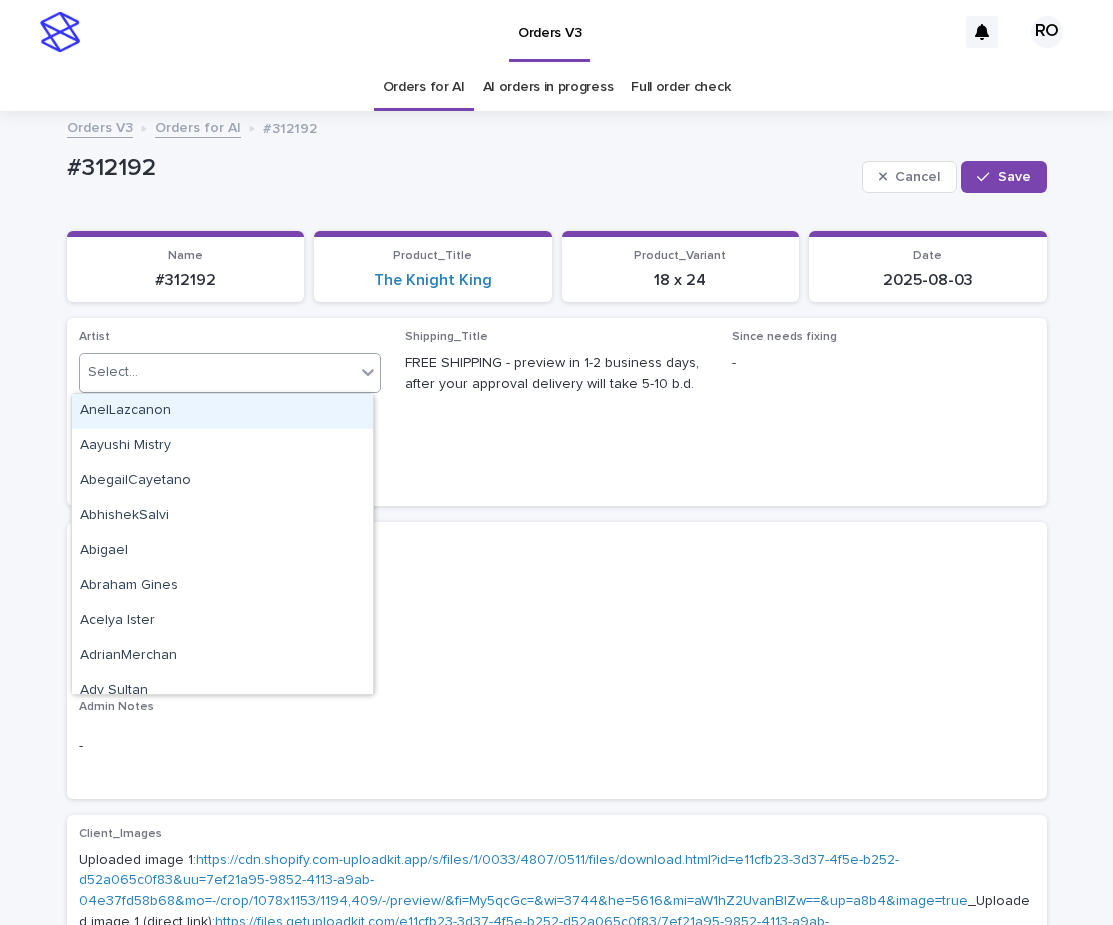 paste on "**********" 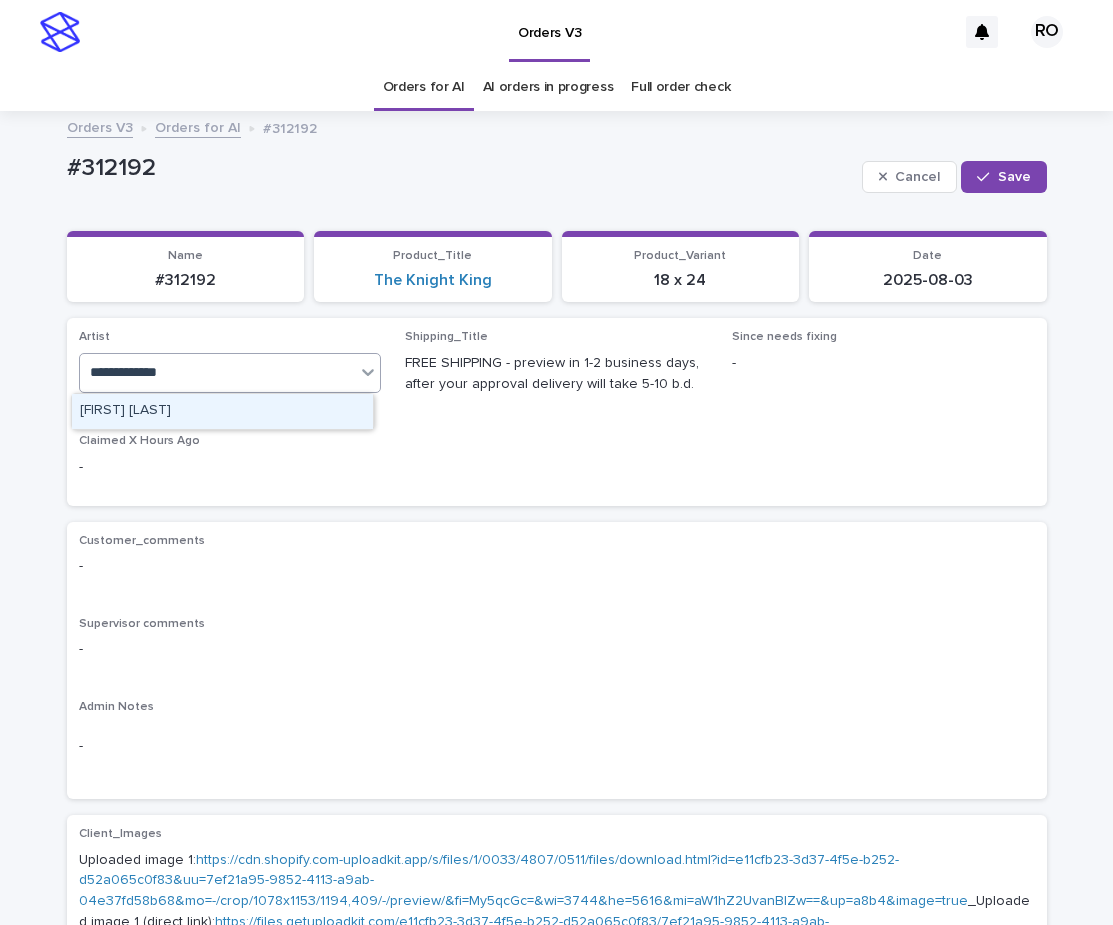 click on "[NAME]" at bounding box center (222, 411) 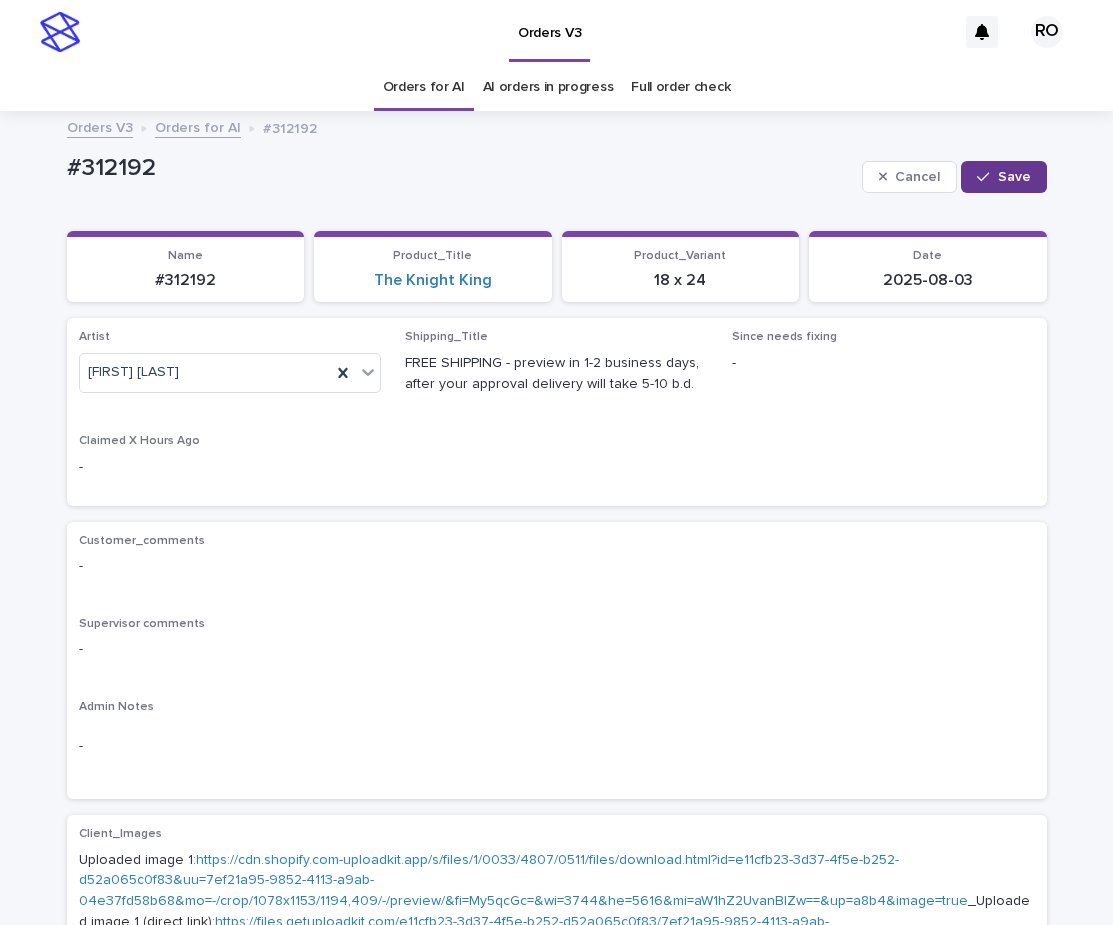 click on "Save" at bounding box center (1014, 177) 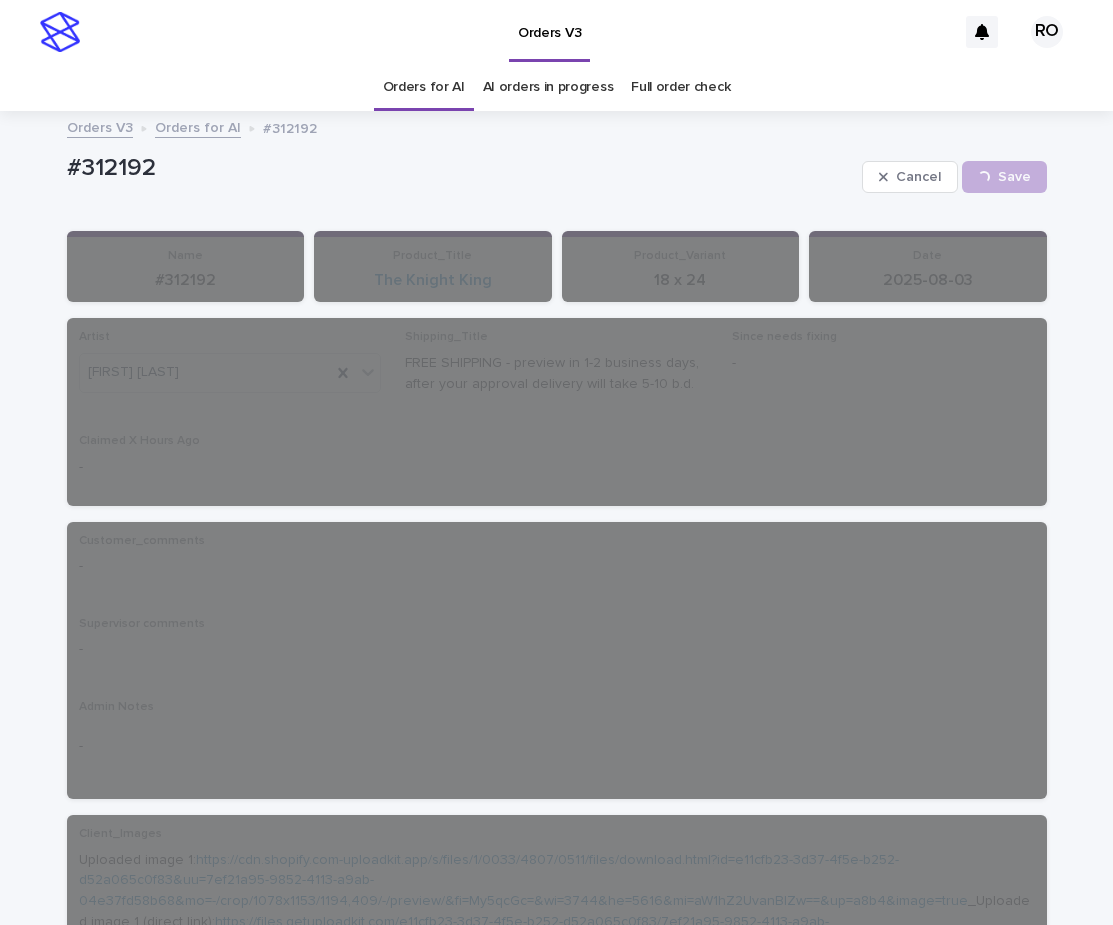 drag, startPoint x: 658, startPoint y: 151, endPoint x: 590, endPoint y: 107, distance: 80.99383 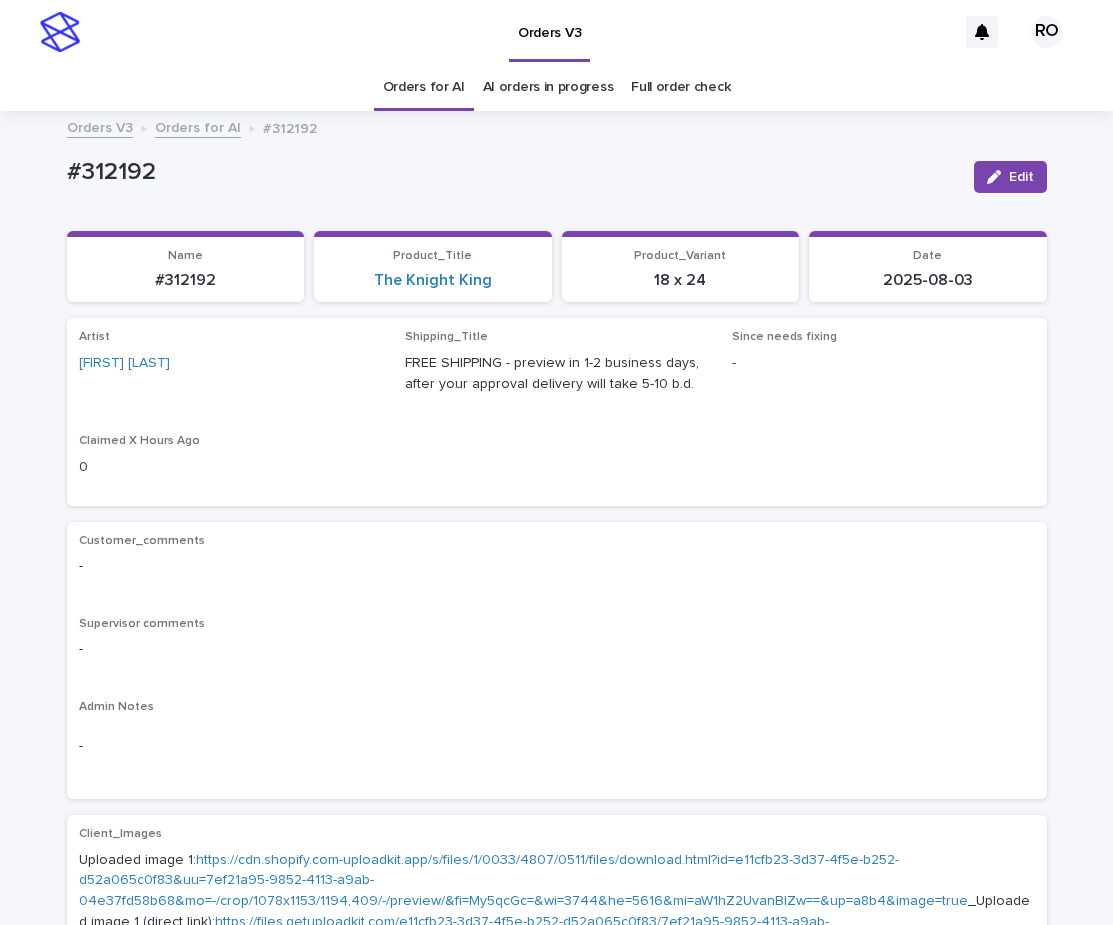 click on "Orders for AI AI orders in progress Full order check" at bounding box center [556, 87] 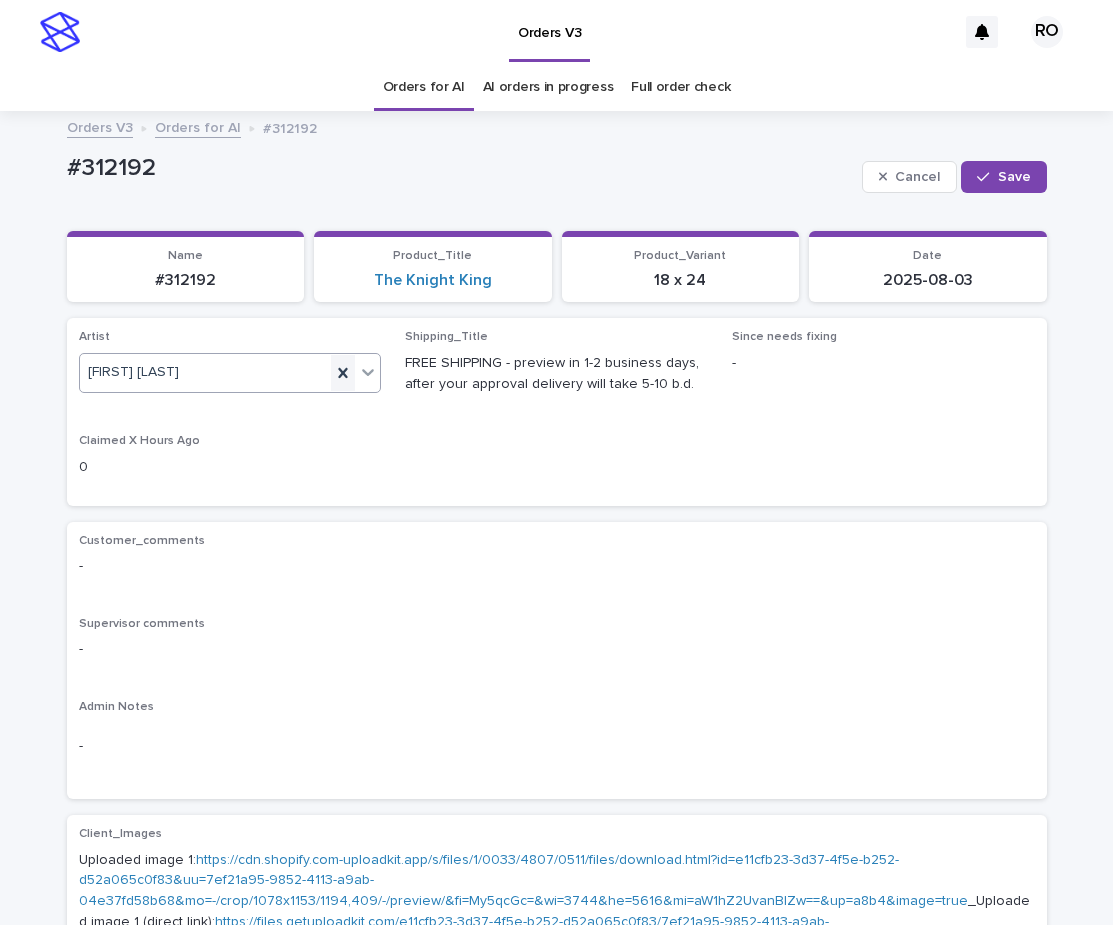 click 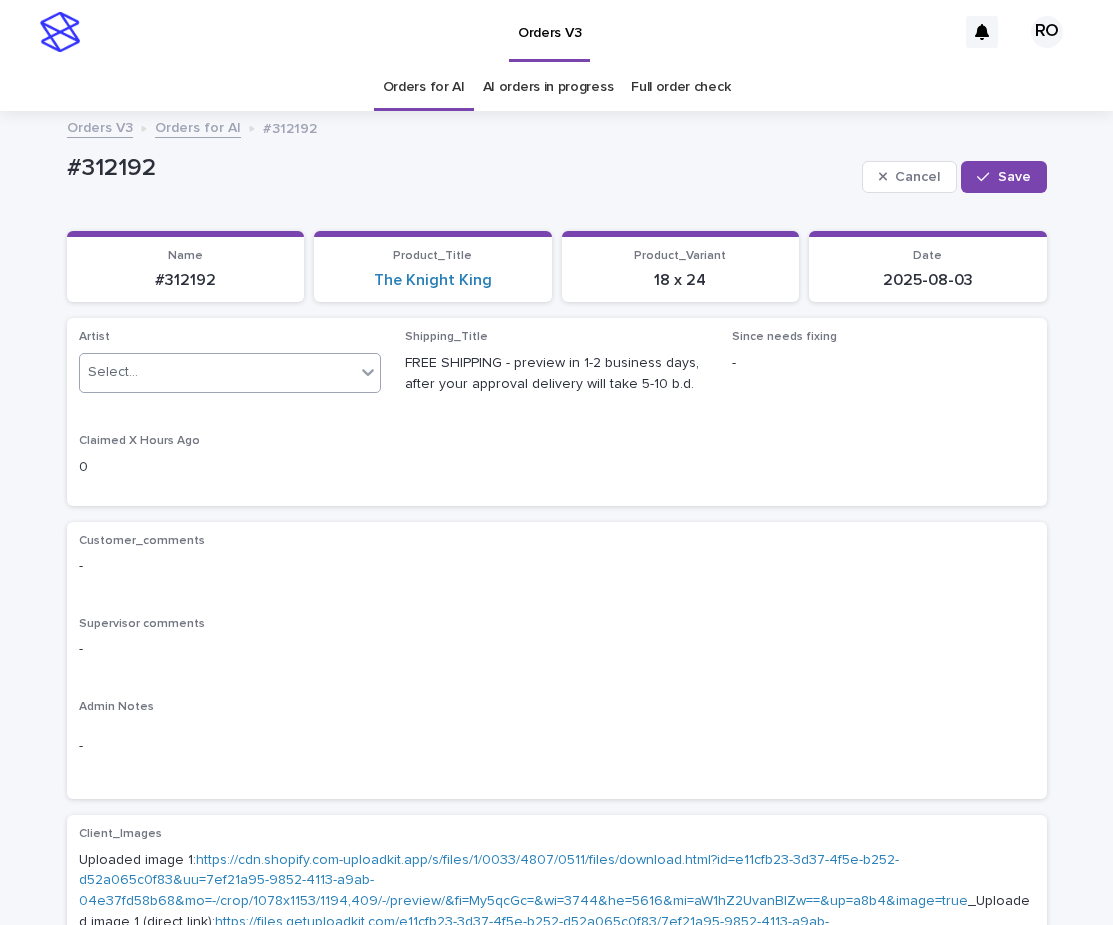 paste on "**********" 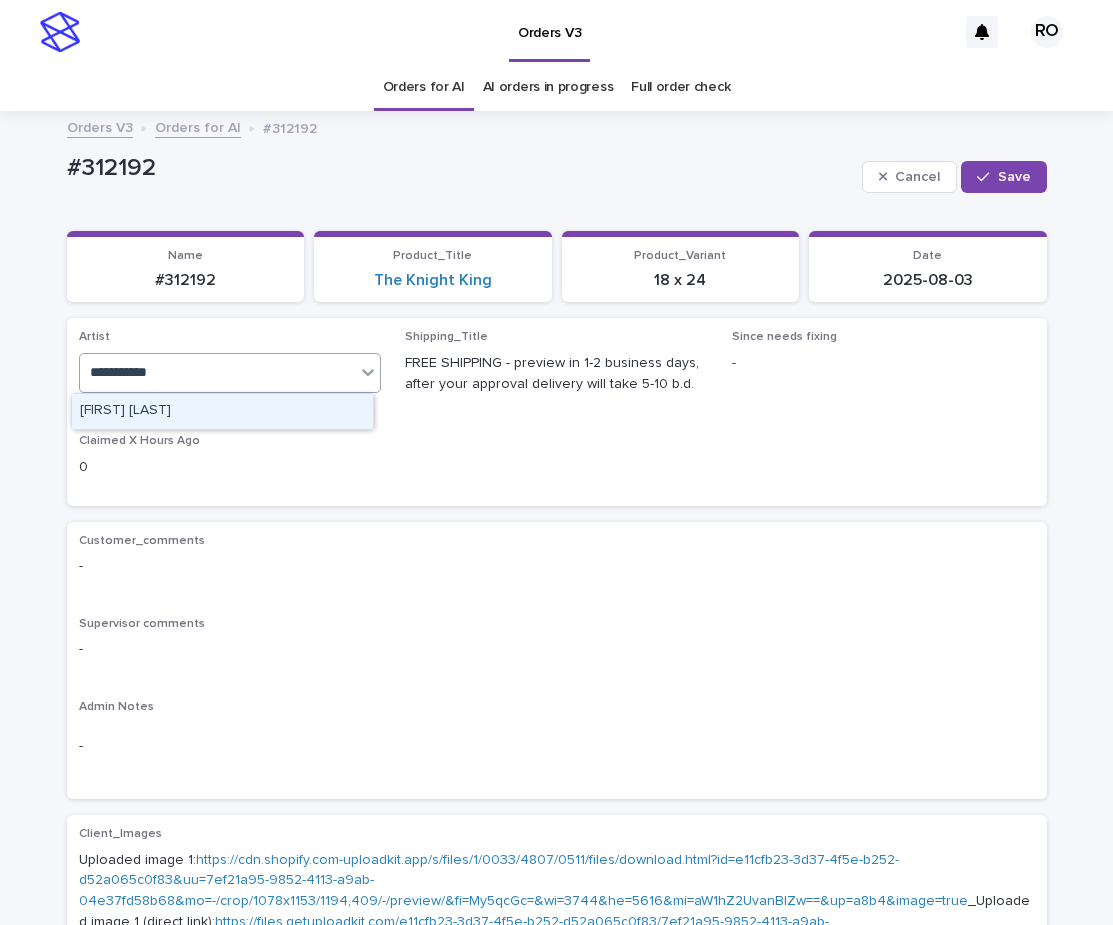 click on "JohnMichael" at bounding box center (222, 411) 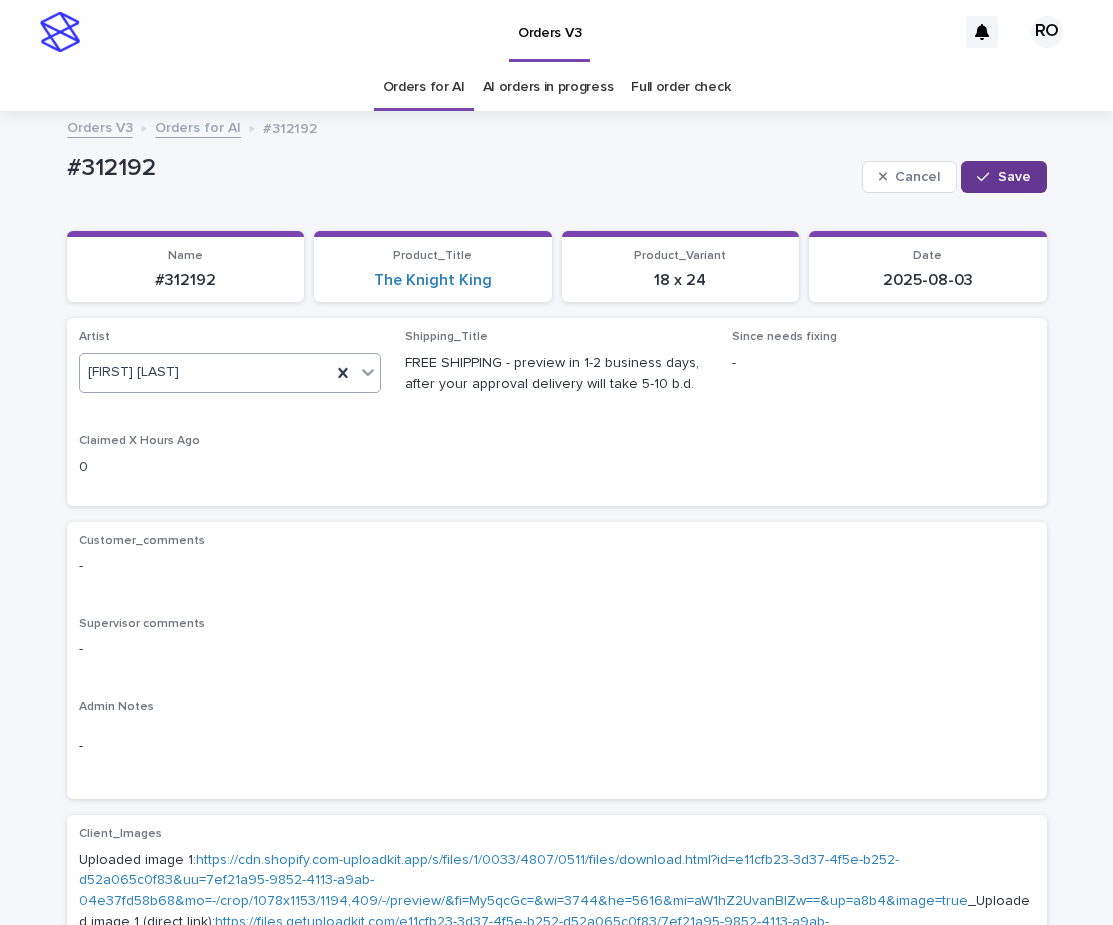 drag, startPoint x: 1012, startPoint y: 179, endPoint x: 963, endPoint y: 184, distance: 49.25444 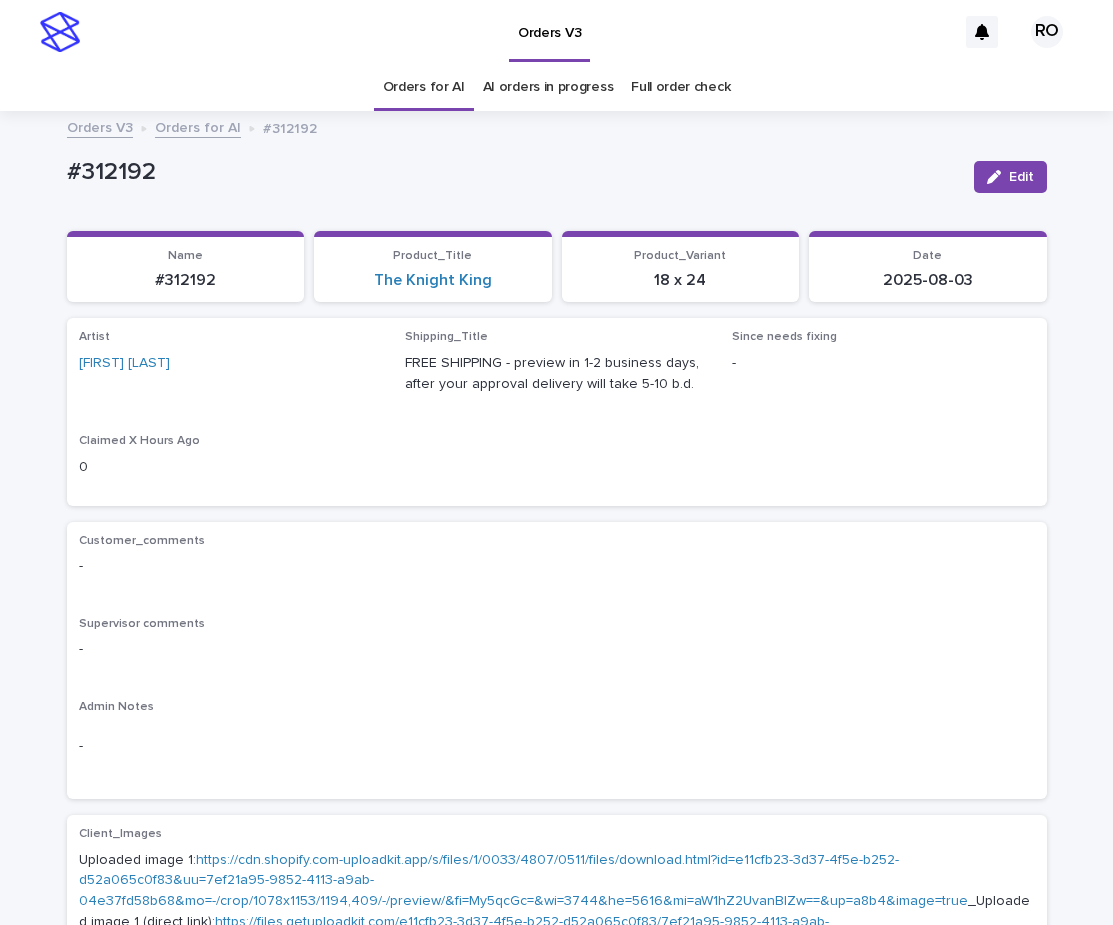drag, startPoint x: 913, startPoint y: 124, endPoint x: 847, endPoint y: 111, distance: 67.26812 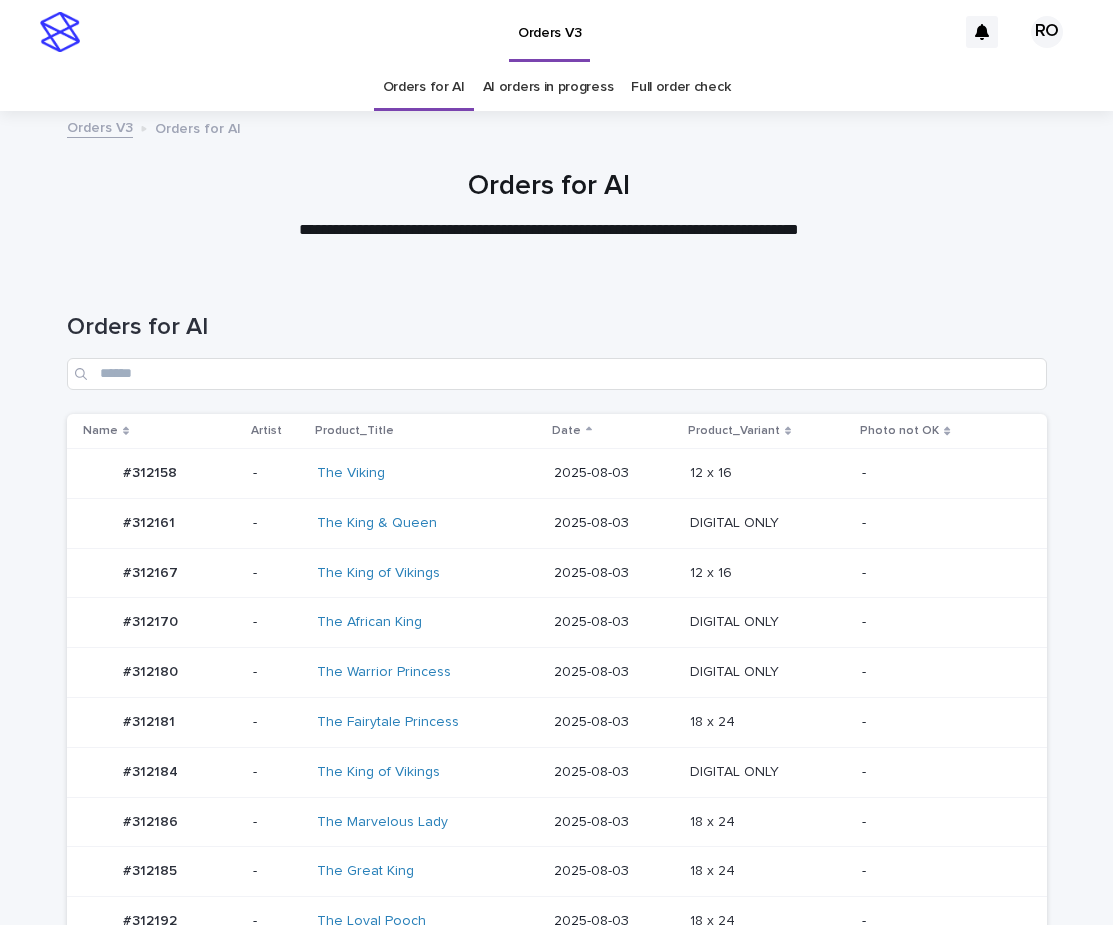 scroll, scrollTop: 0, scrollLeft: 0, axis: both 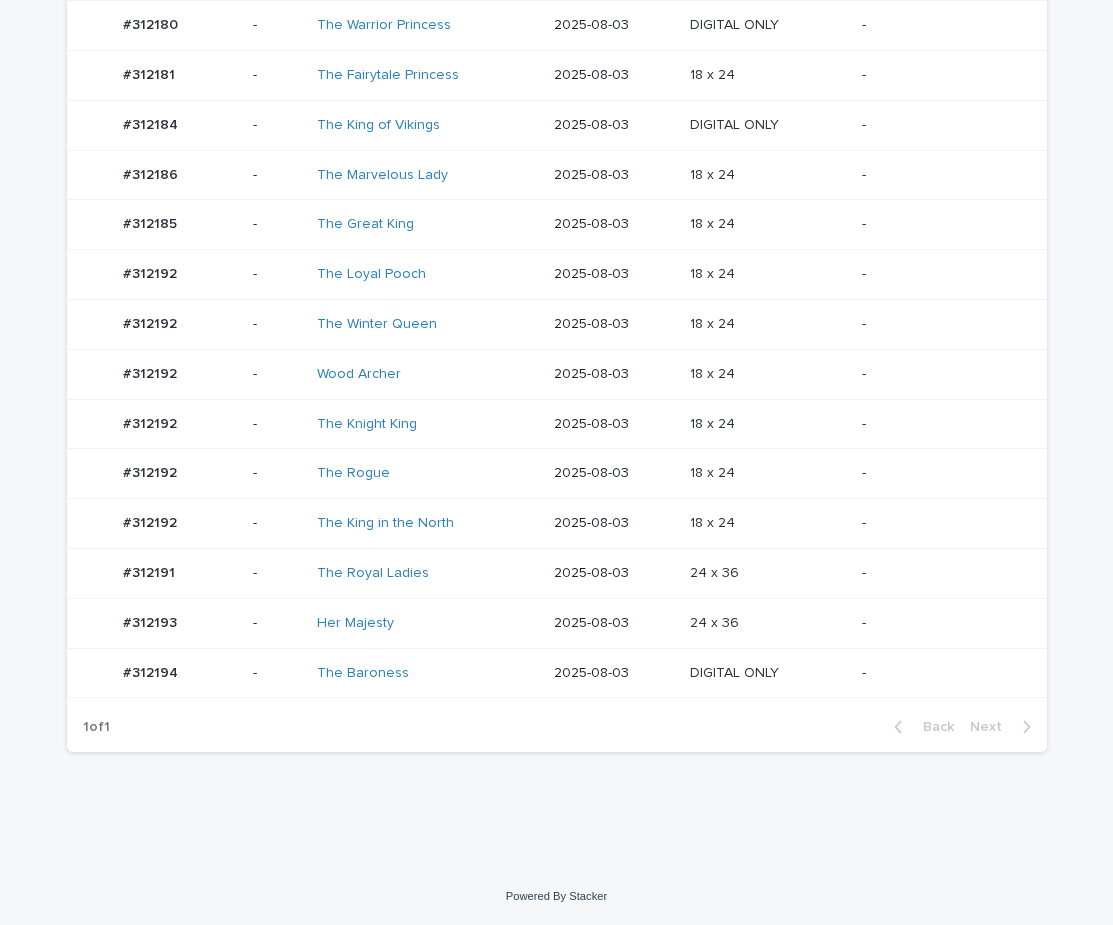 click on "-" at bounding box center [950, 524] 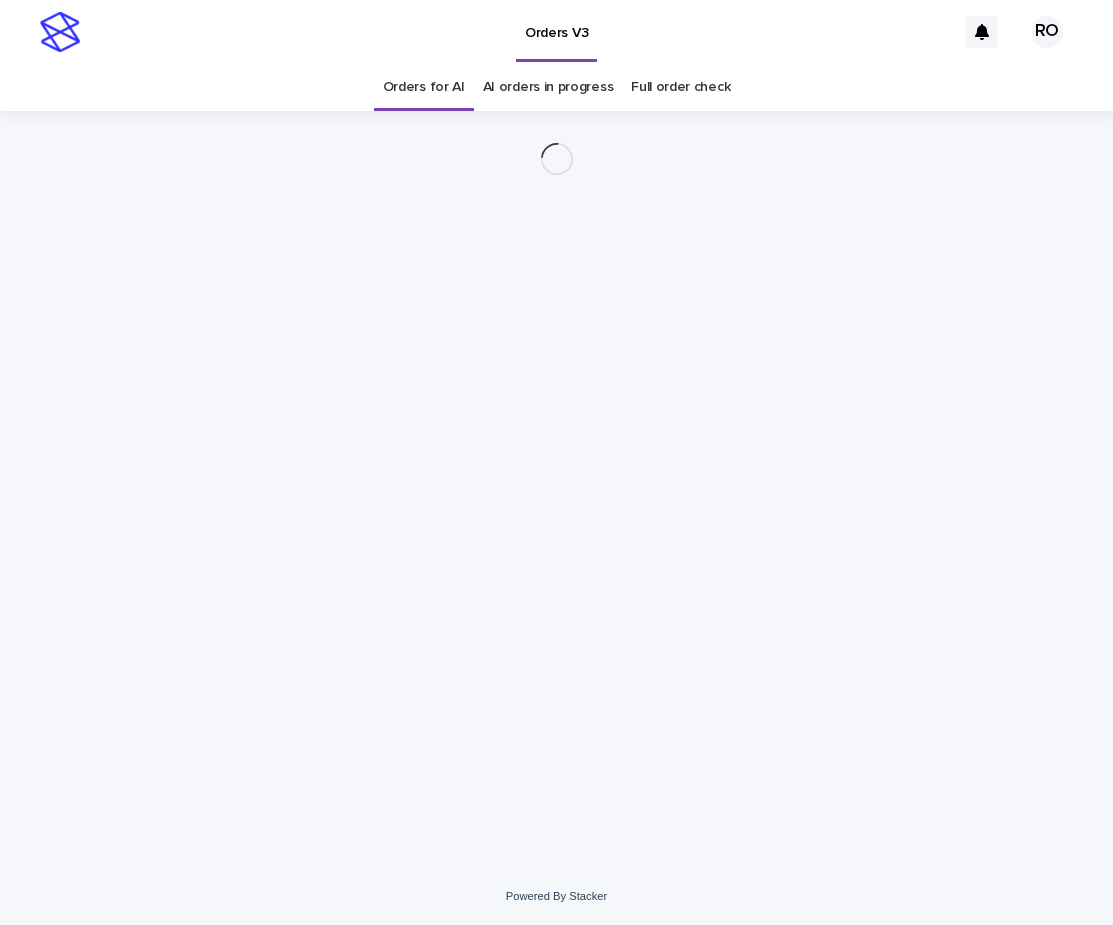 scroll, scrollTop: 0, scrollLeft: 0, axis: both 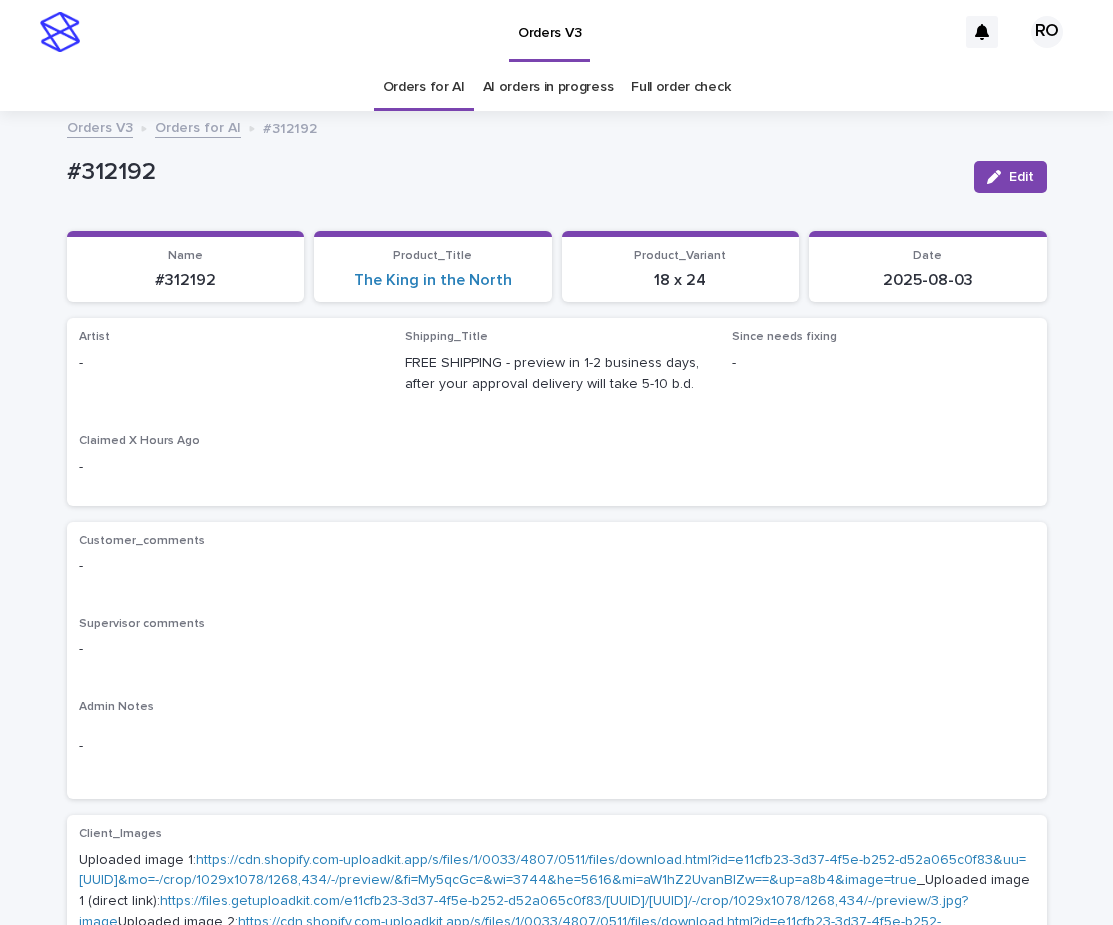 drag, startPoint x: 1022, startPoint y: 181, endPoint x: 360, endPoint y: 350, distance: 683.2313 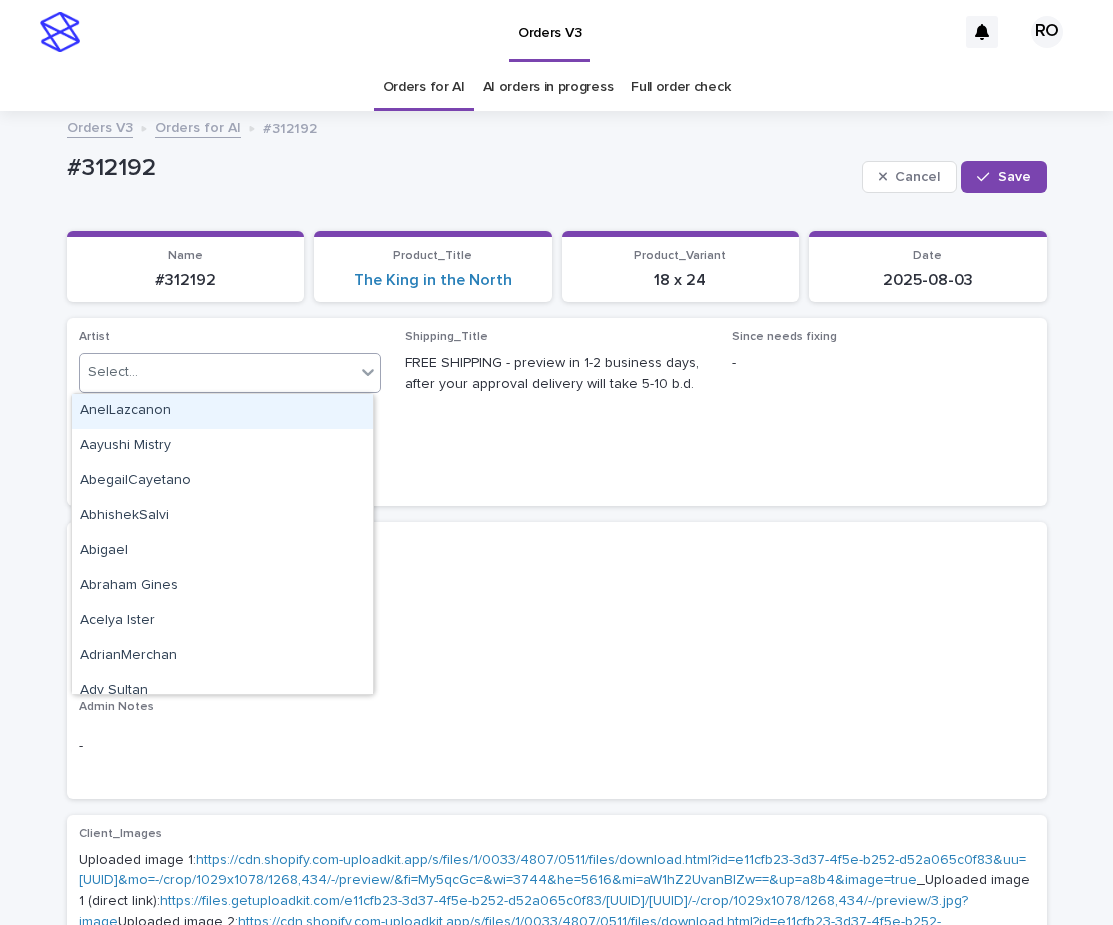paste on "**********" 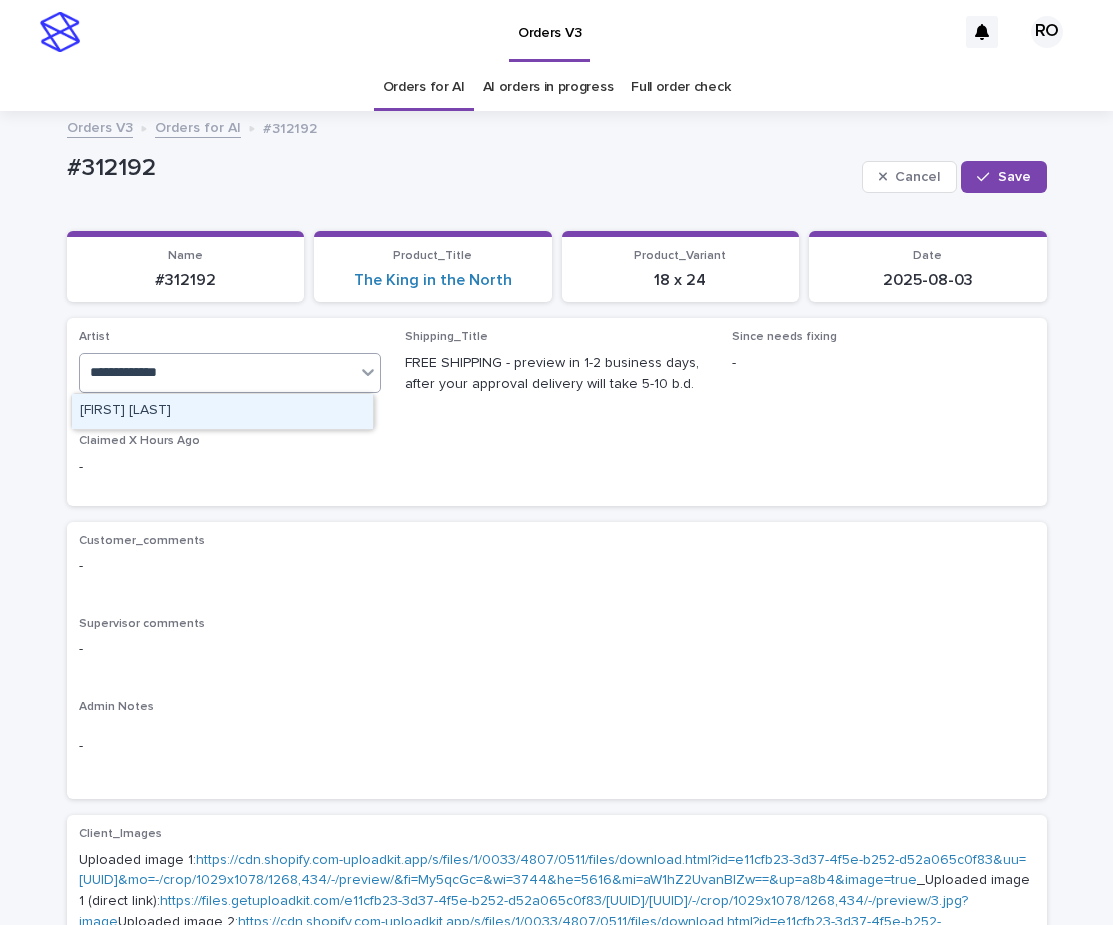 type 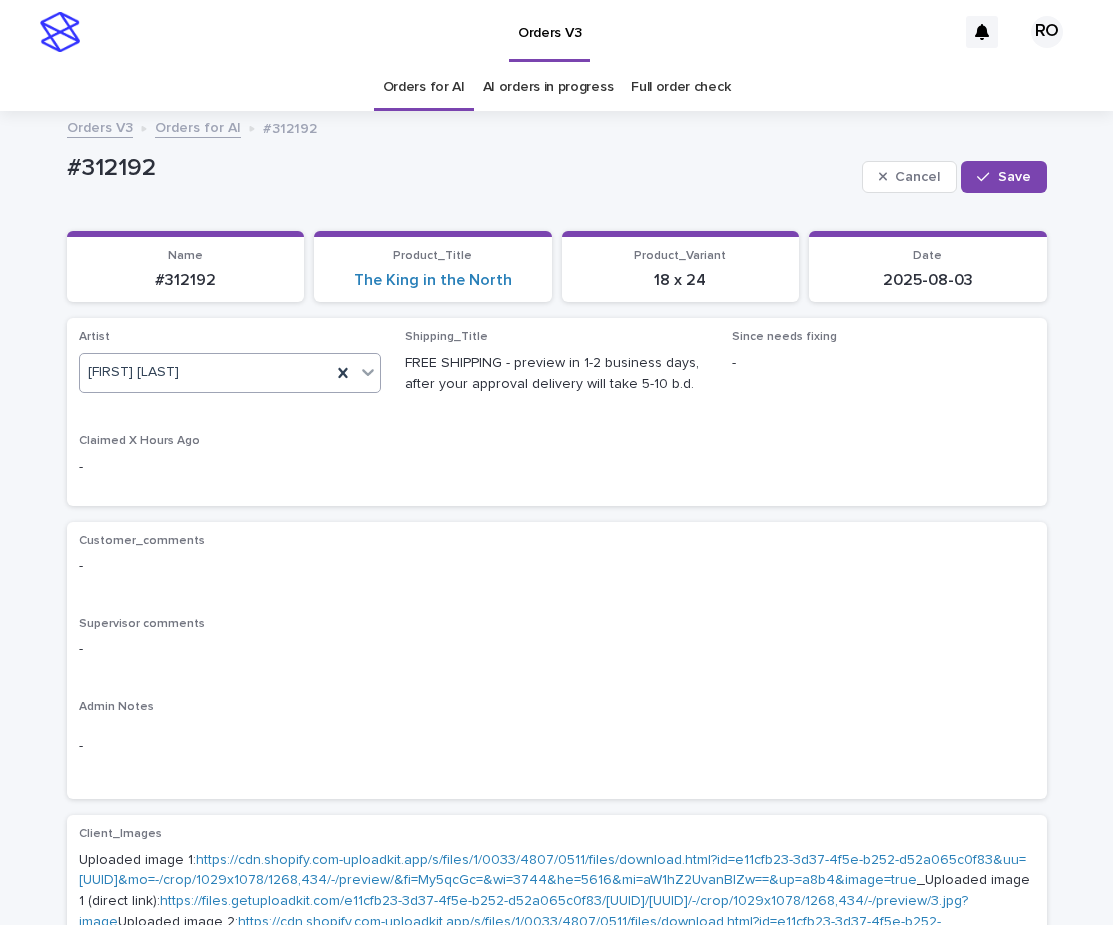 click at bounding box center [987, 177] 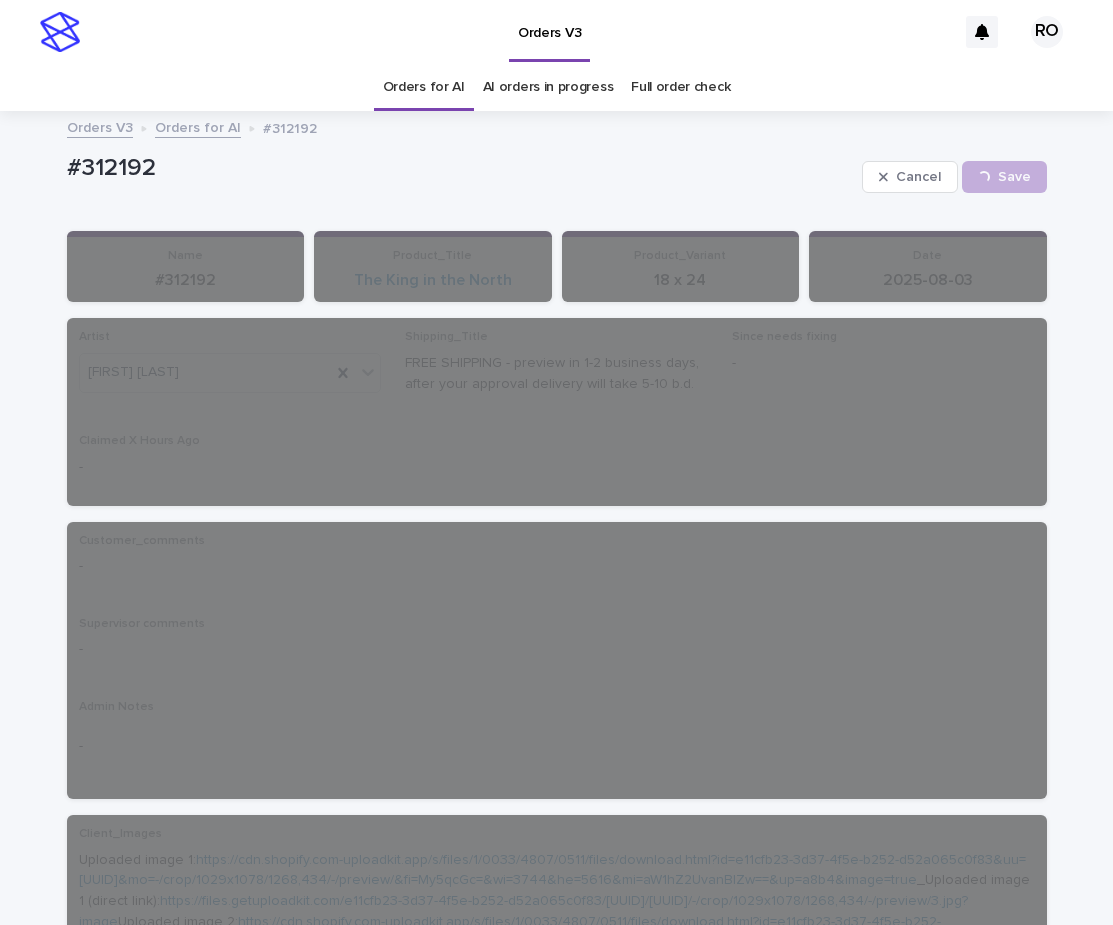 drag, startPoint x: 384, startPoint y: 175, endPoint x: 376, endPoint y: 139, distance: 36.878178 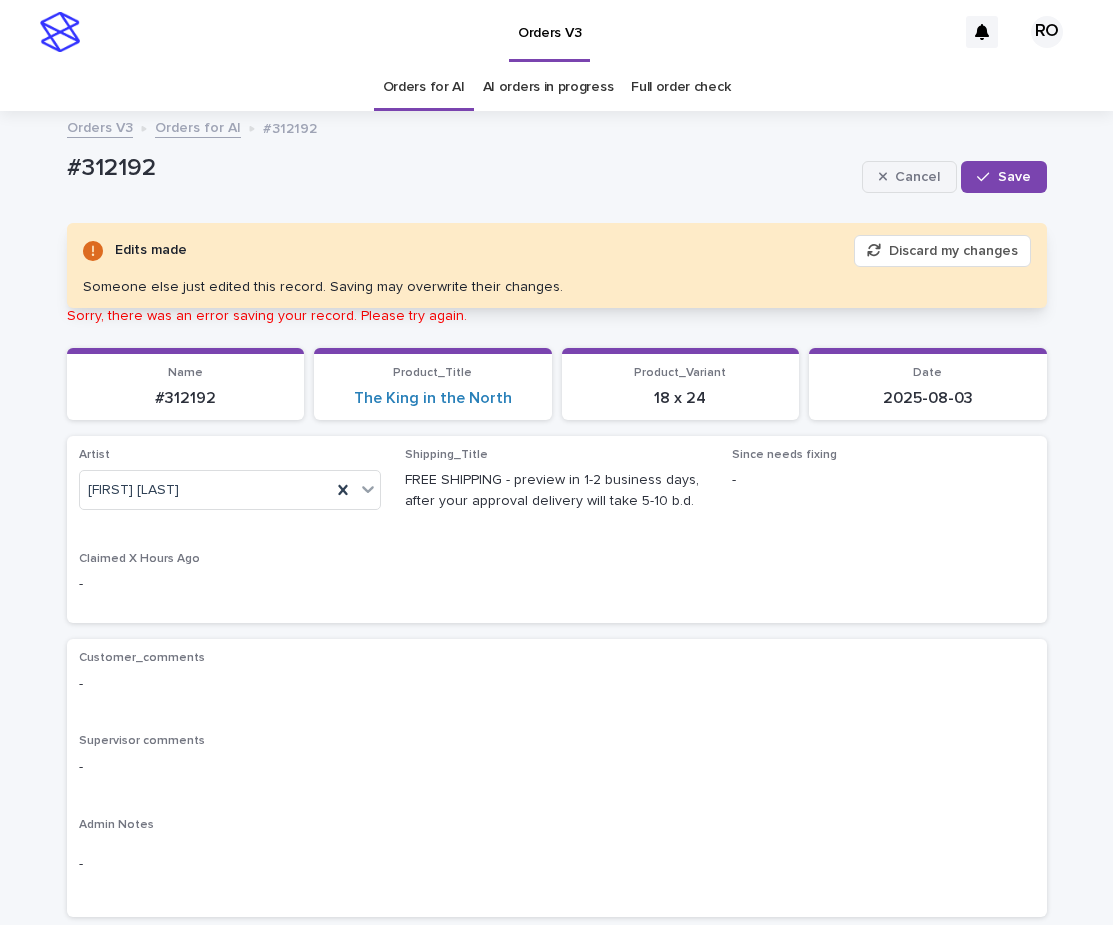click on "Save" at bounding box center [1003, 177] 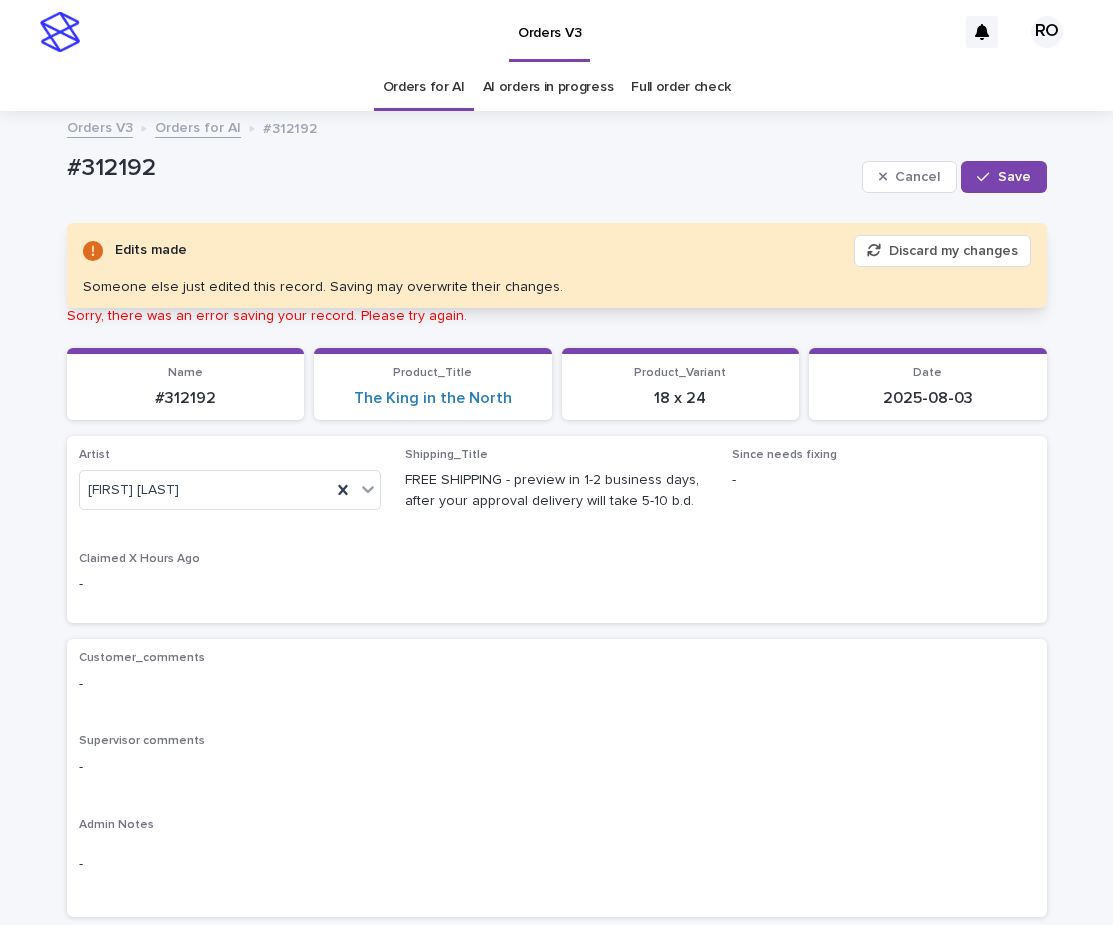 click on "Cancel" at bounding box center (917, 177) 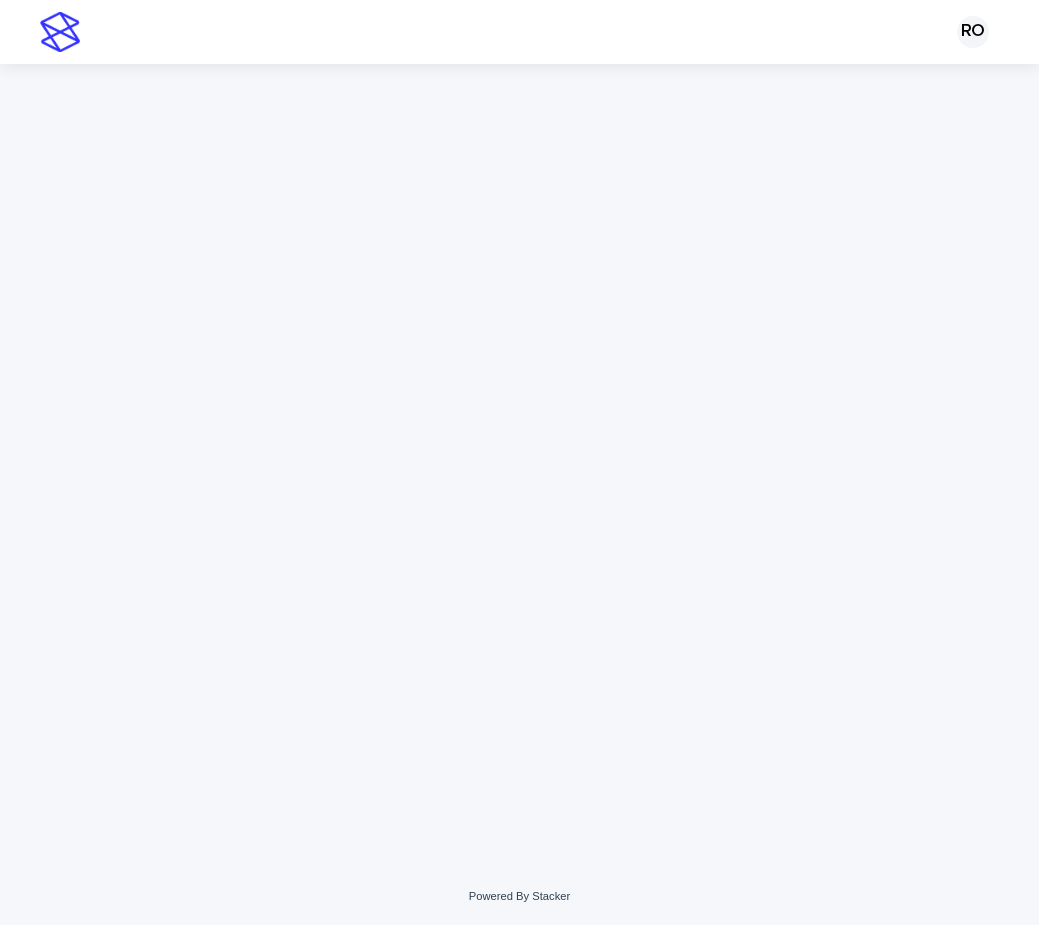 scroll, scrollTop: 0, scrollLeft: 0, axis: both 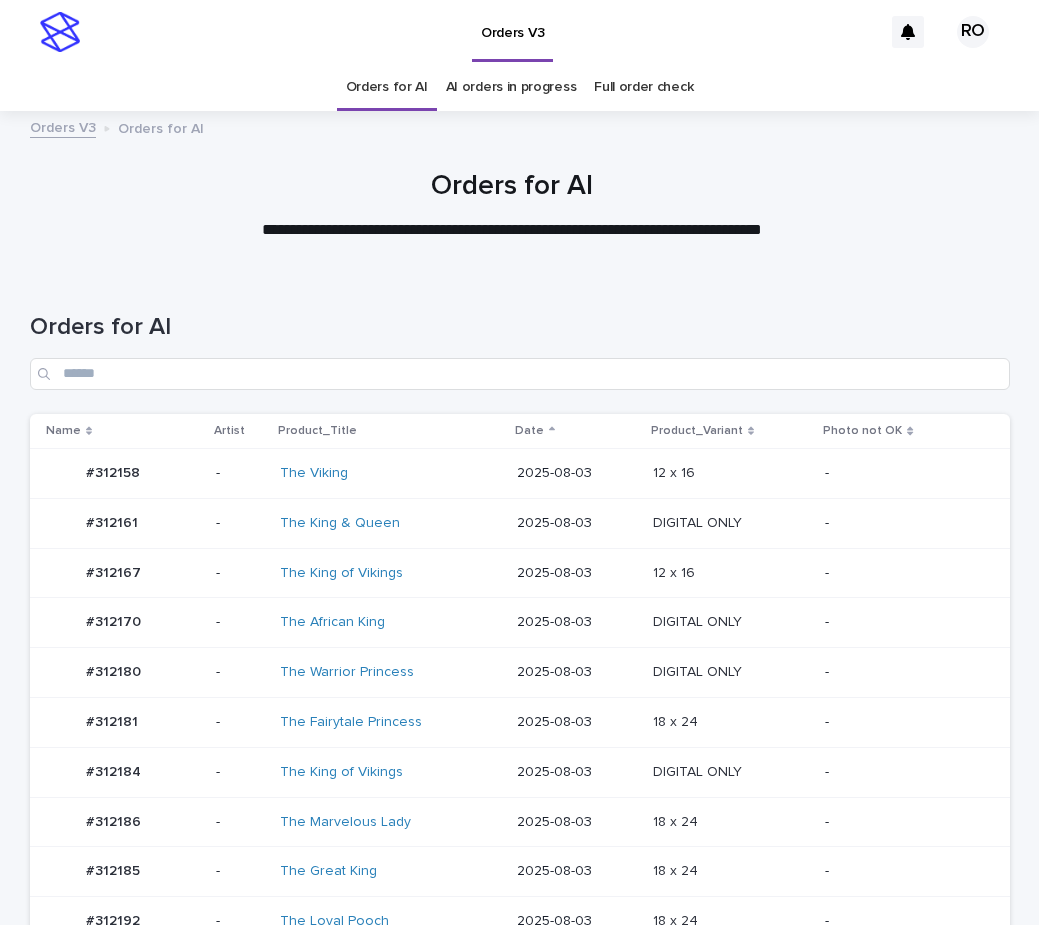 click on "Orders for AI" at bounding box center (520, 327) 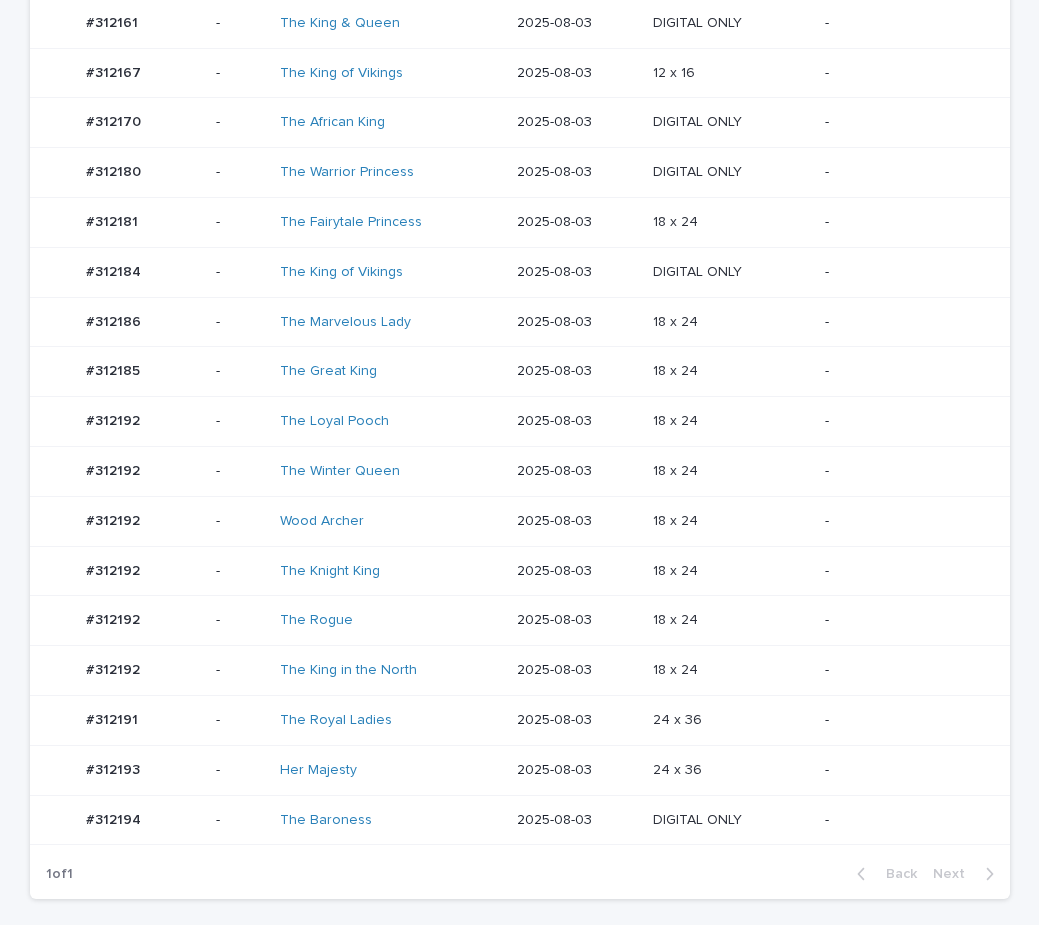 scroll, scrollTop: 647, scrollLeft: 0, axis: vertical 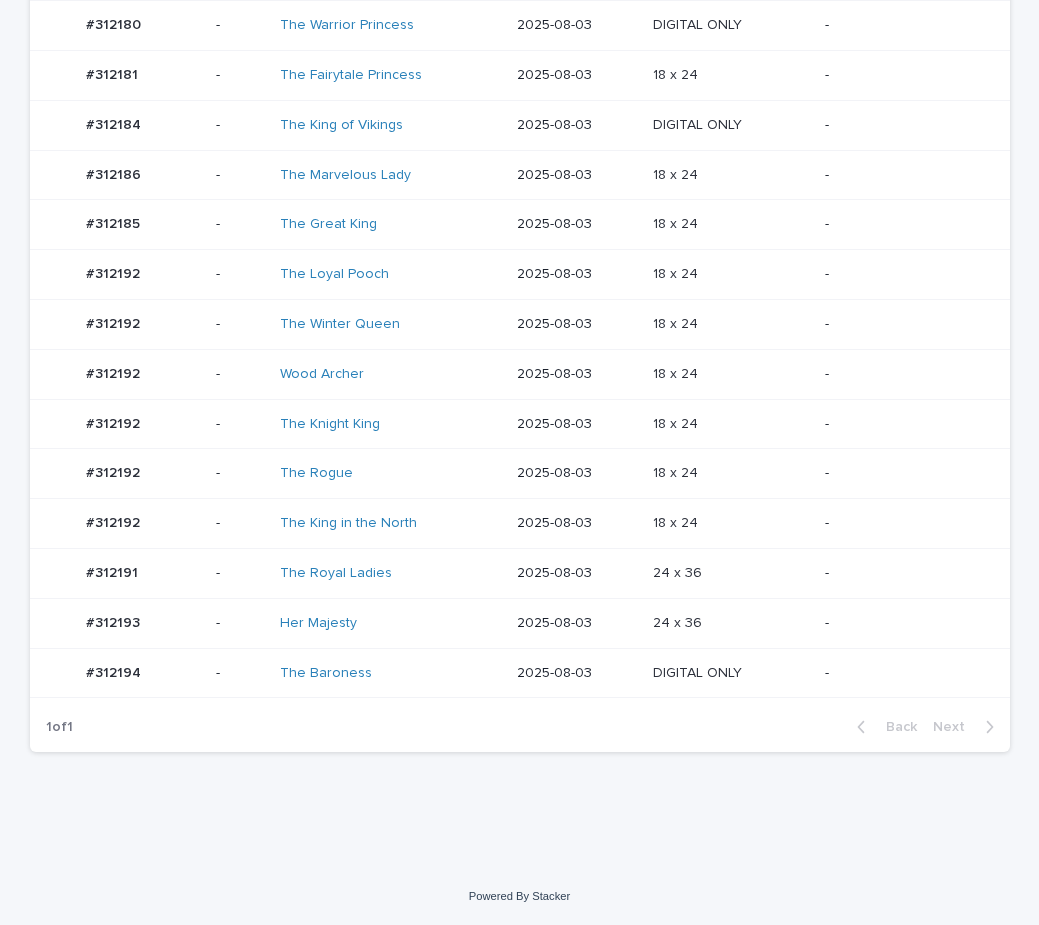 click on "-" at bounding box center (901, 473) 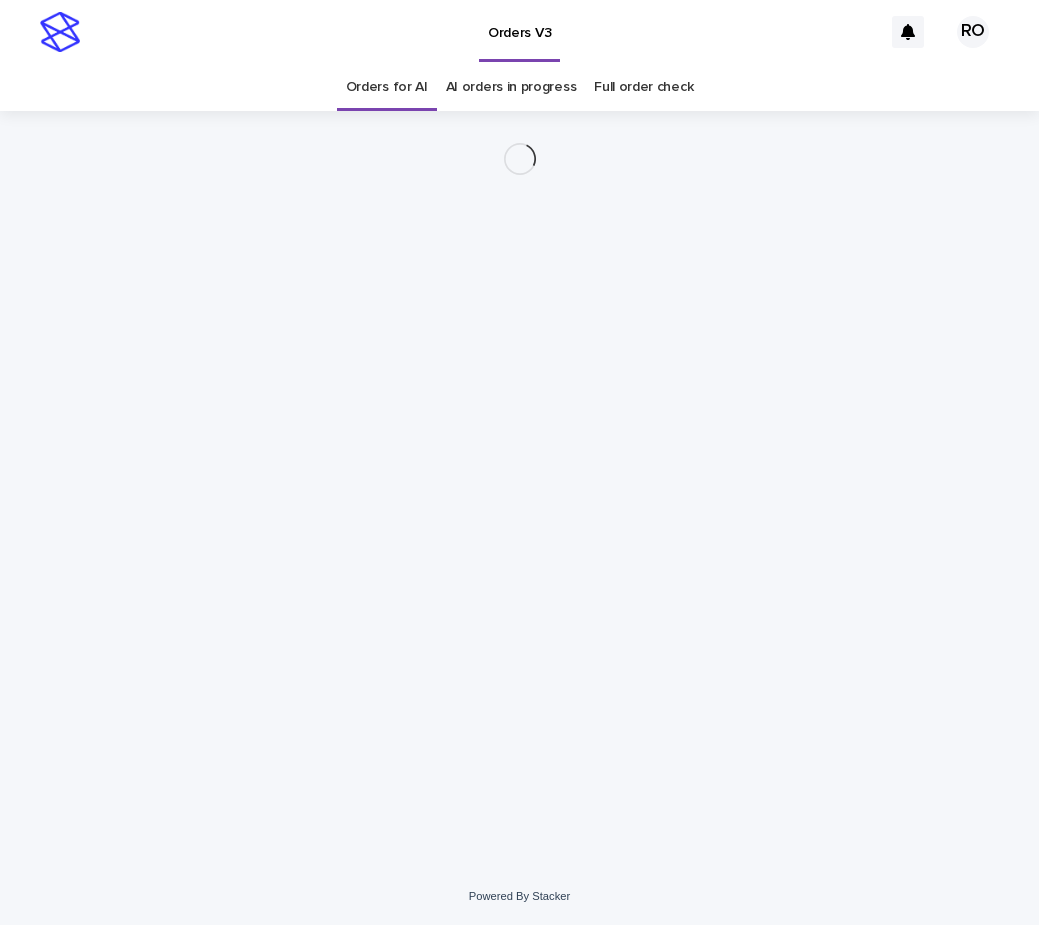 scroll, scrollTop: 0, scrollLeft: 0, axis: both 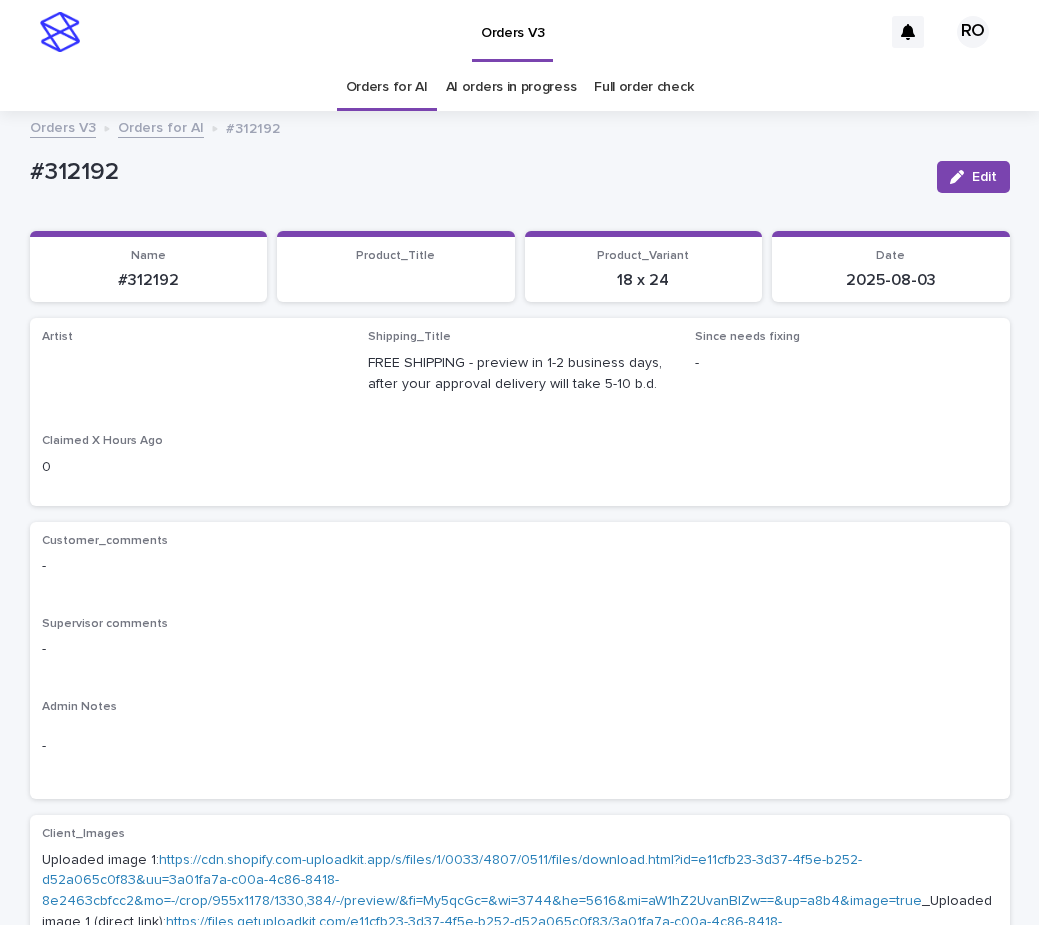 click on "Edit" at bounding box center [984, 177] 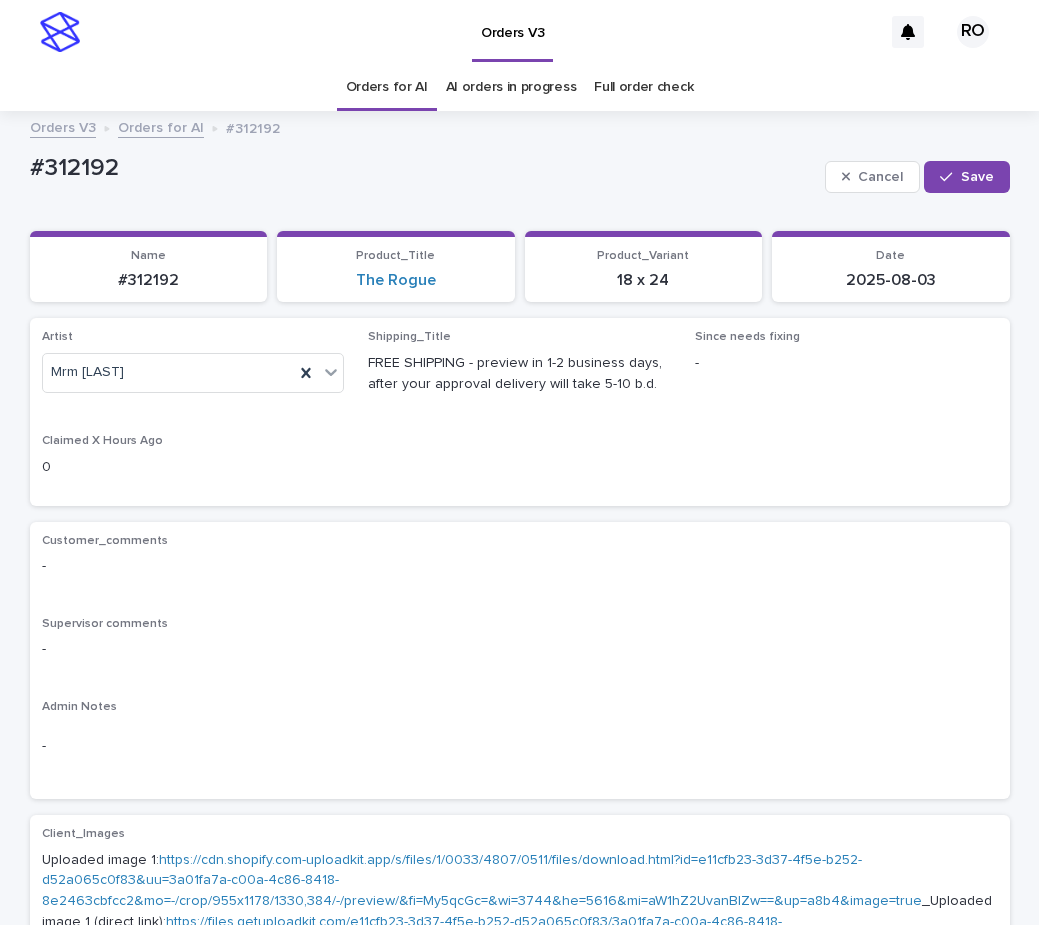click on "Orders for AI" at bounding box center [387, 87] 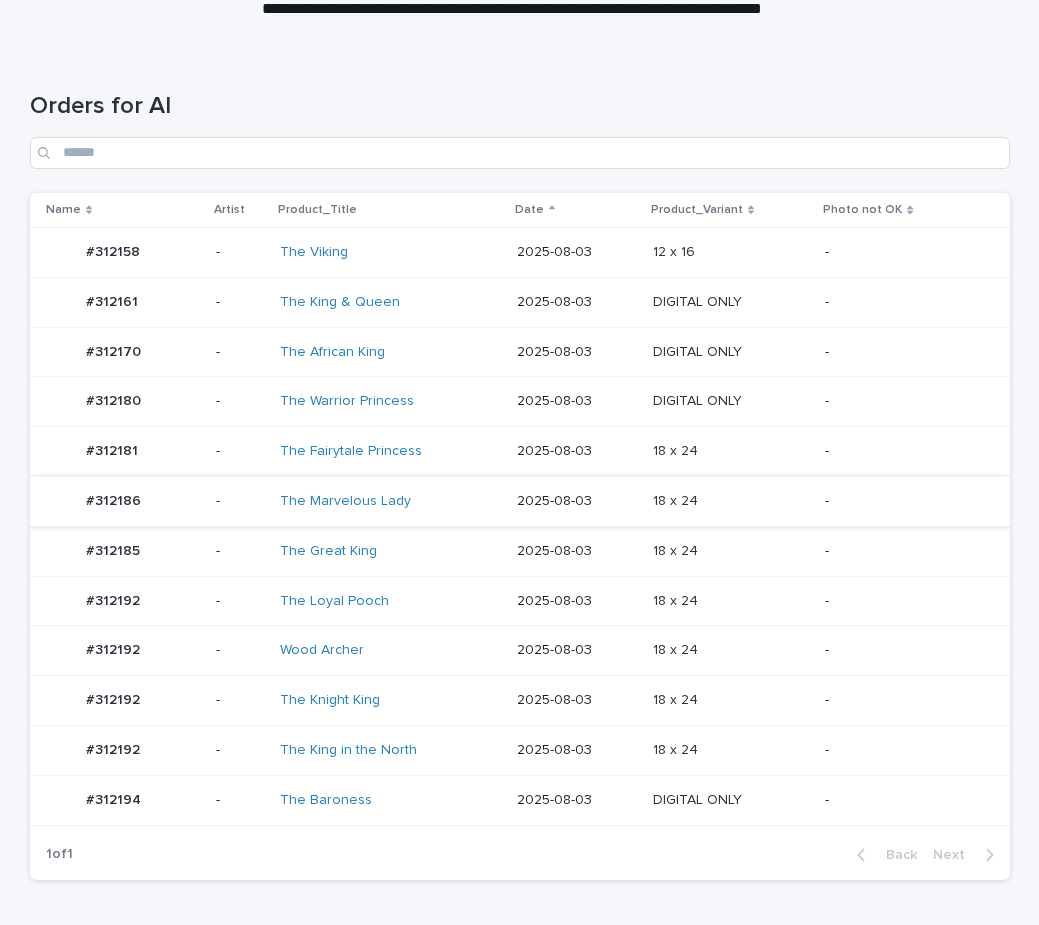 scroll, scrollTop: 219, scrollLeft: 0, axis: vertical 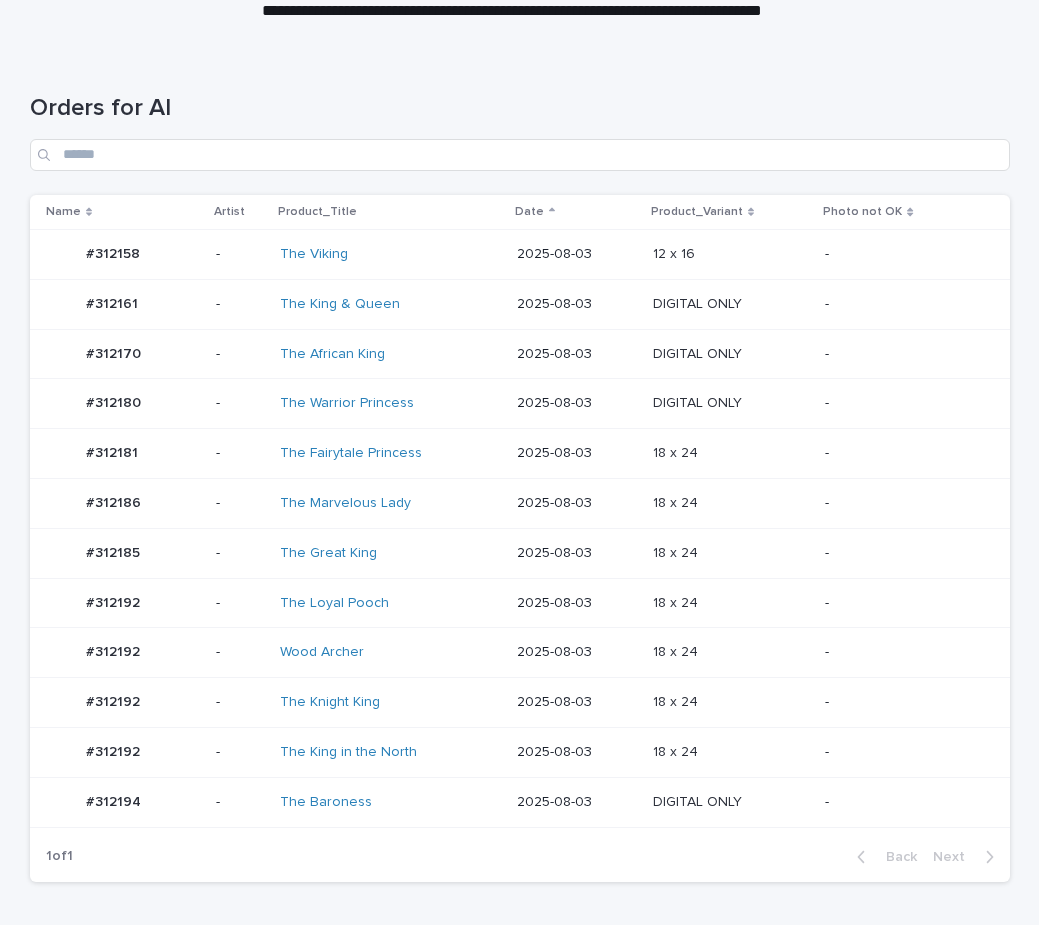 click on "-" at bounding box center [901, 453] 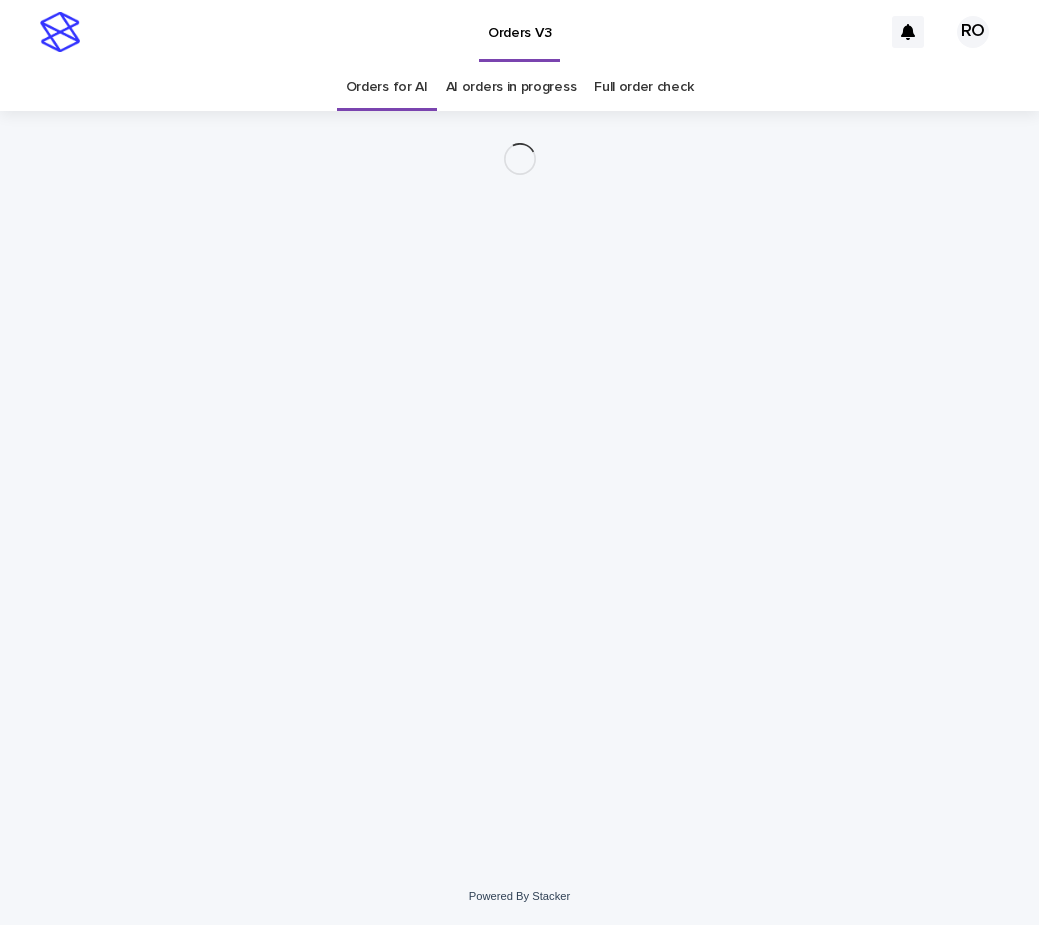 scroll, scrollTop: 0, scrollLeft: 0, axis: both 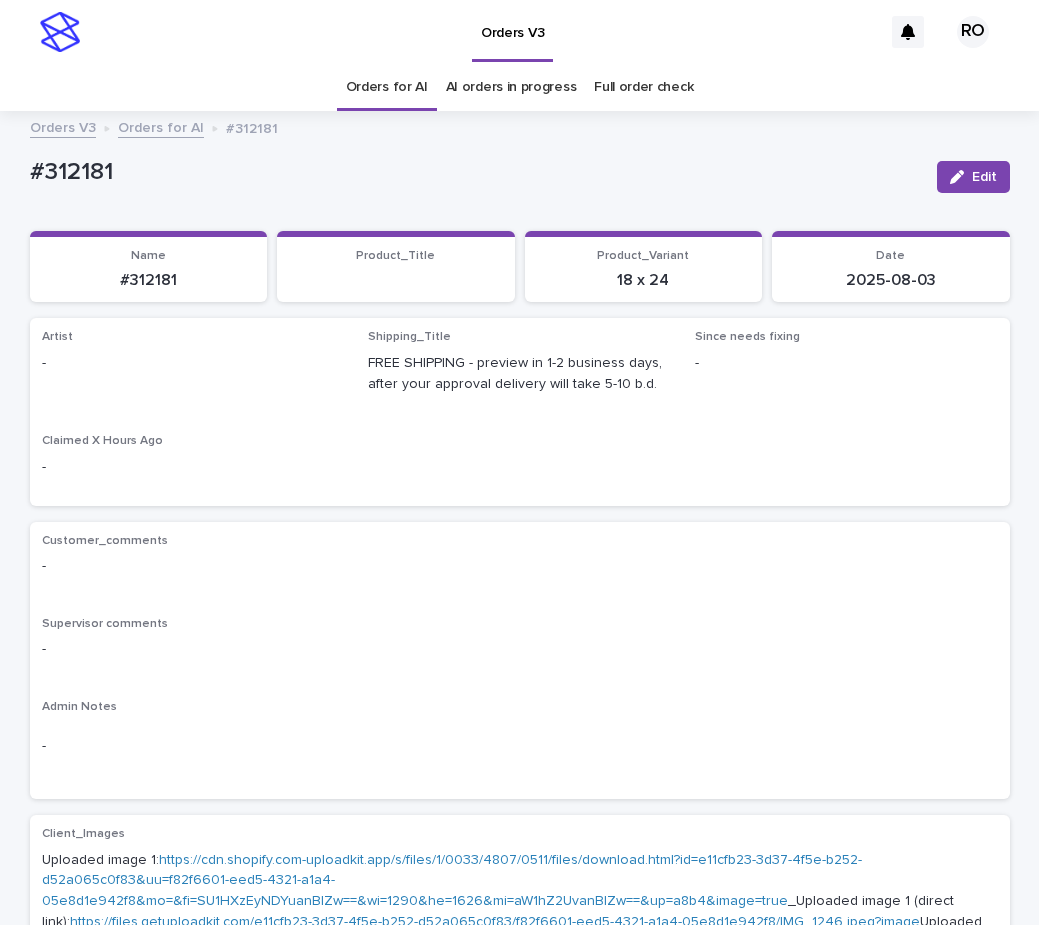 drag, startPoint x: 964, startPoint y: 175, endPoint x: 588, endPoint y: 288, distance: 392.61304 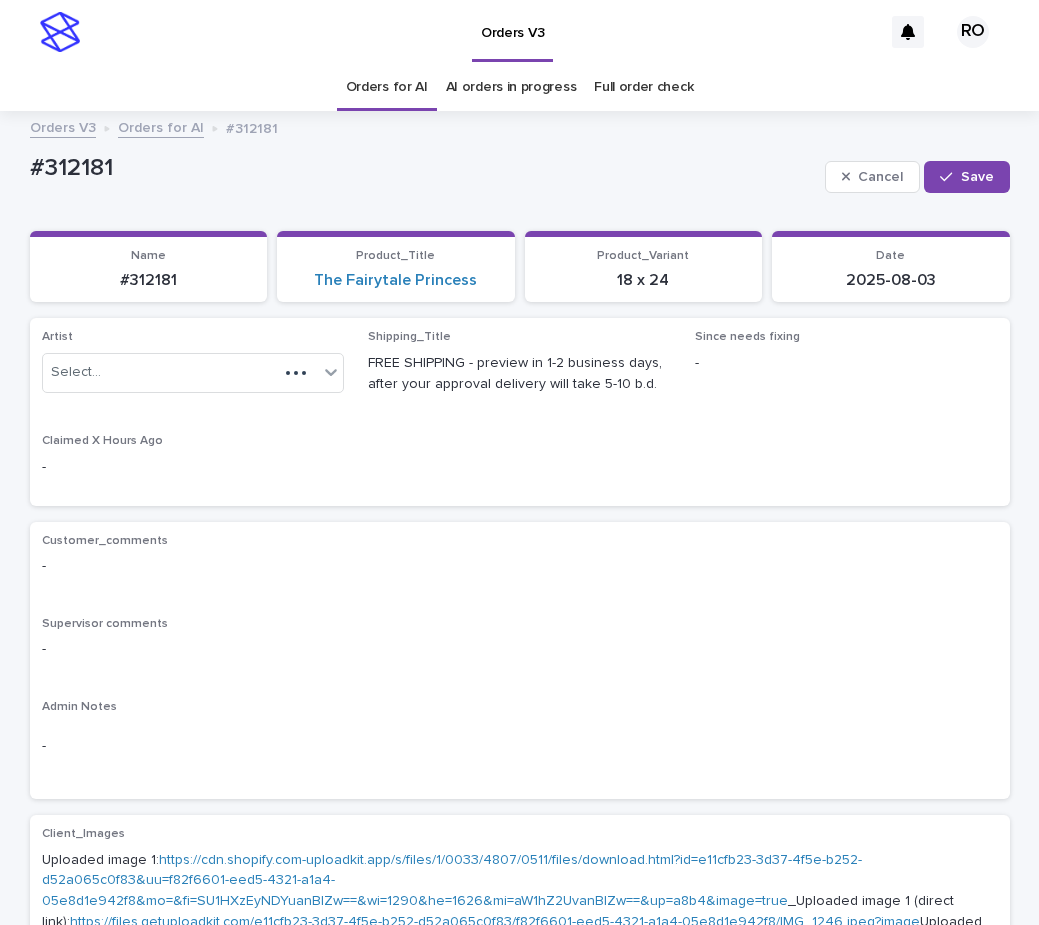 click on "Artist Select... Shipping_Title FREE SHIPPING - preview in 1-2 business days, after your approval delivery will take 5-10 b.d. Since needs fixing - Claimed X Hours Ago -" at bounding box center (520, 411) 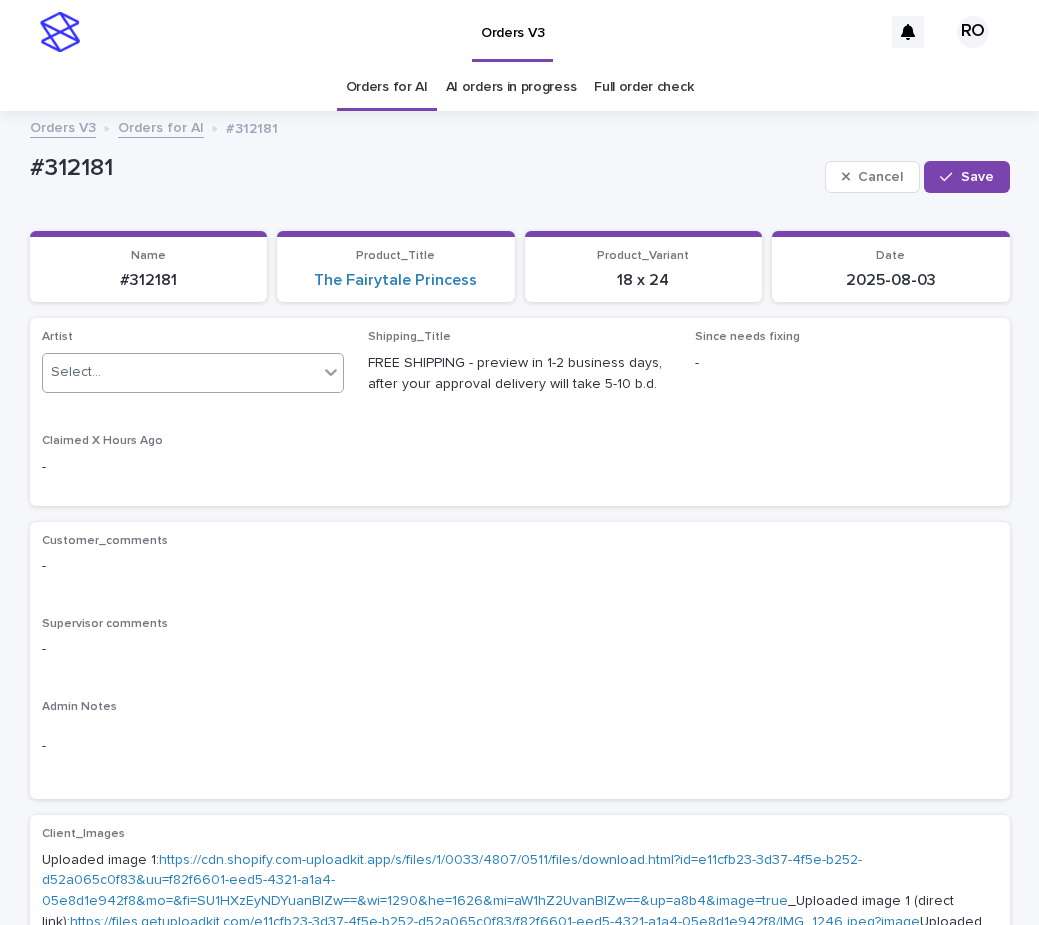 click 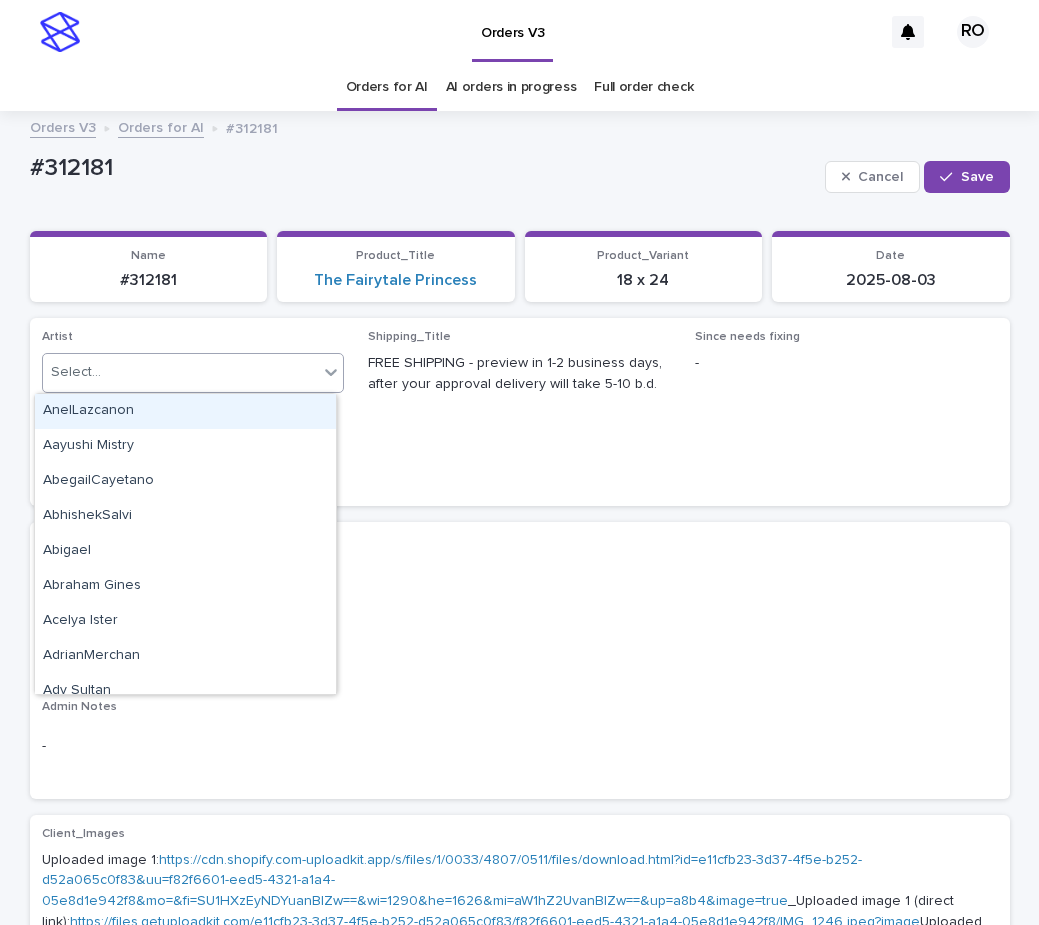 paste on "**********" 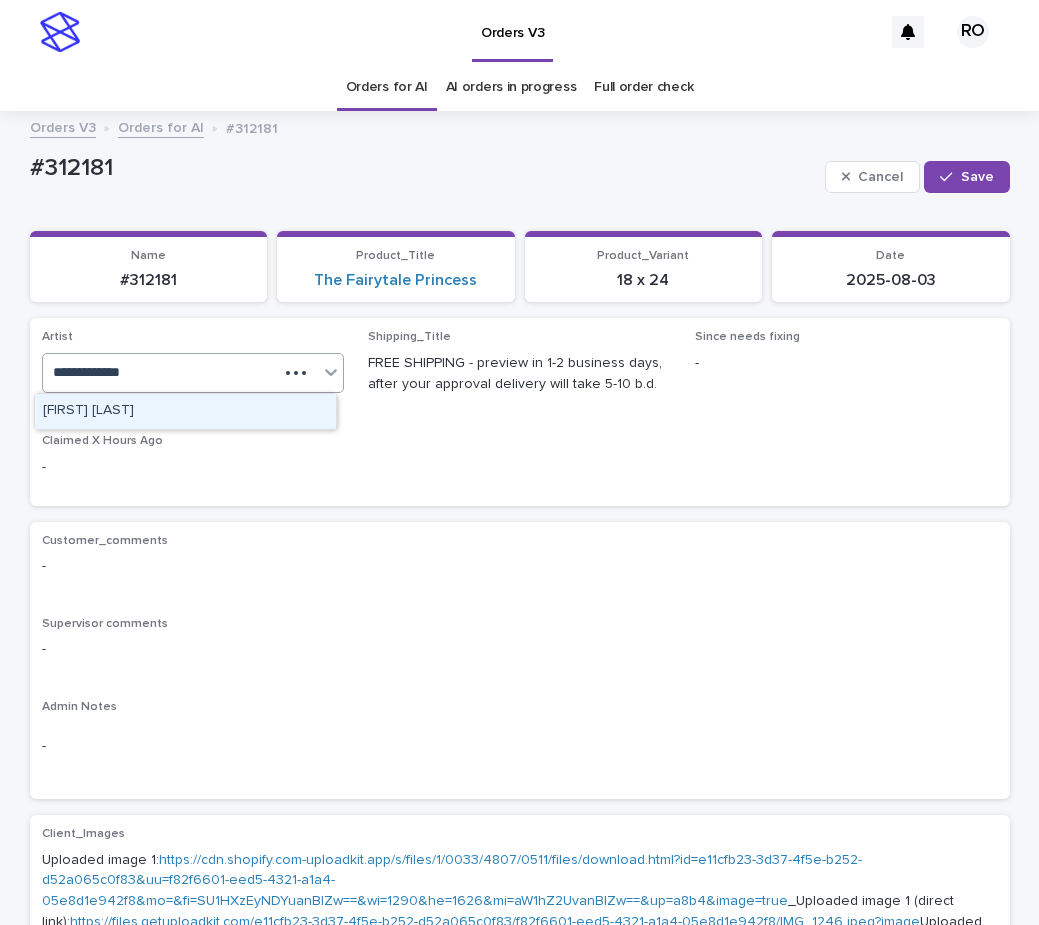 click on "[FIRST] [LAST]" at bounding box center [185, 411] 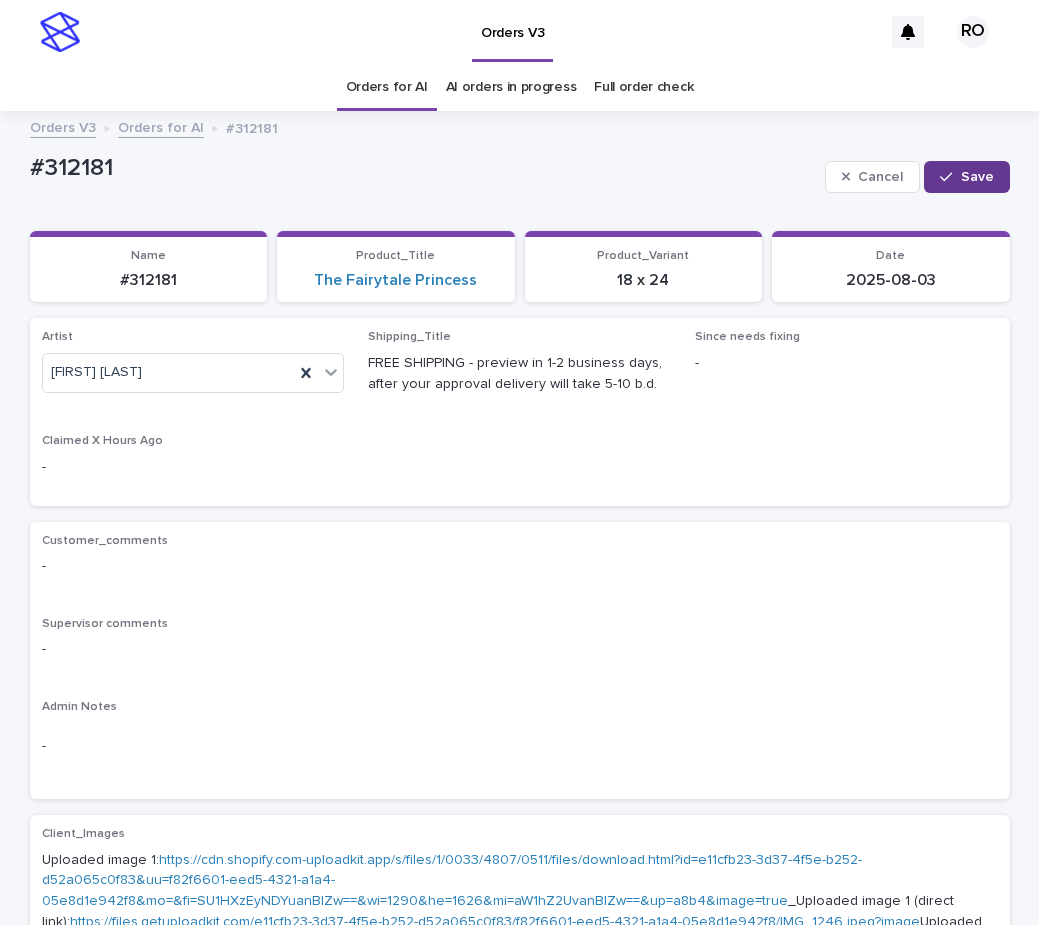 drag, startPoint x: 976, startPoint y: 182, endPoint x: 997, endPoint y: 175, distance: 22.135944 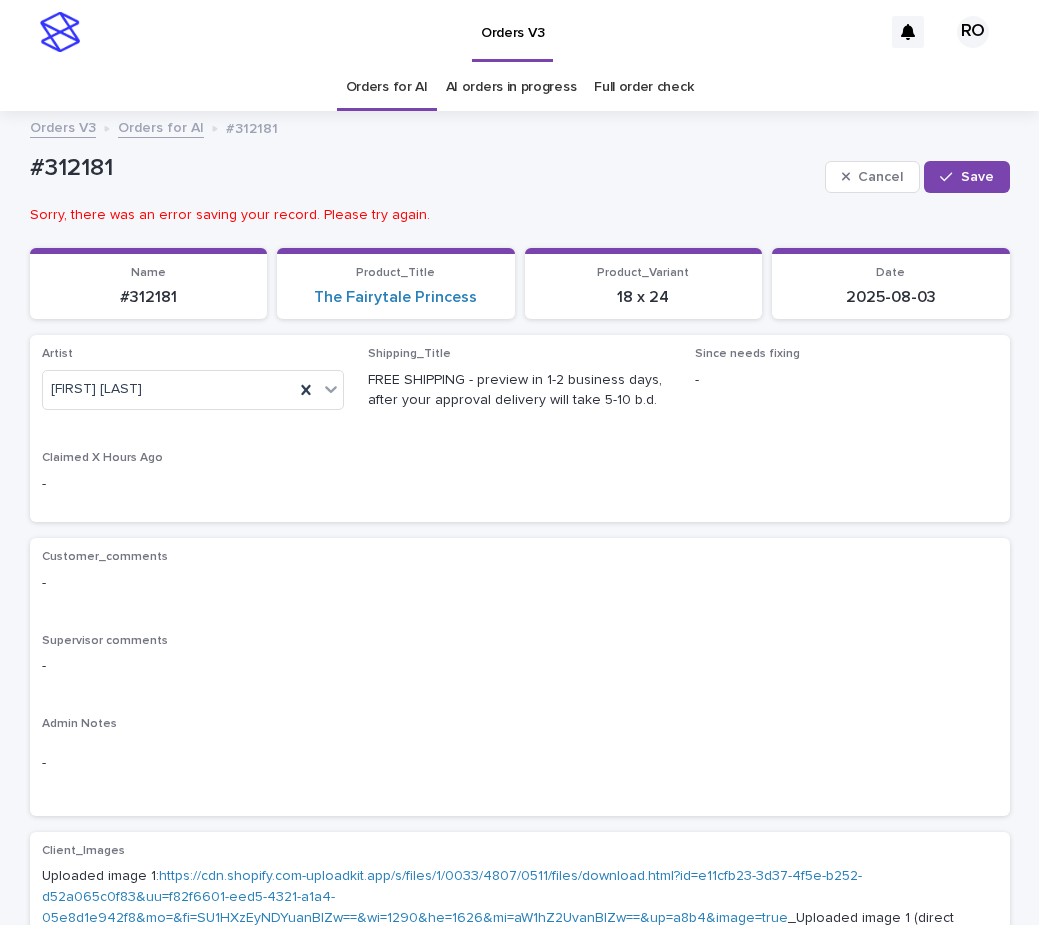 drag, startPoint x: 972, startPoint y: 173, endPoint x: 1010, endPoint y: 180, distance: 38.63936 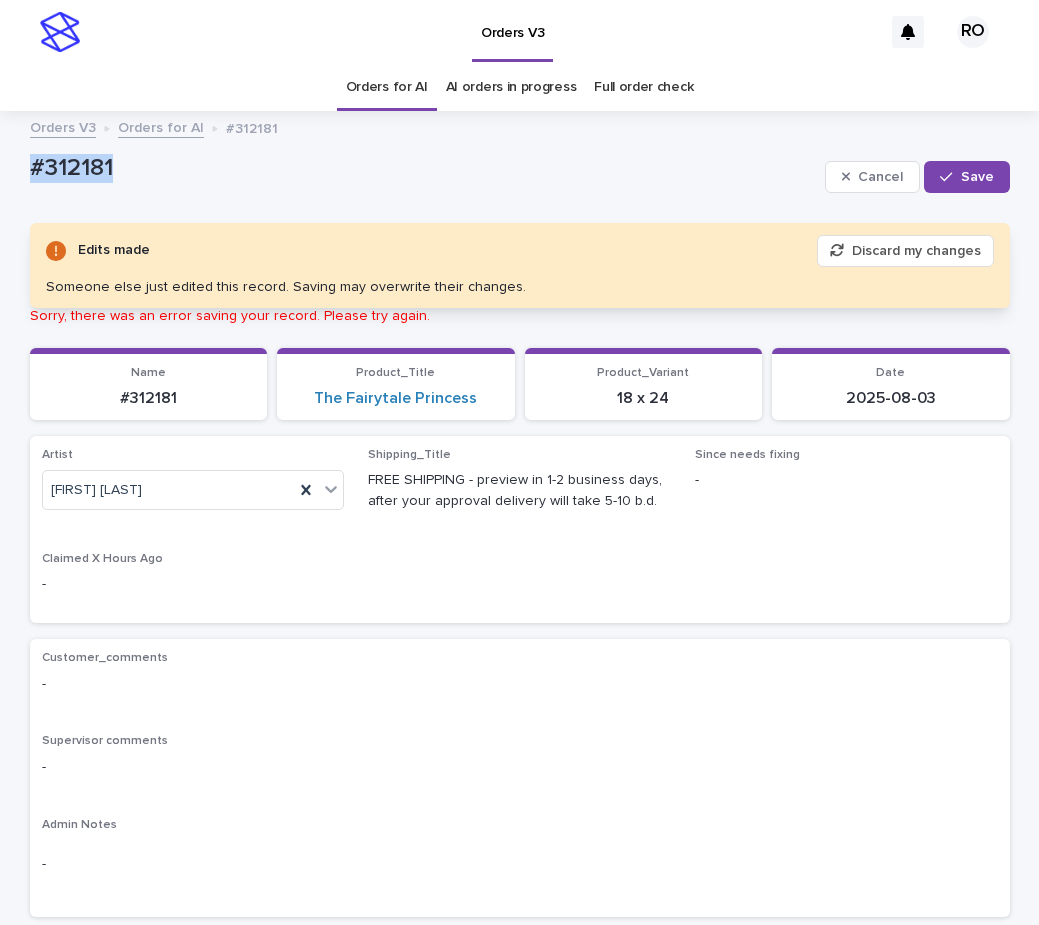 drag, startPoint x: 156, startPoint y: 165, endPoint x: 6, endPoint y: 168, distance: 150.03 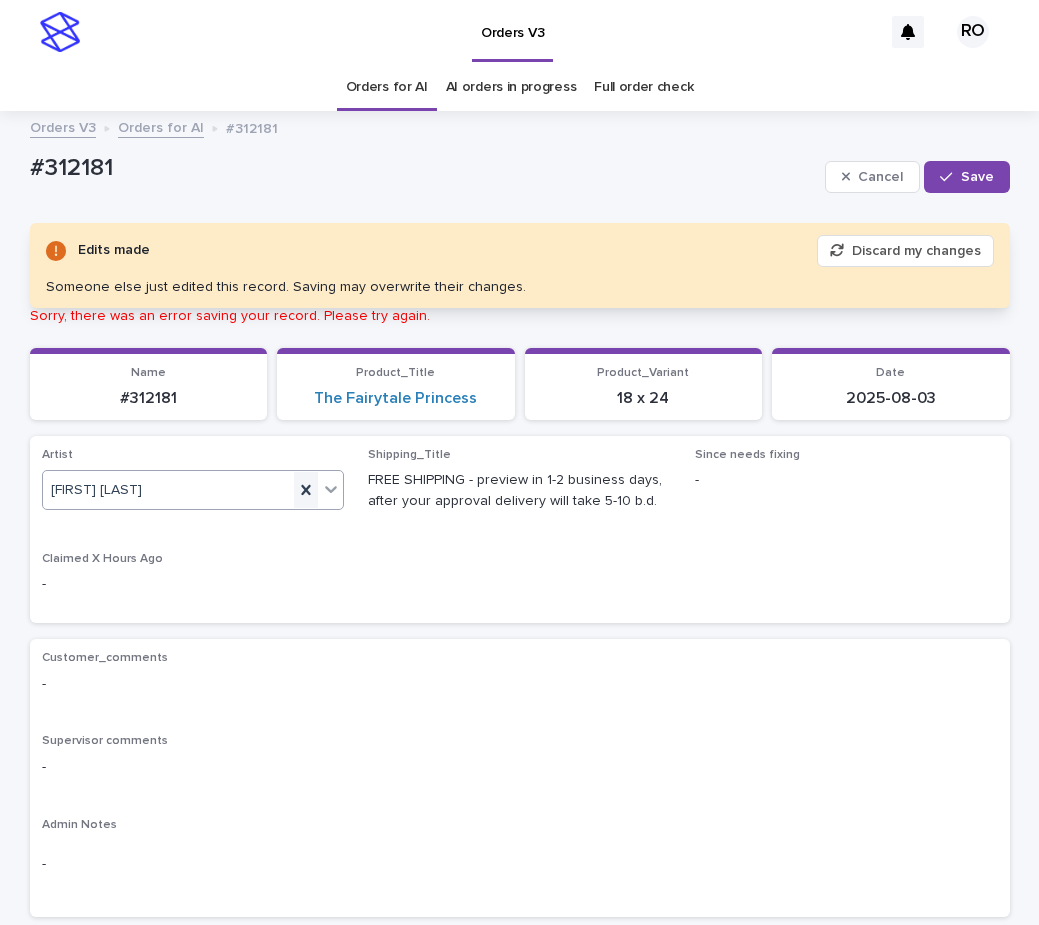 click 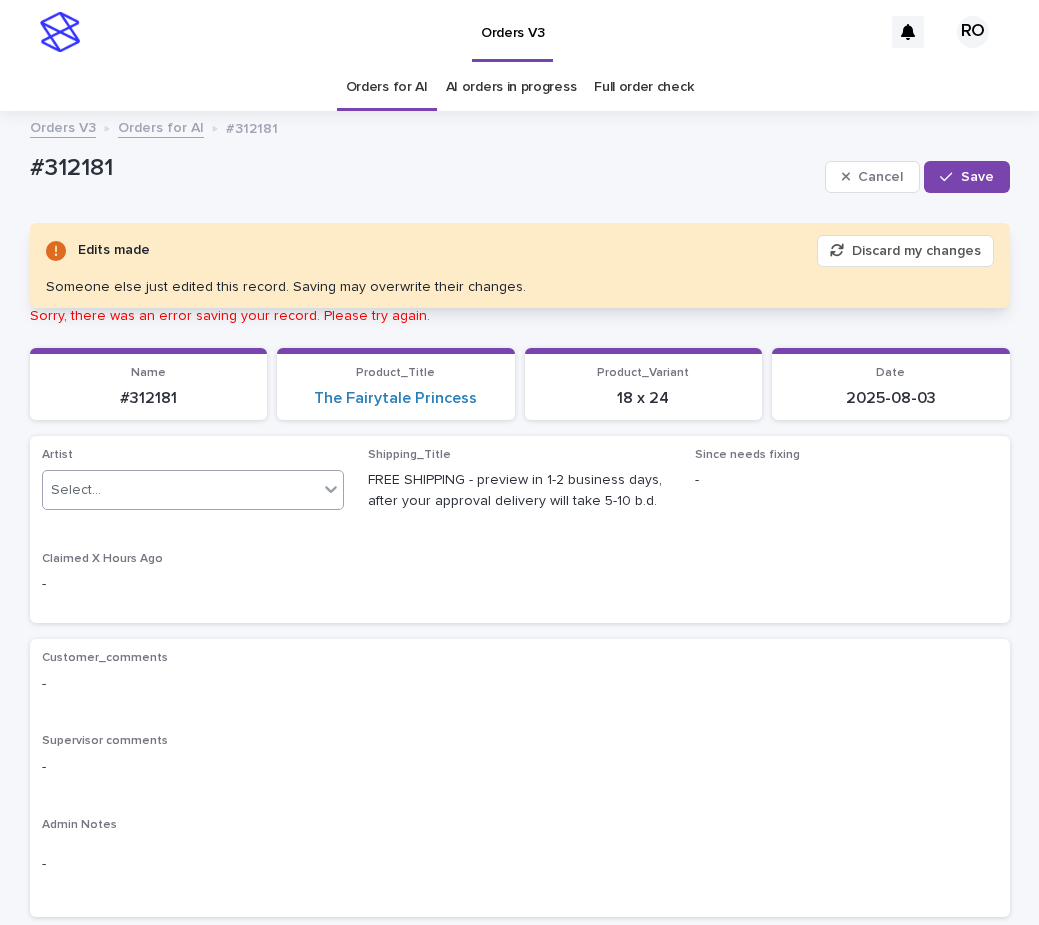 paste on "**********" 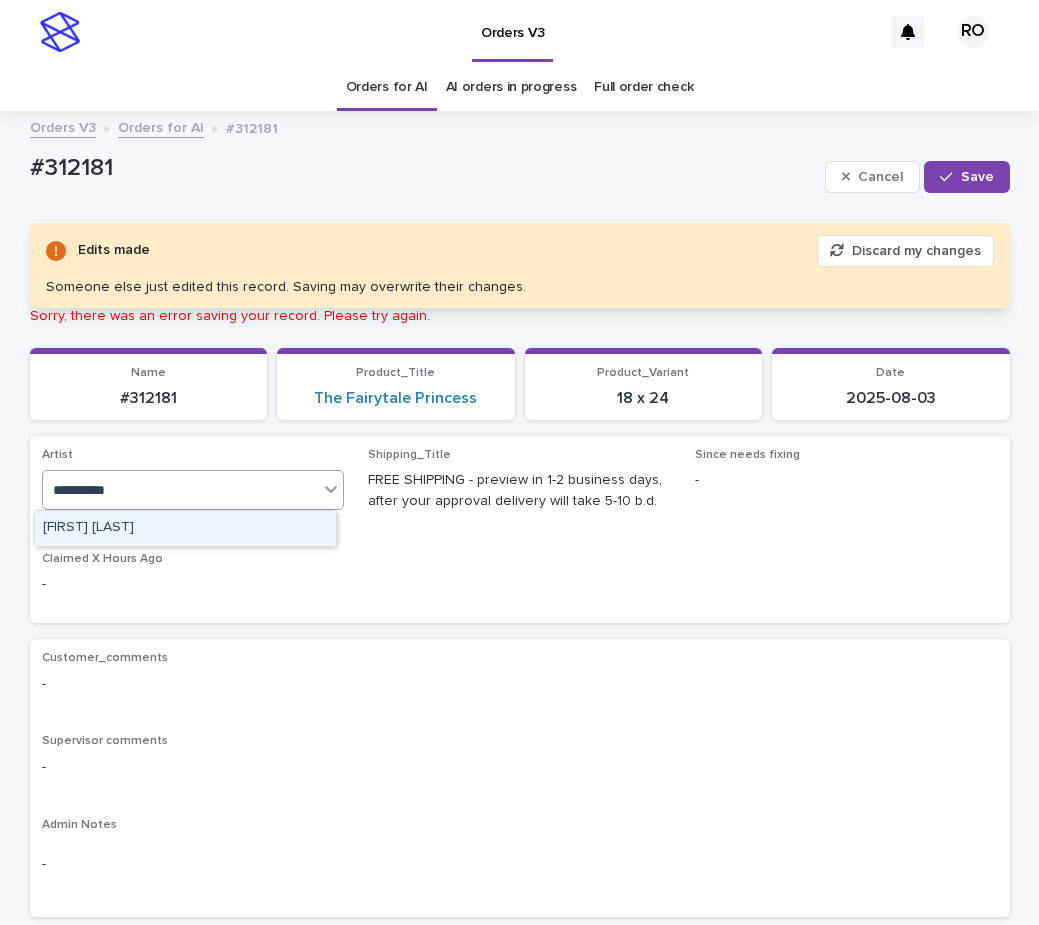 click on "[FIRST] [LAST]" at bounding box center (185, 528) 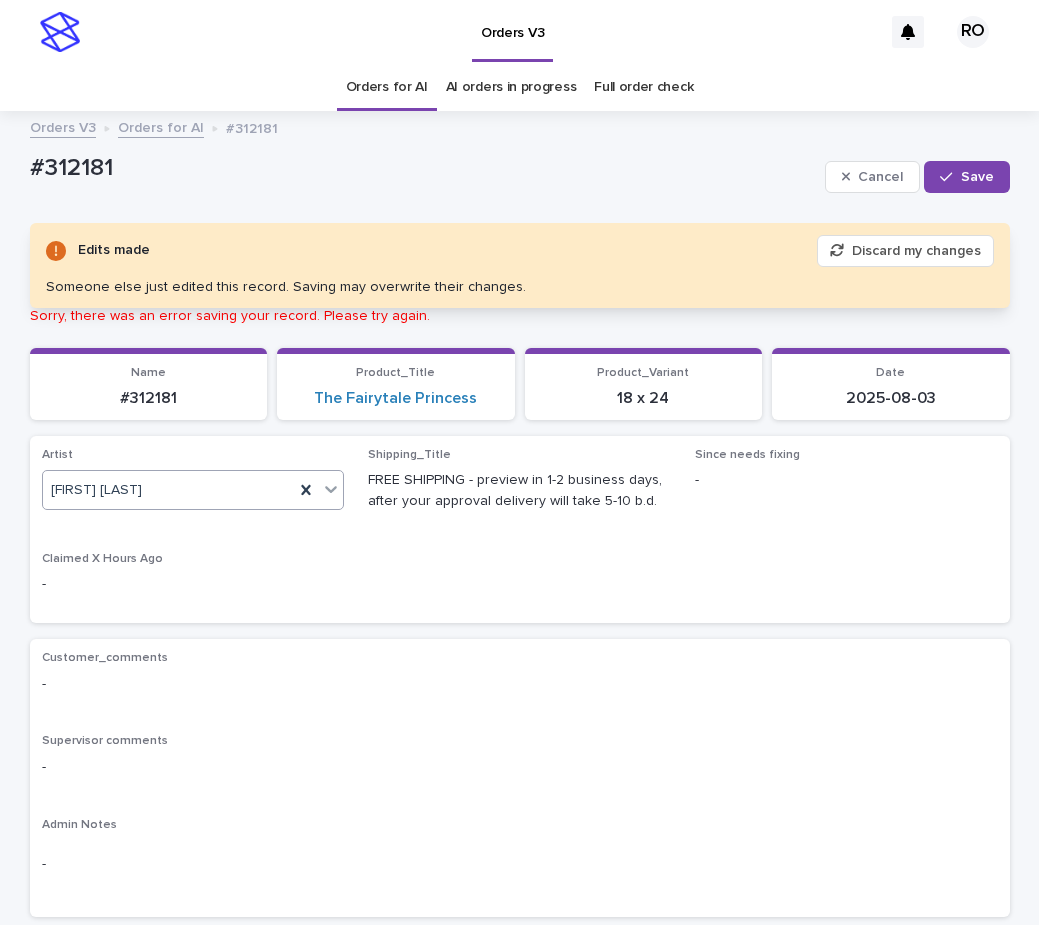 click on "Save" at bounding box center [977, 177] 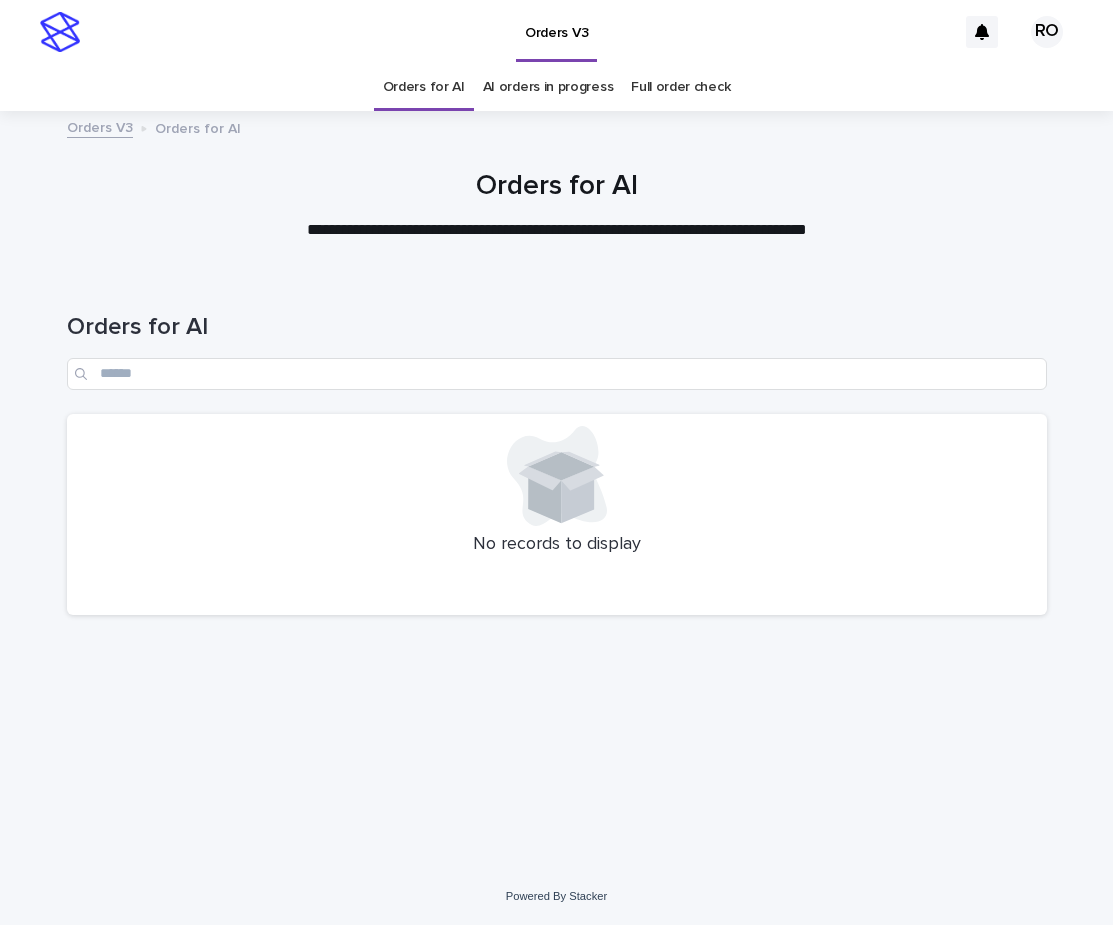 scroll, scrollTop: 0, scrollLeft: 0, axis: both 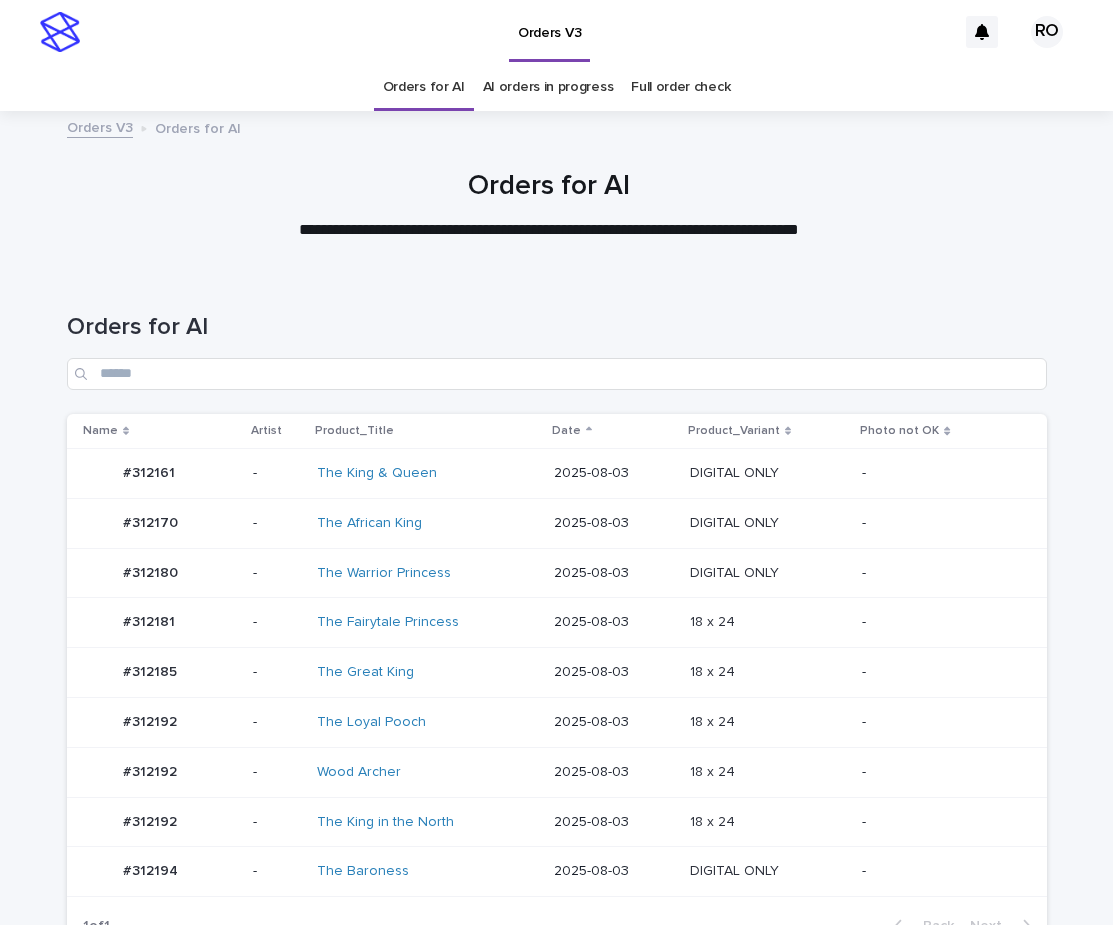 click on "-" at bounding box center (938, 772) 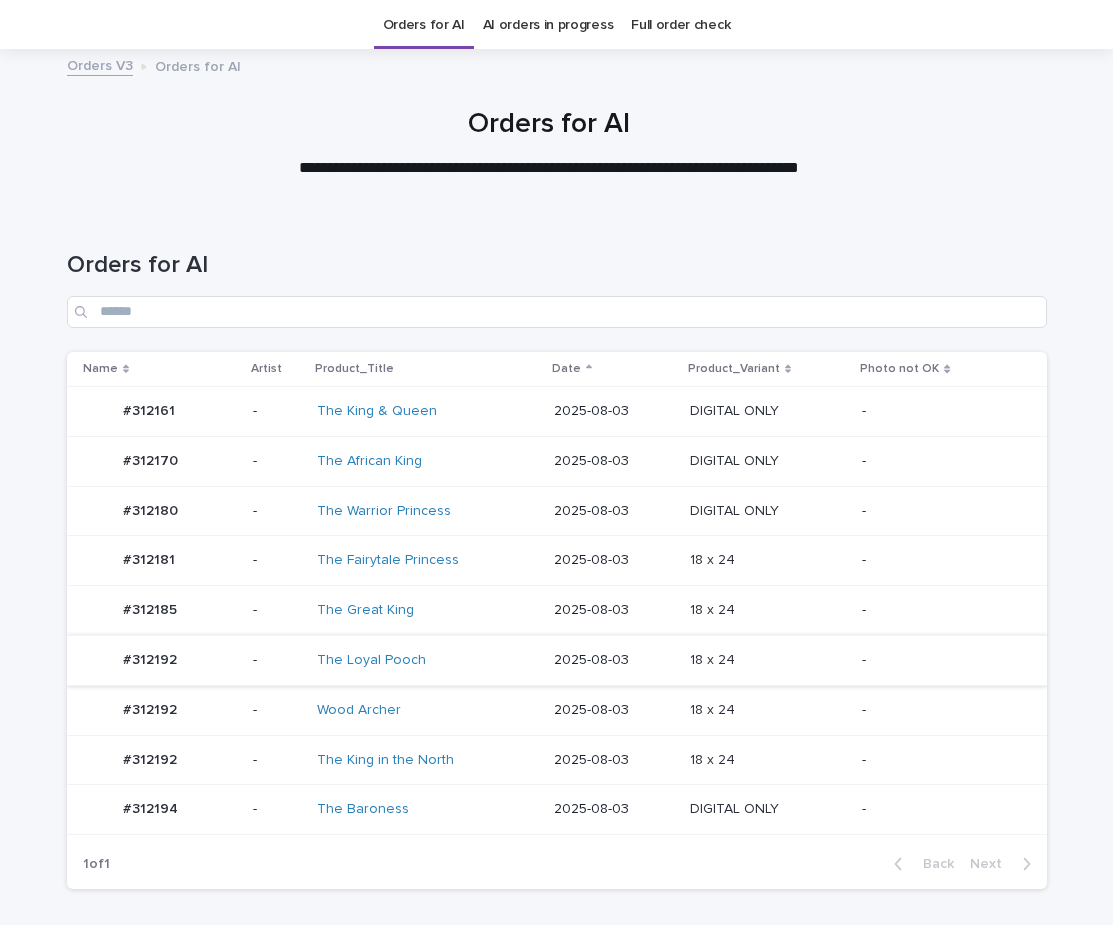 scroll, scrollTop: 64, scrollLeft: 0, axis: vertical 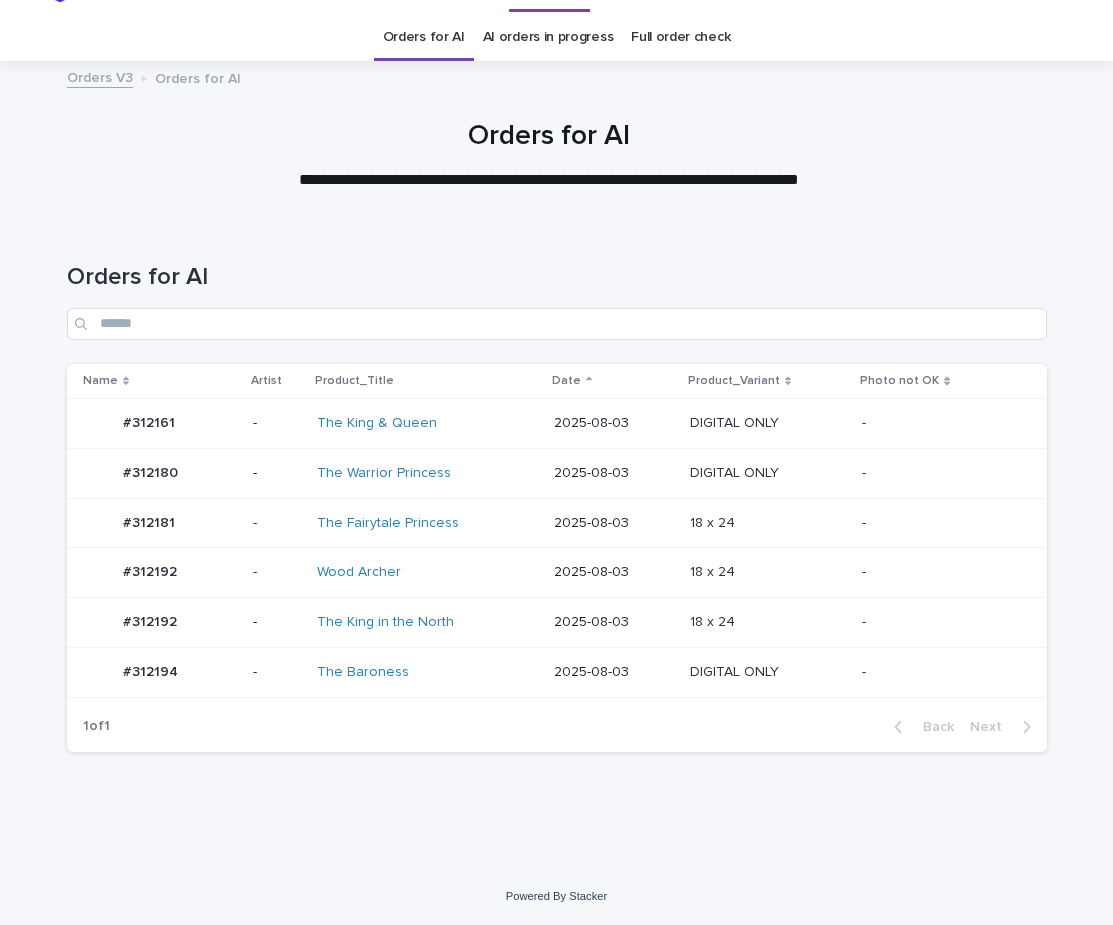 click on "-" at bounding box center [938, 672] 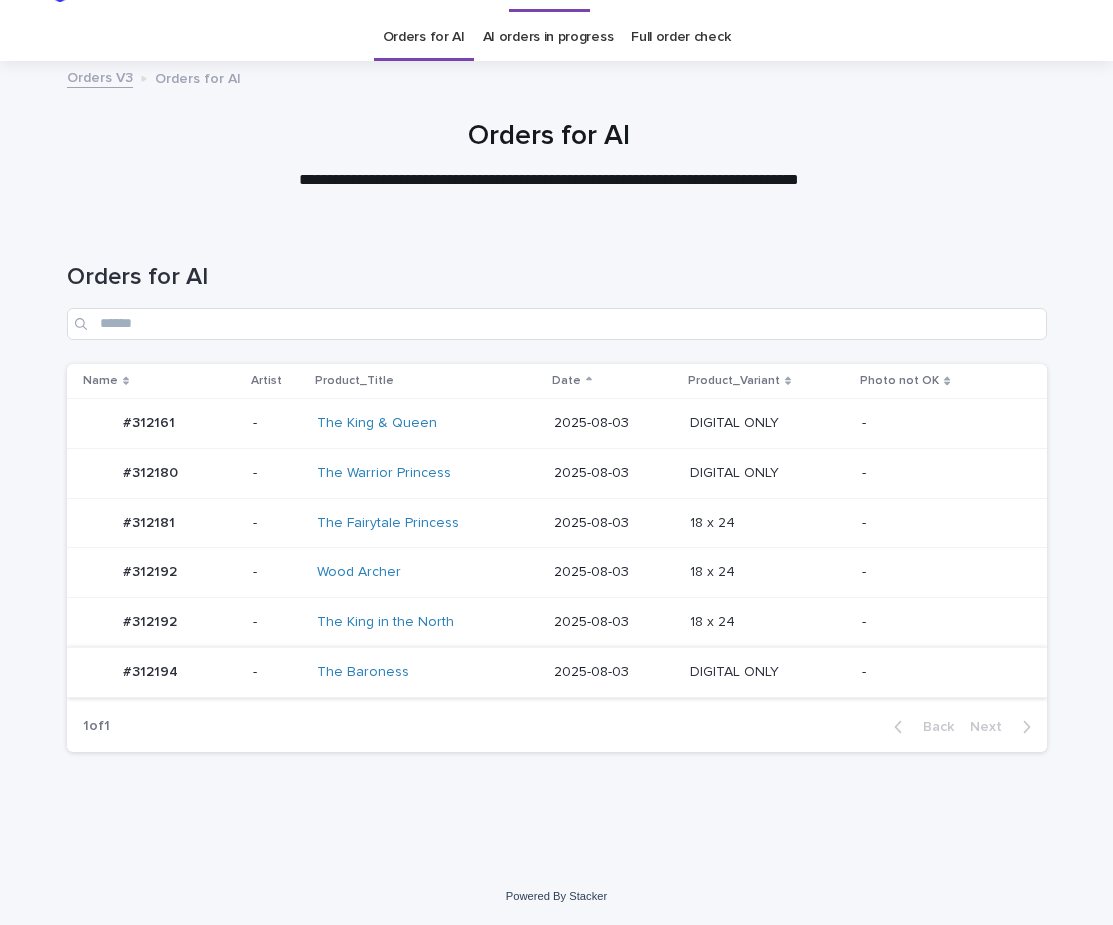 scroll, scrollTop: 0, scrollLeft: 0, axis: both 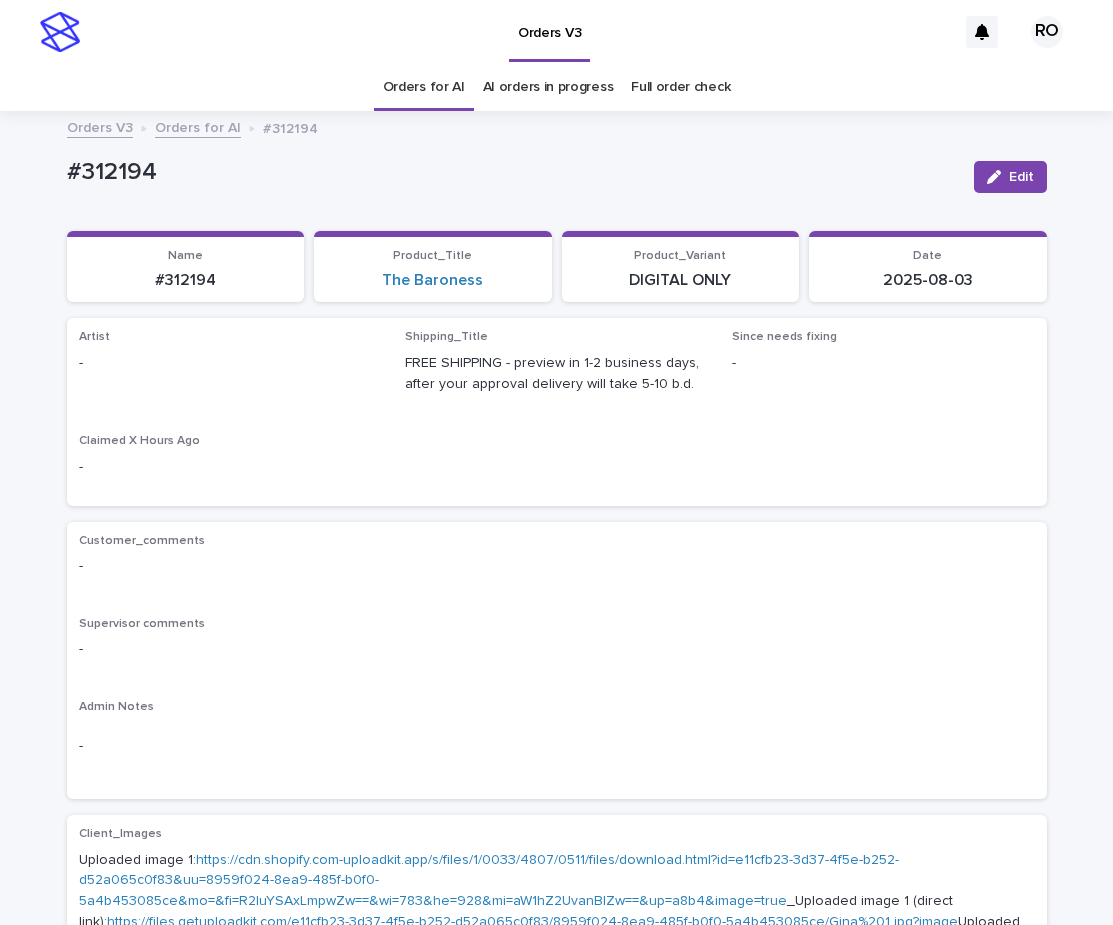 drag, startPoint x: 1013, startPoint y: 166, endPoint x: 555, endPoint y: 315, distance: 481.62744 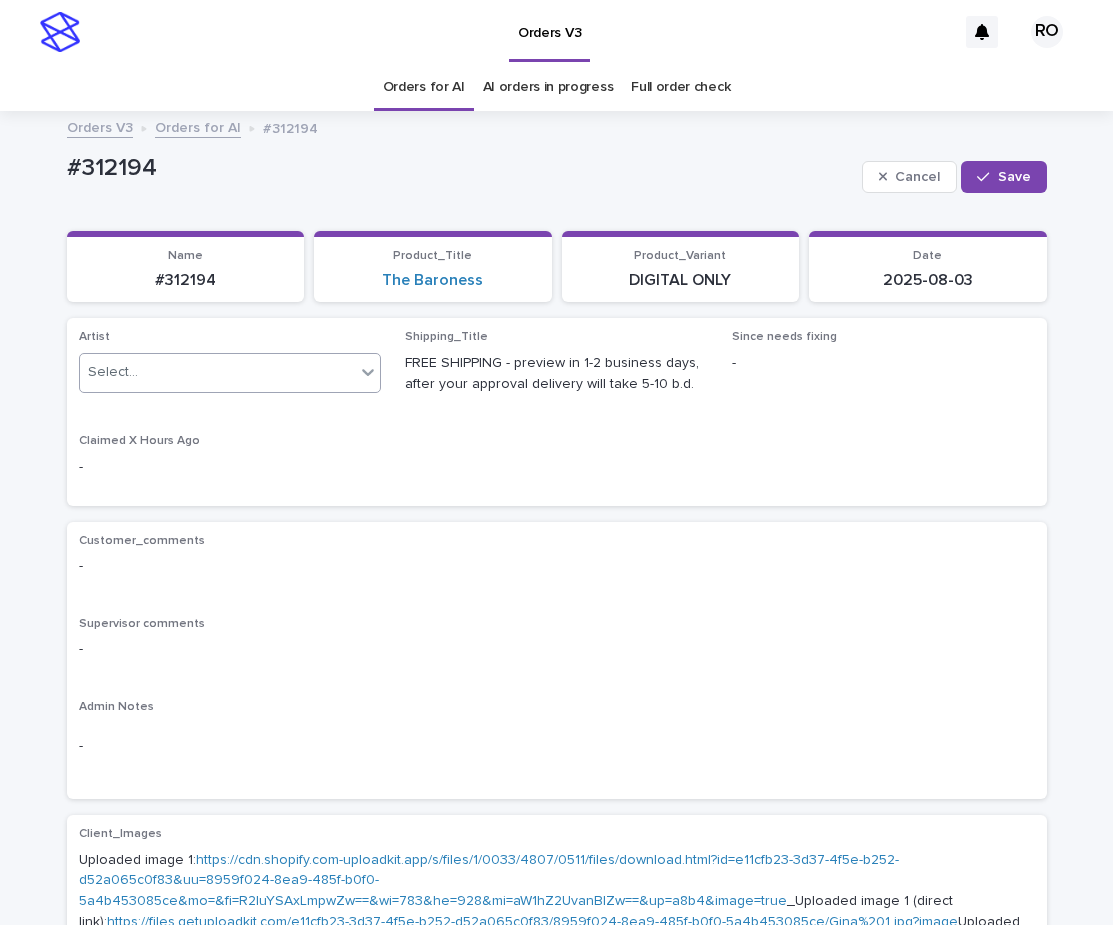 drag, startPoint x: 356, startPoint y: 369, endPoint x: 343, endPoint y: 370, distance: 13.038404 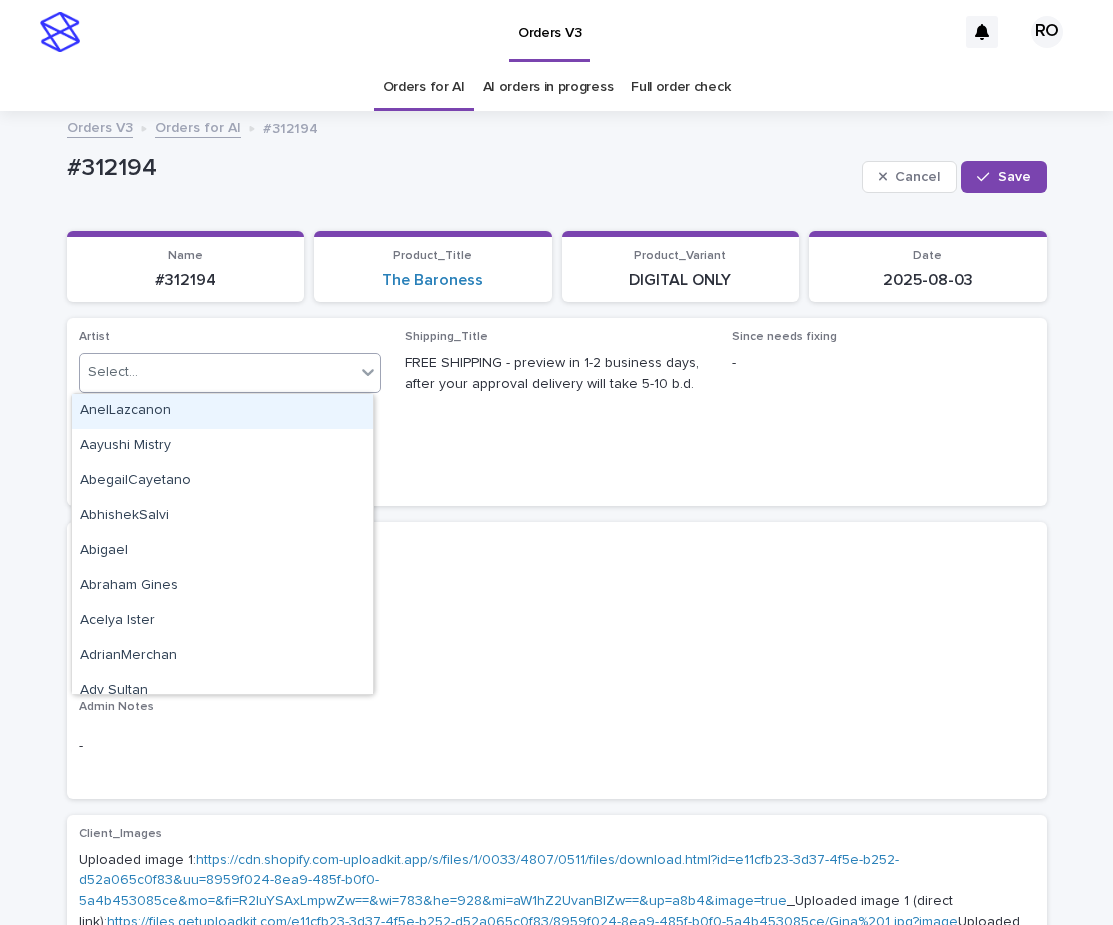 paste on "**********" 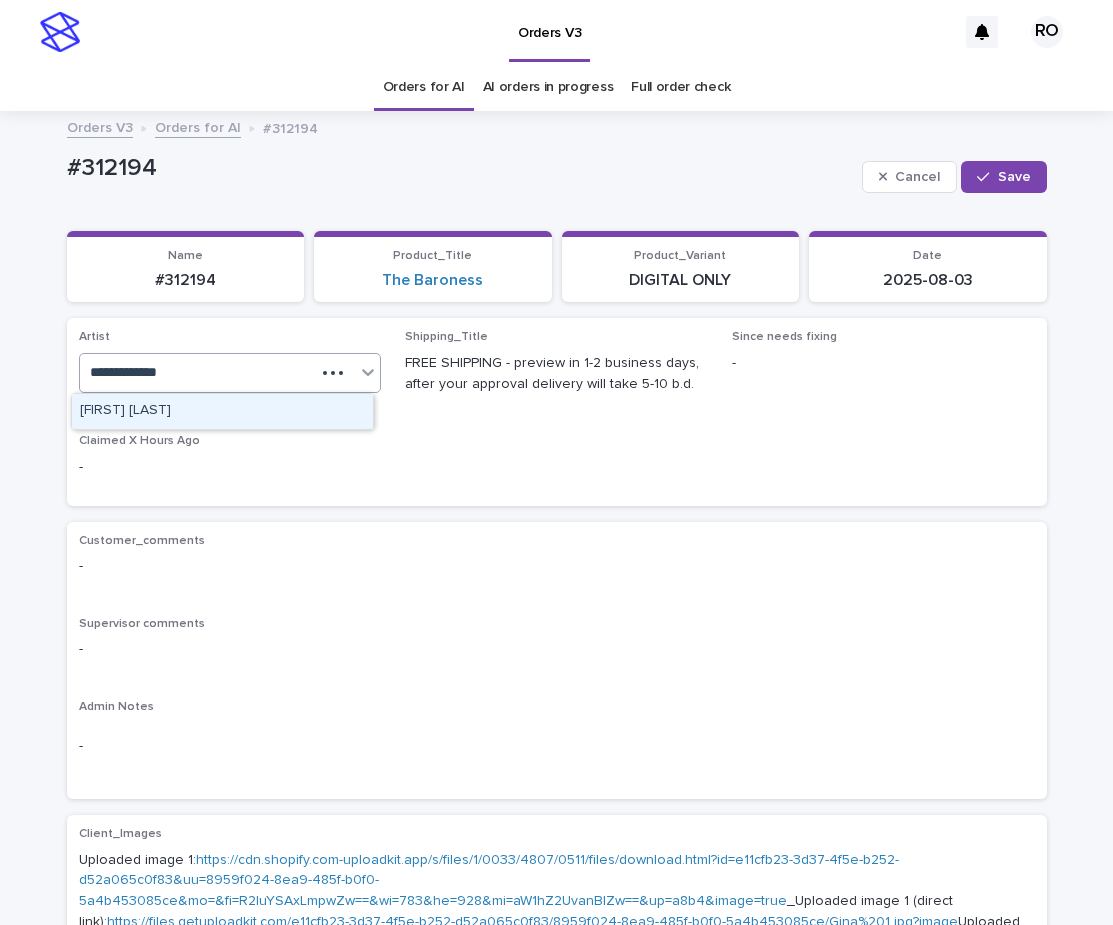 click on "[FIRST] [LAST]" at bounding box center [222, 411] 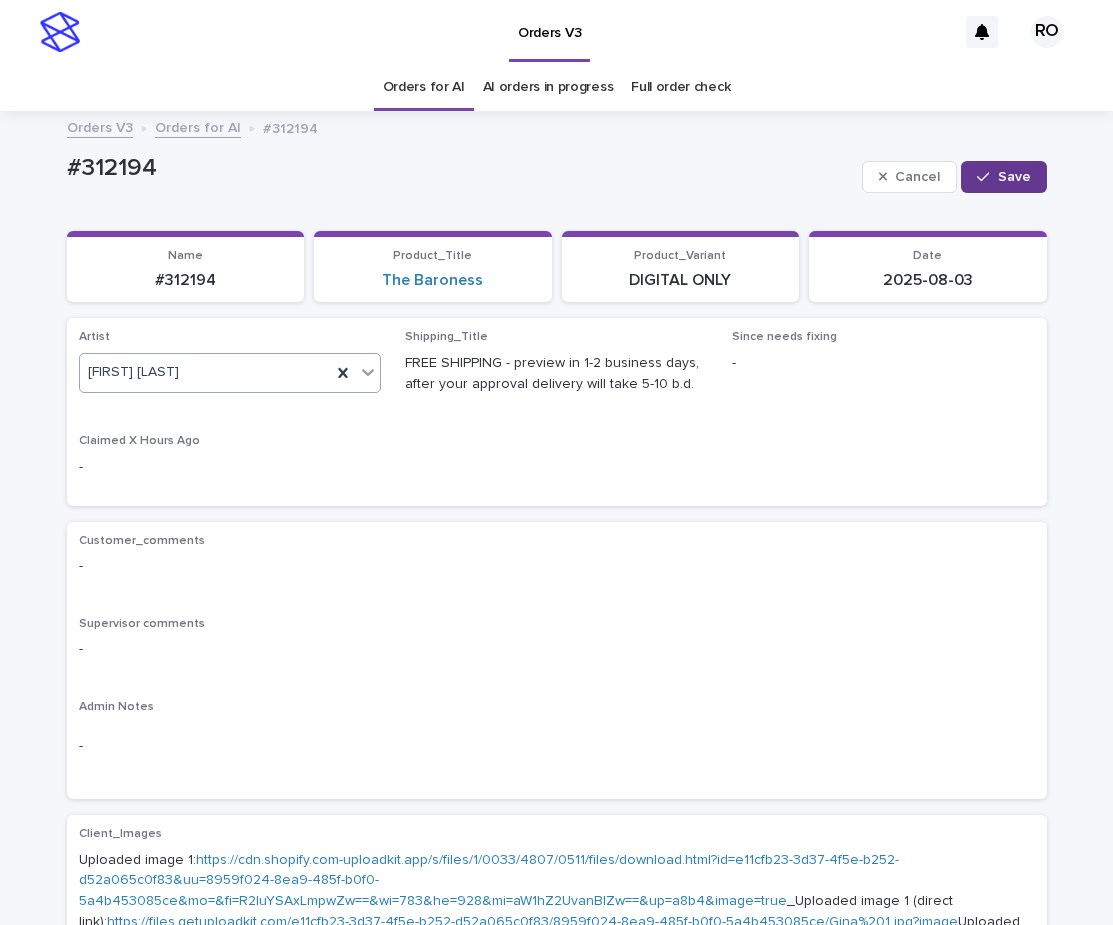 click 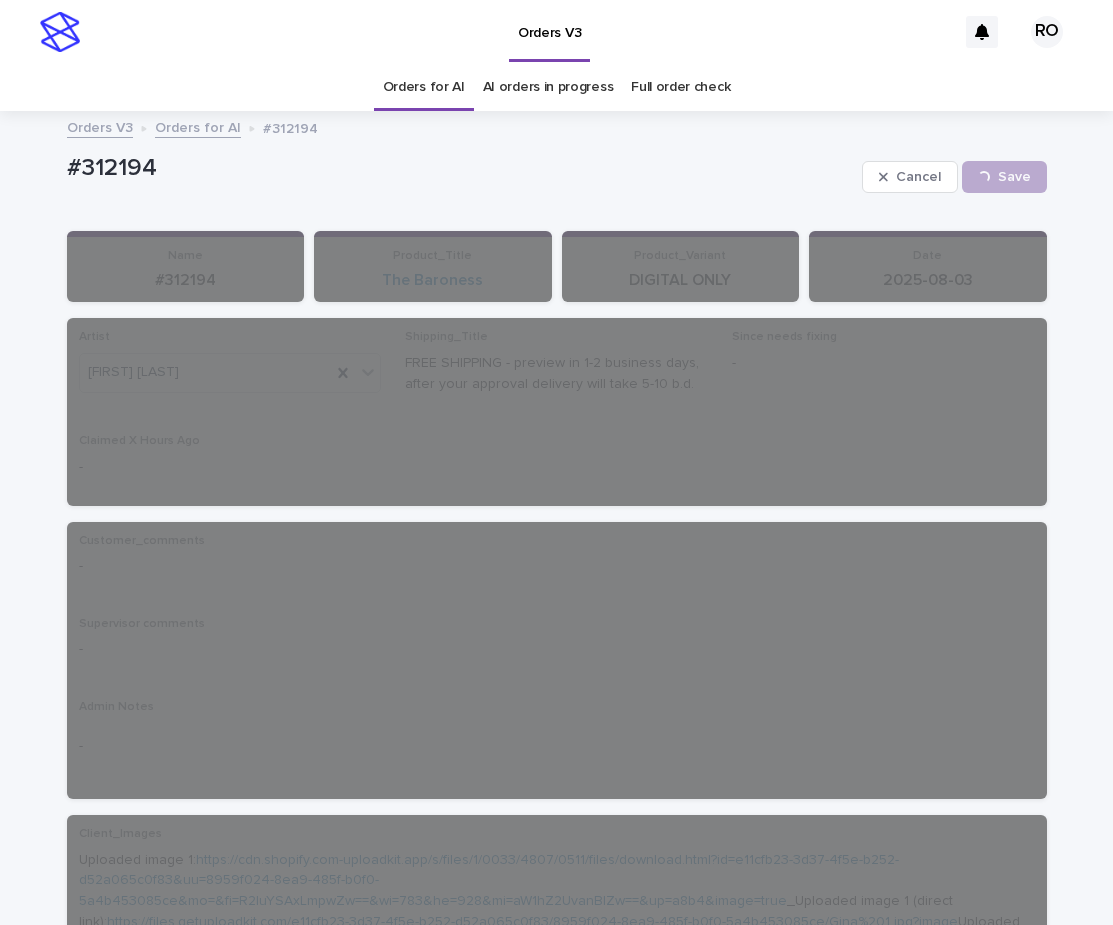 click on "#312194" at bounding box center [460, 176] 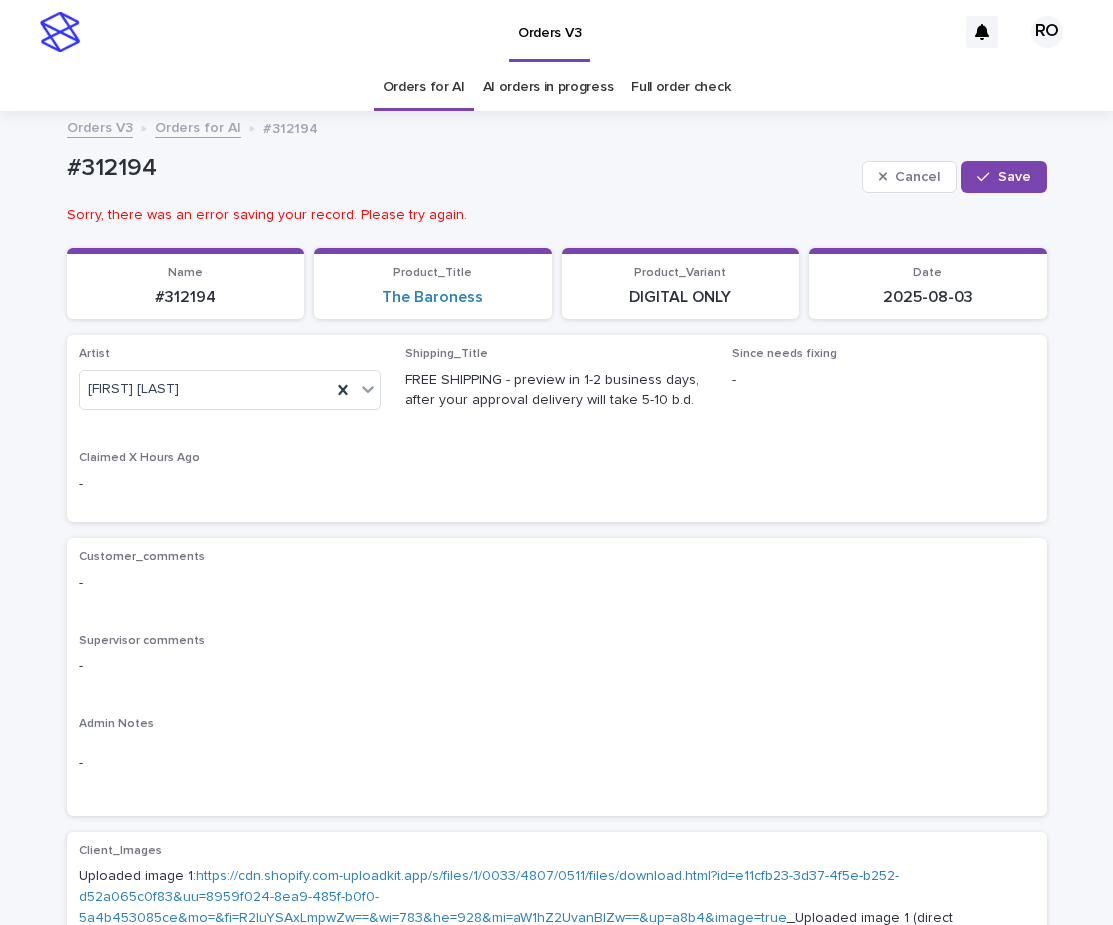 drag, startPoint x: 991, startPoint y: 171, endPoint x: 654, endPoint y: 60, distance: 354.8098 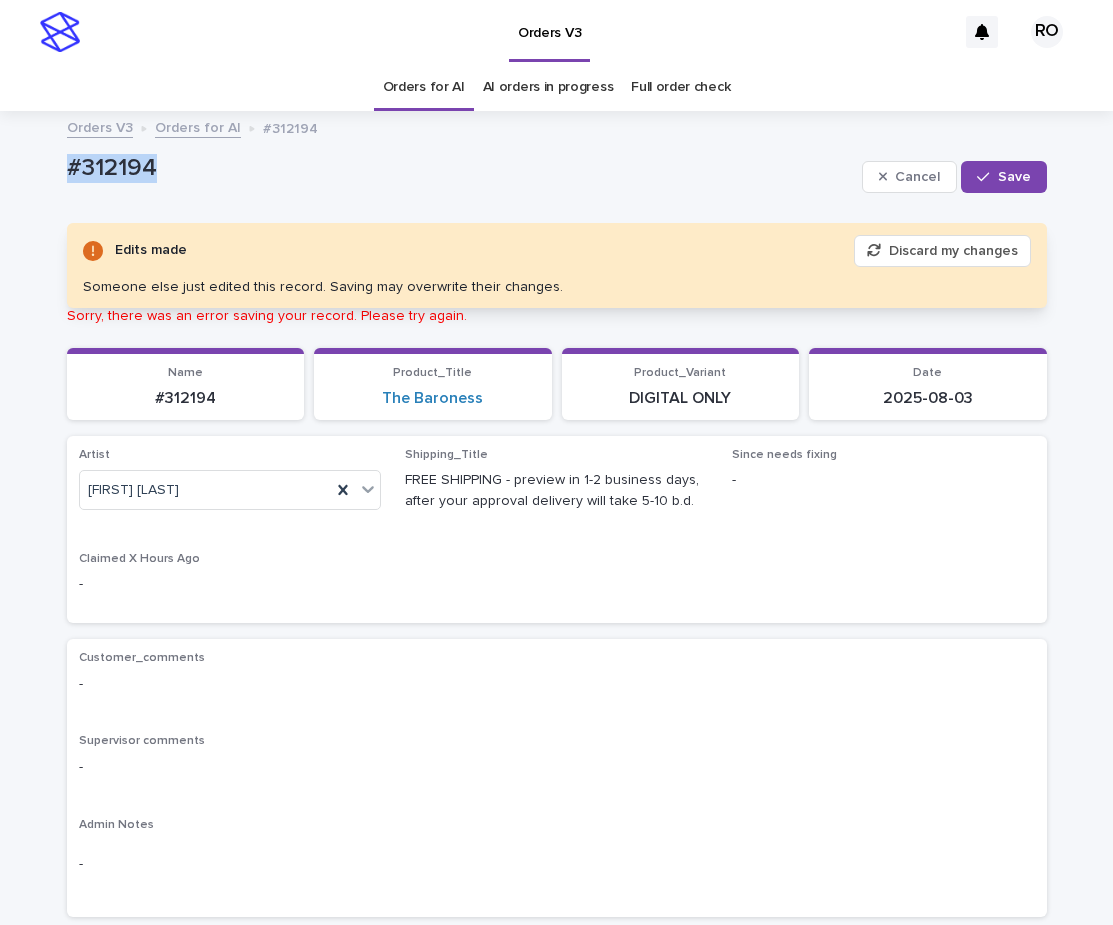 drag, startPoint x: 189, startPoint y: 166, endPoint x: 37, endPoint y: 176, distance: 152.3286 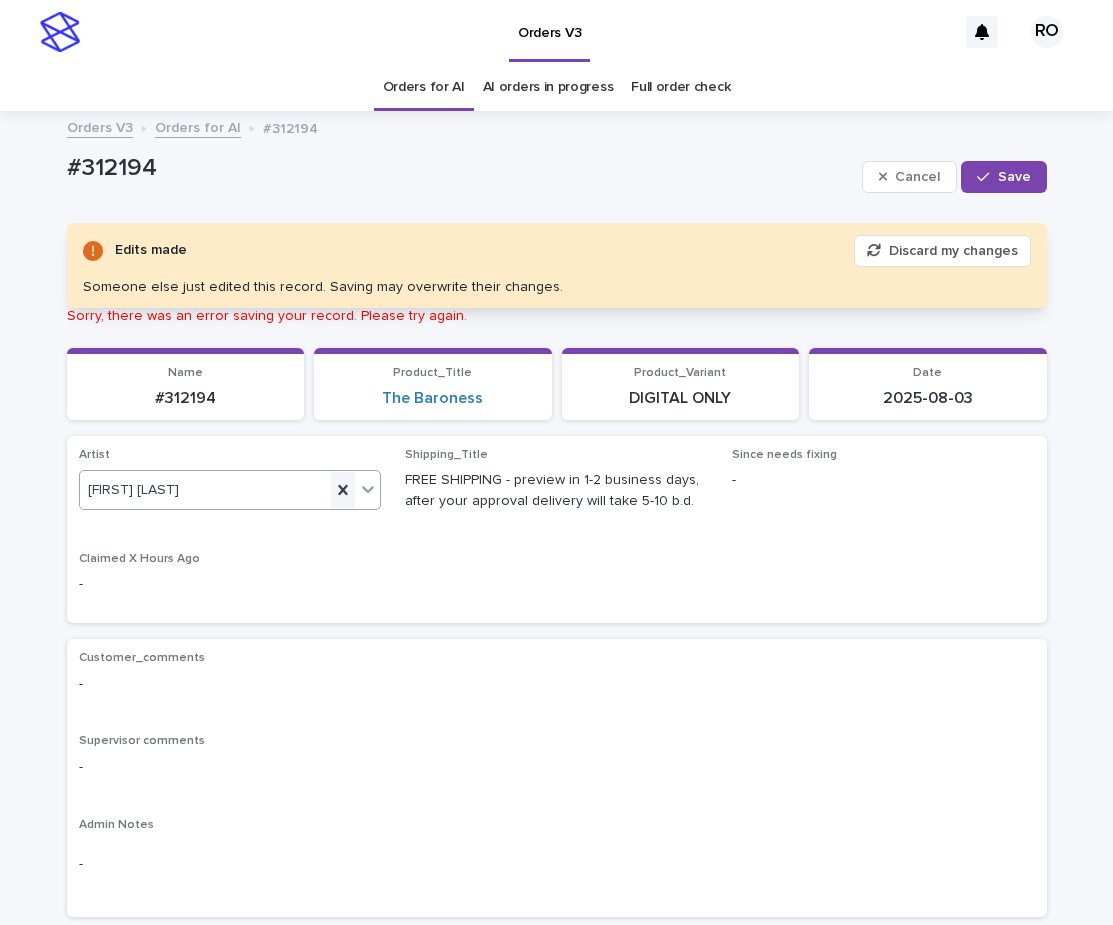 click 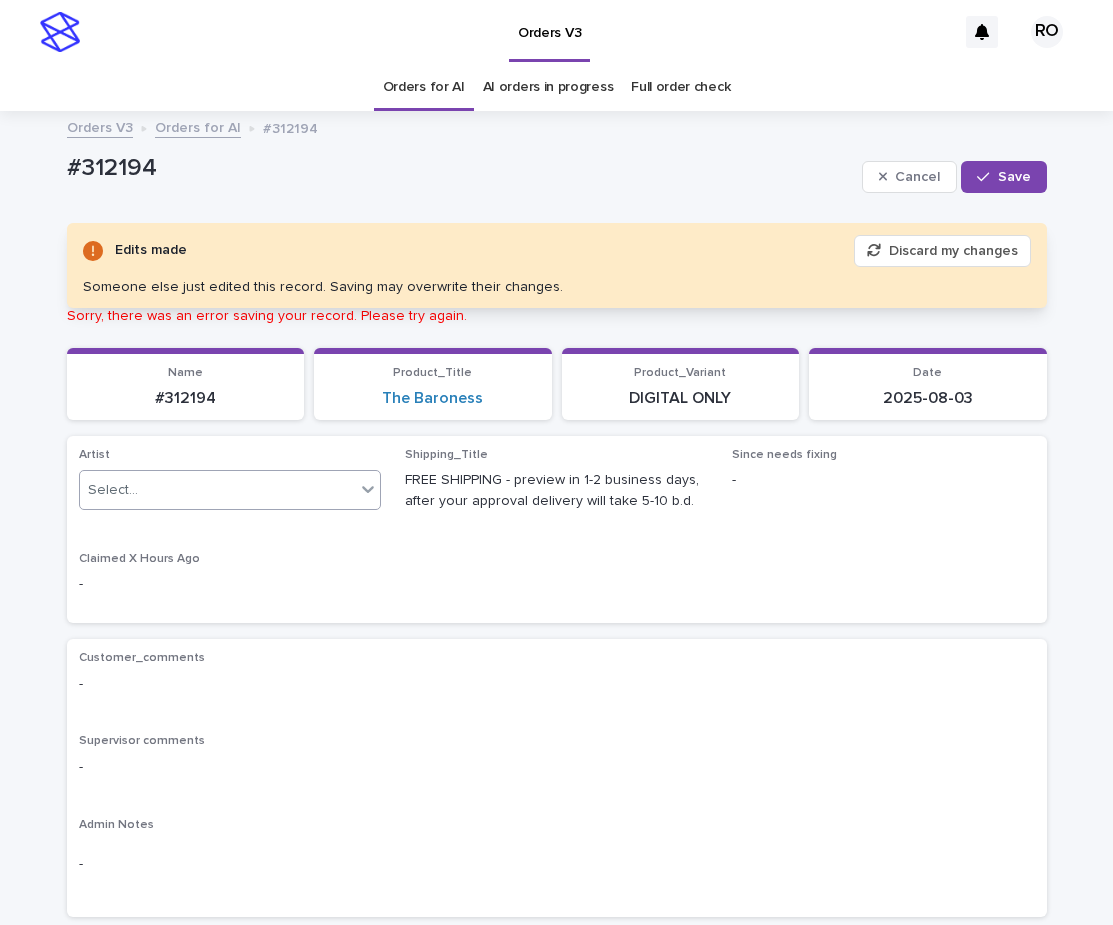 paste on "**********" 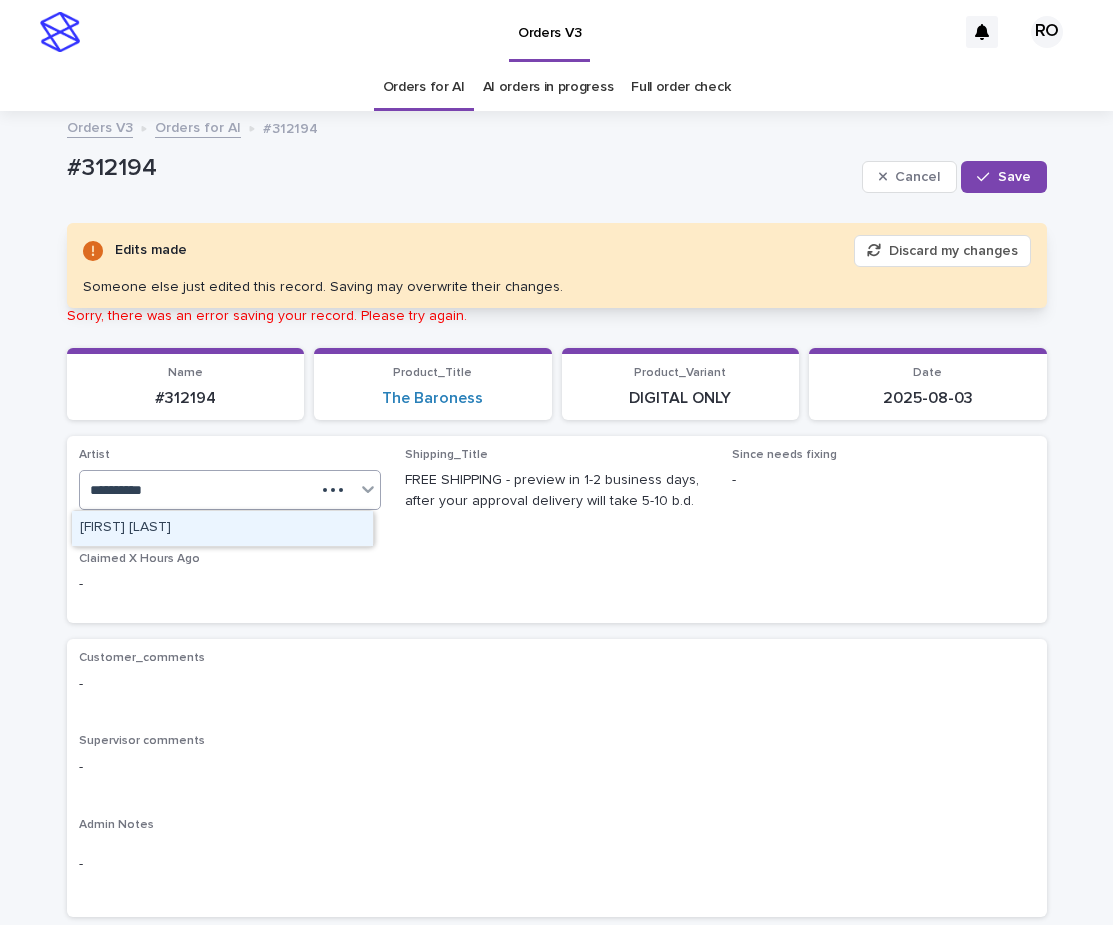 click on "RoxsanaRoa" at bounding box center [222, 528] 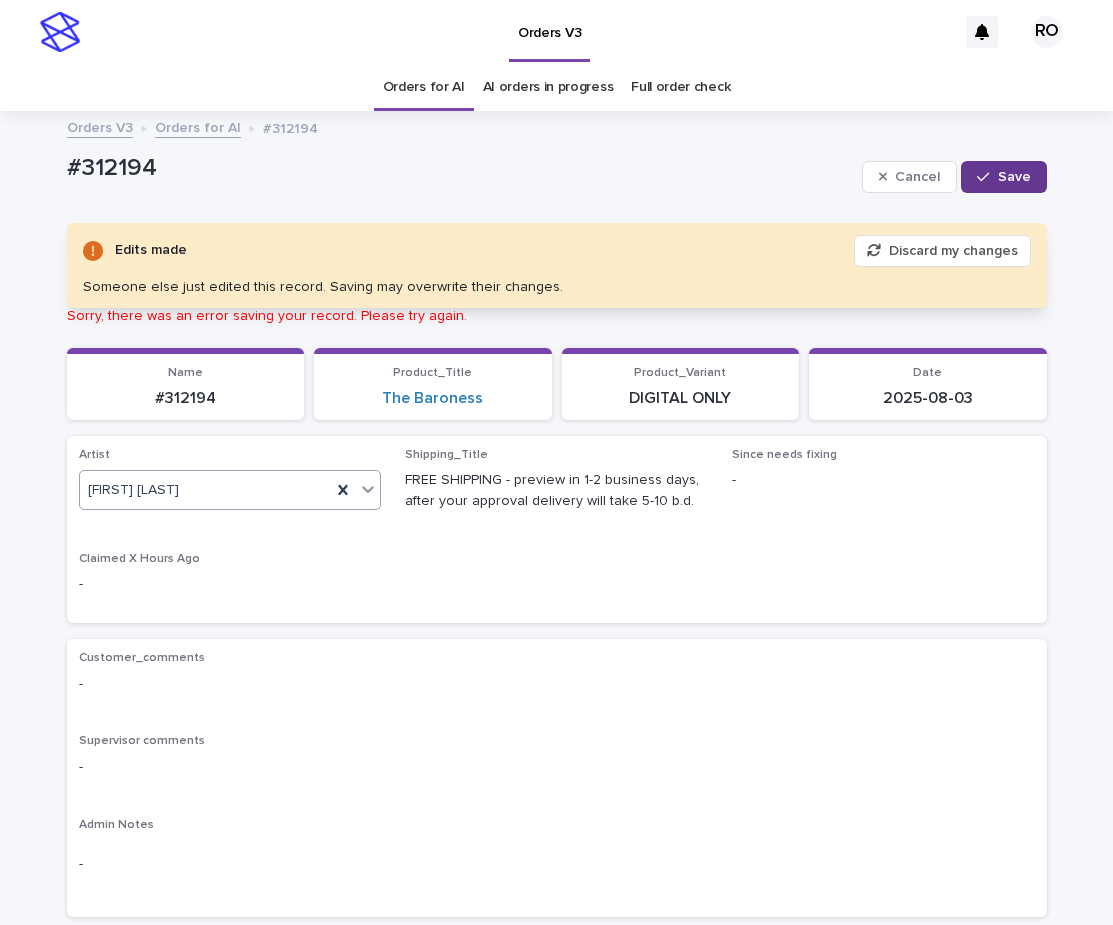 click on "Save" at bounding box center [1014, 177] 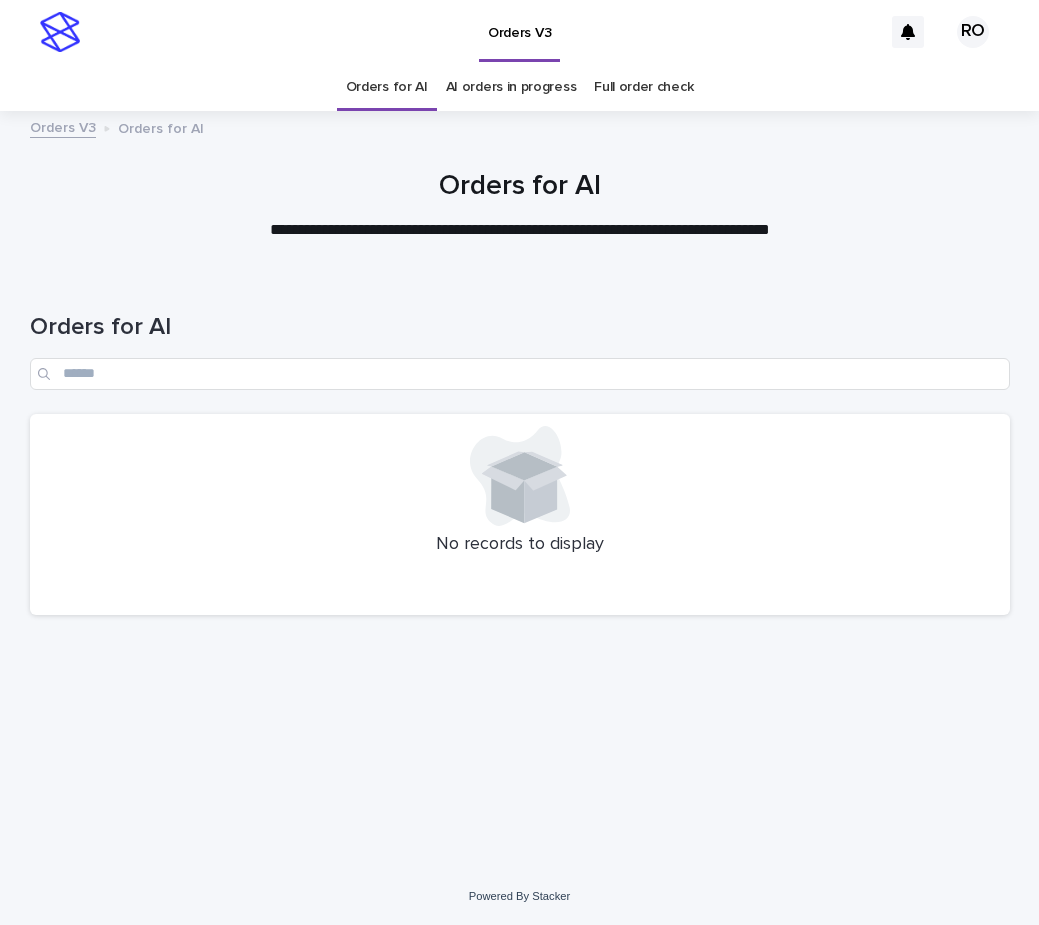 scroll, scrollTop: 0, scrollLeft: 0, axis: both 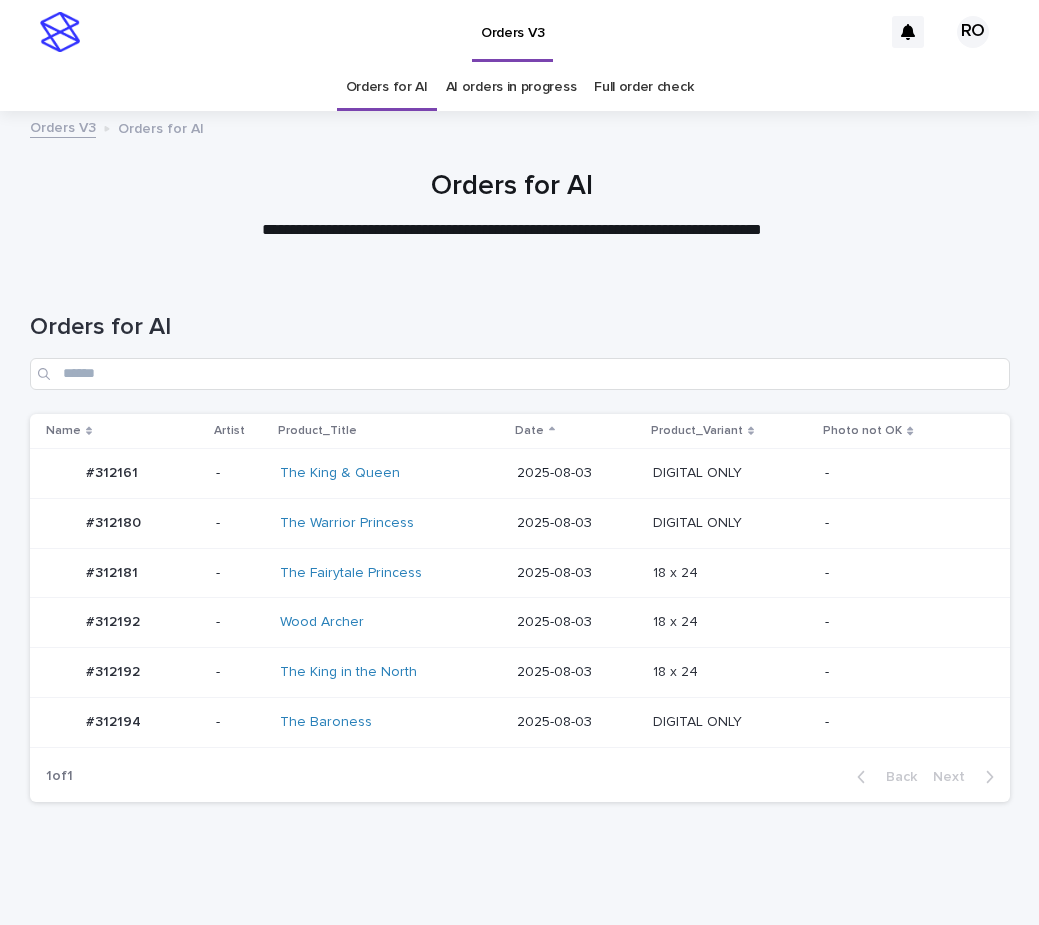 click on "18 x 24 18 x 24" at bounding box center [731, 672] 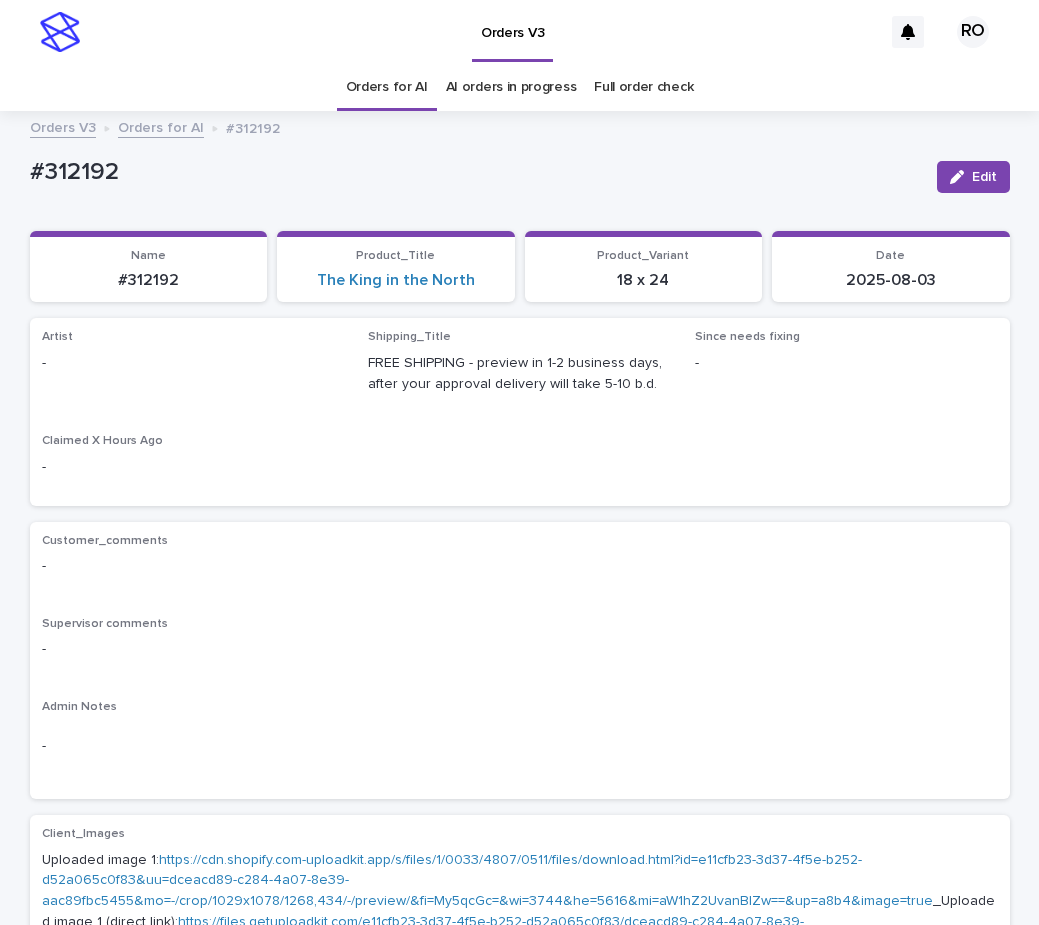 drag, startPoint x: 974, startPoint y: 170, endPoint x: 457, endPoint y: 339, distance: 543.92096 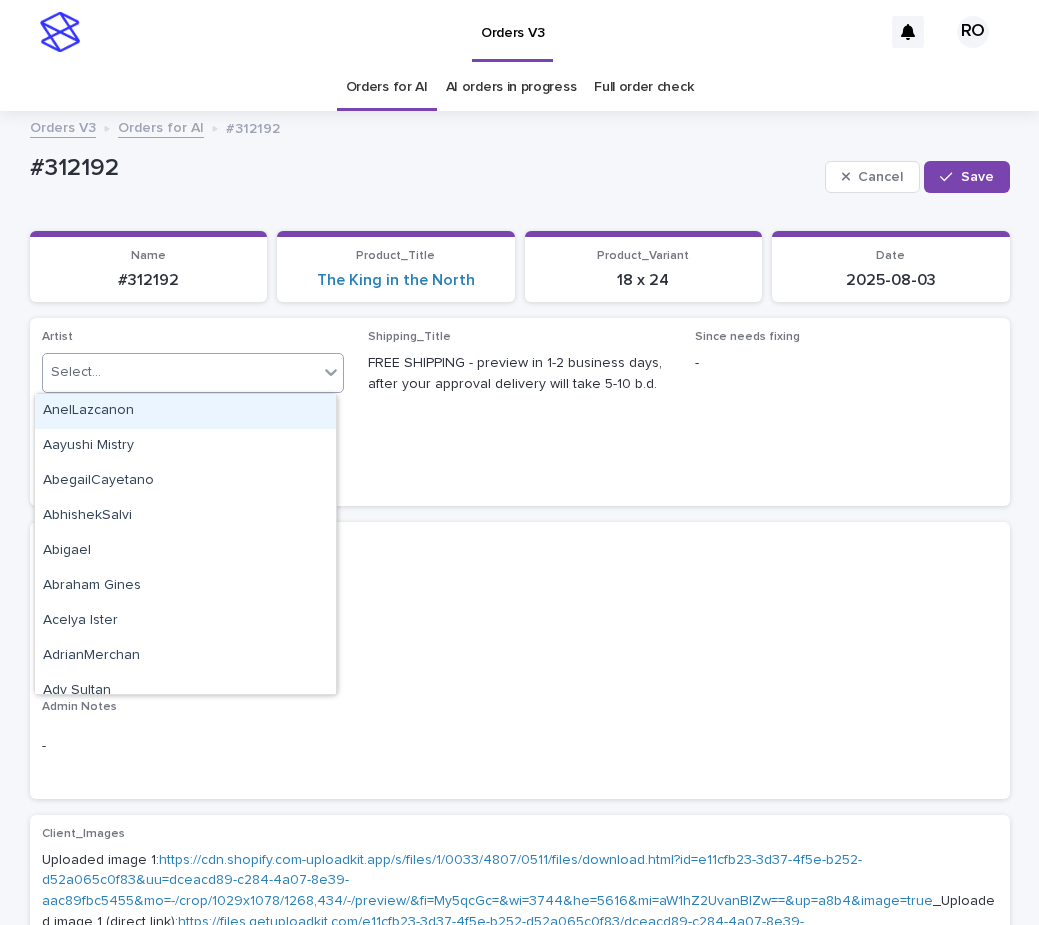 paste on "**********" 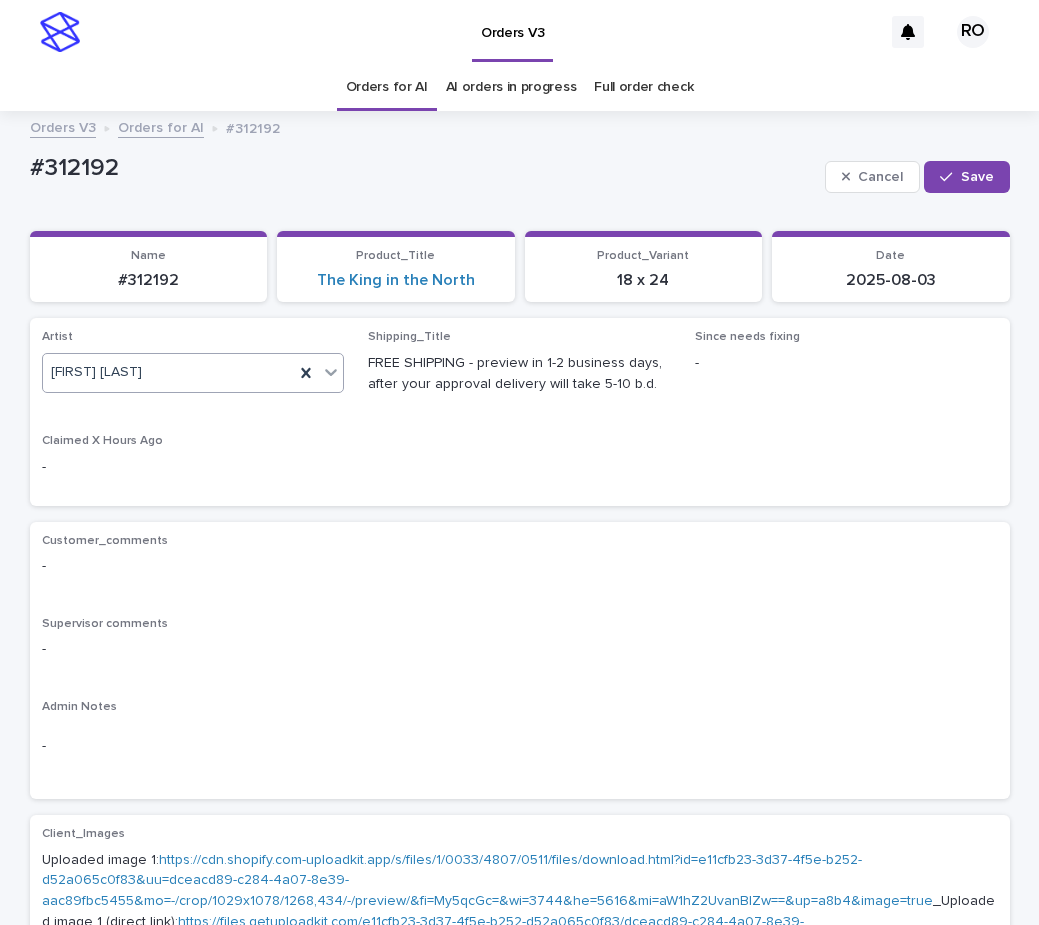 drag, startPoint x: 968, startPoint y: 169, endPoint x: 1003, endPoint y: 161, distance: 35.902645 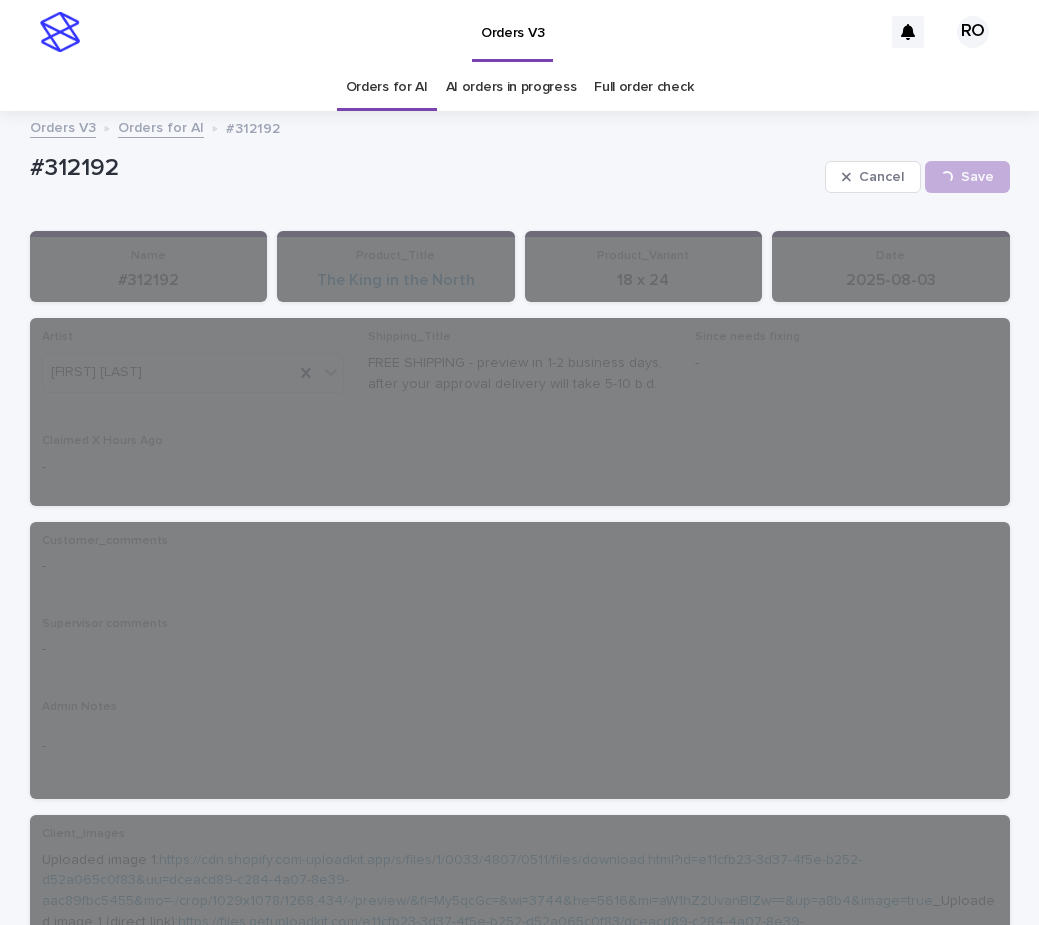 click on "#312192" at bounding box center (423, 168) 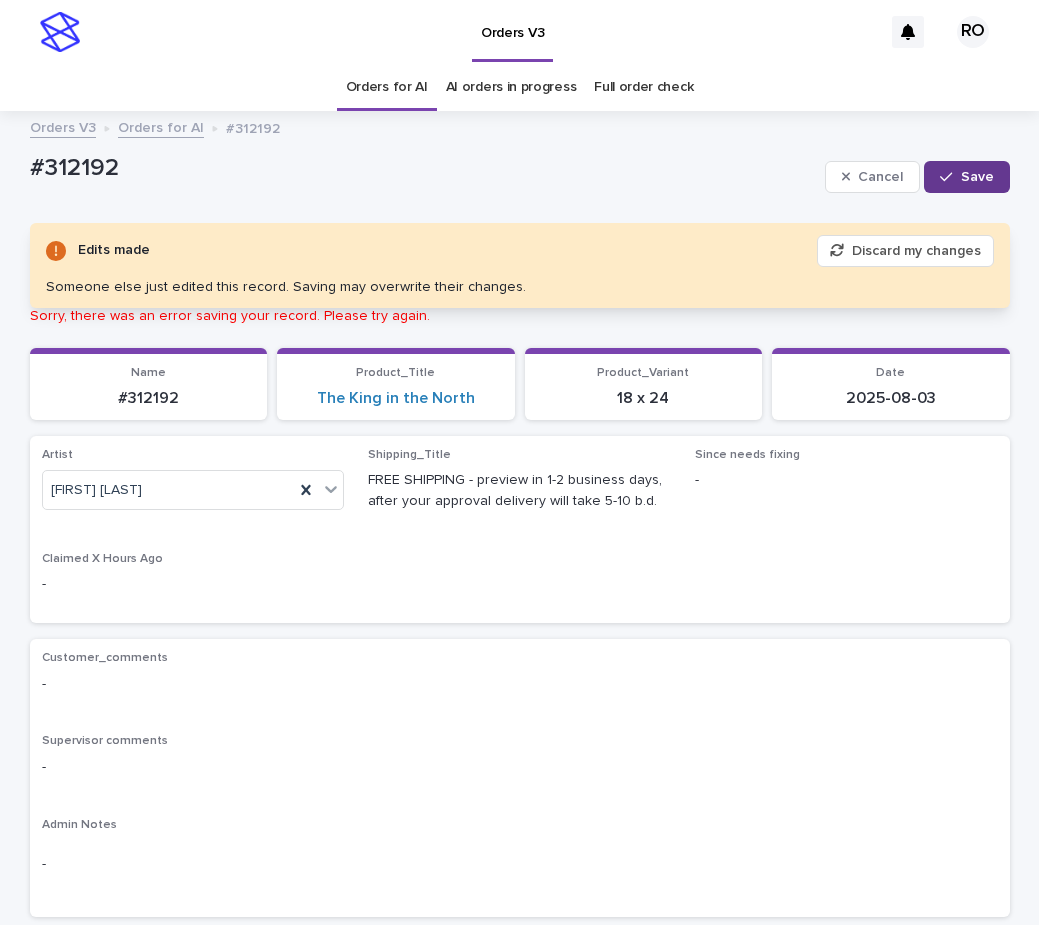 click on "Save" at bounding box center [977, 177] 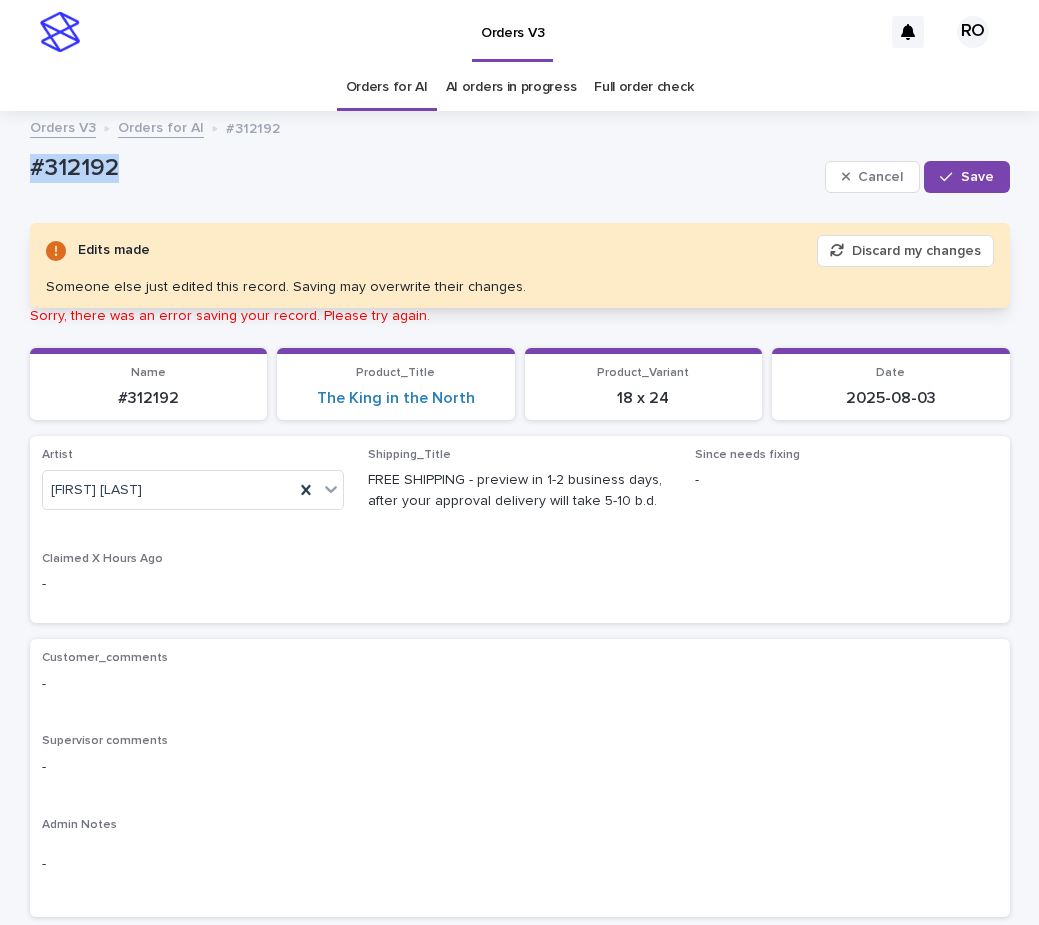 drag, startPoint x: 147, startPoint y: 159, endPoint x: 6, endPoint y: 157, distance: 141.01419 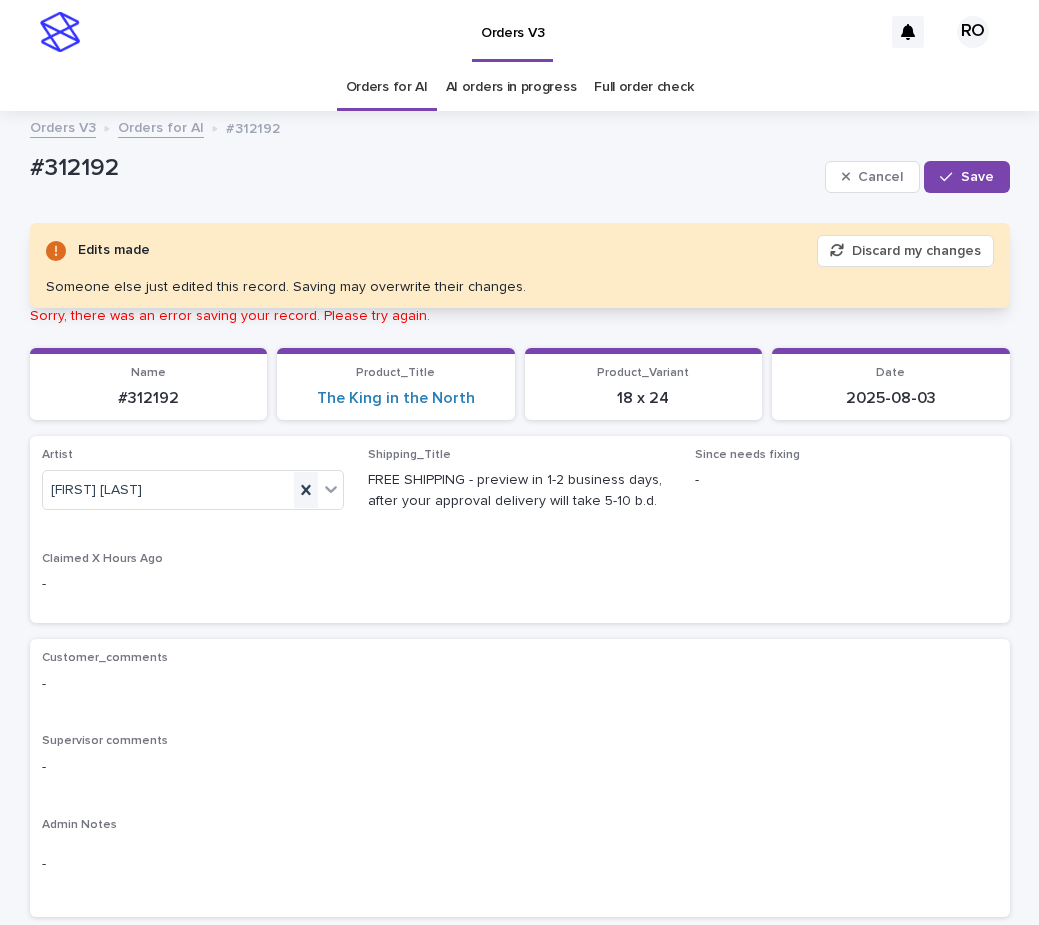 click 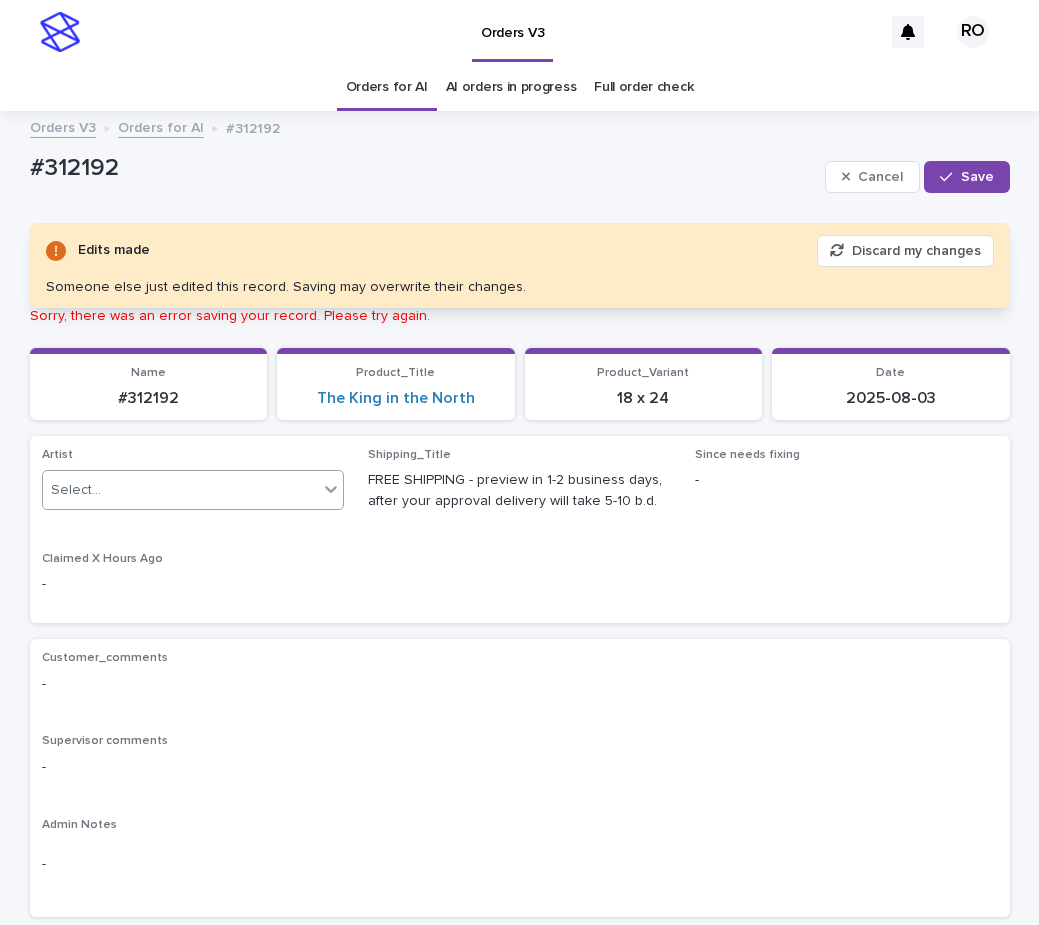 paste on "**********" 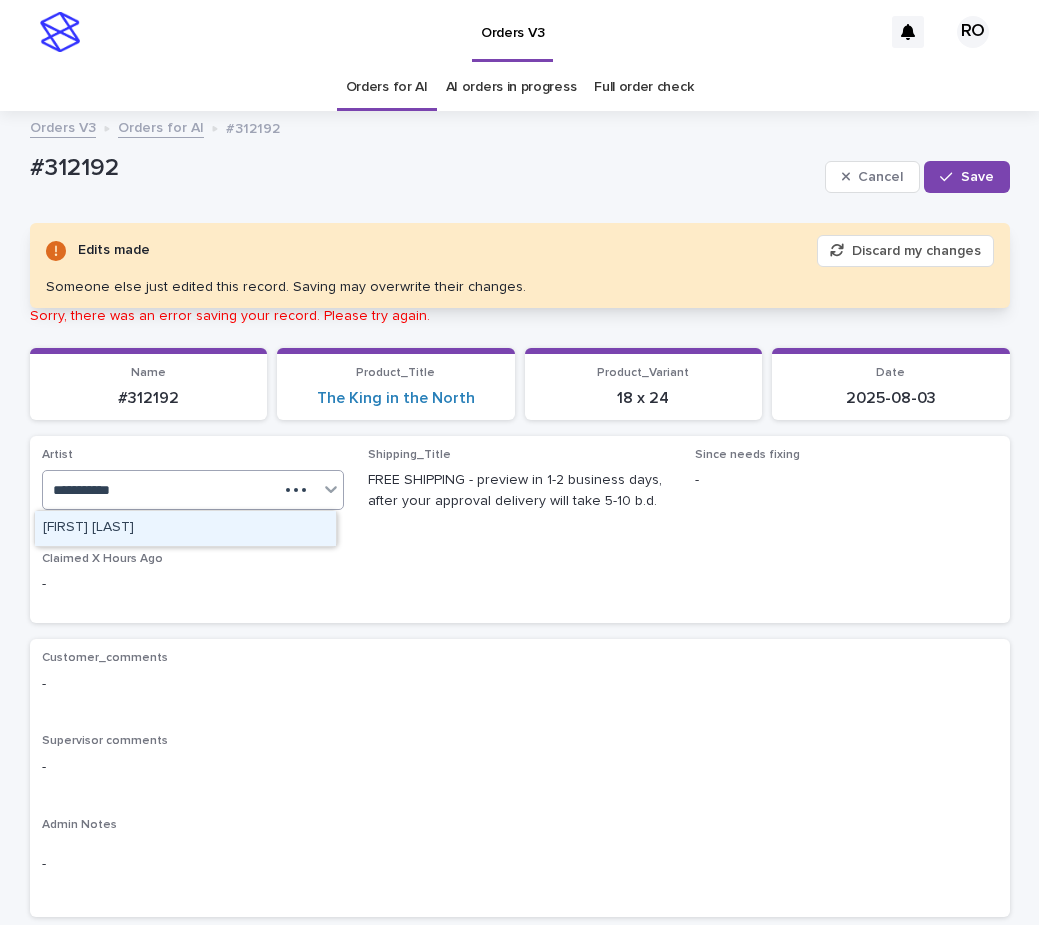 click on "MarkAnthony" at bounding box center [185, 528] 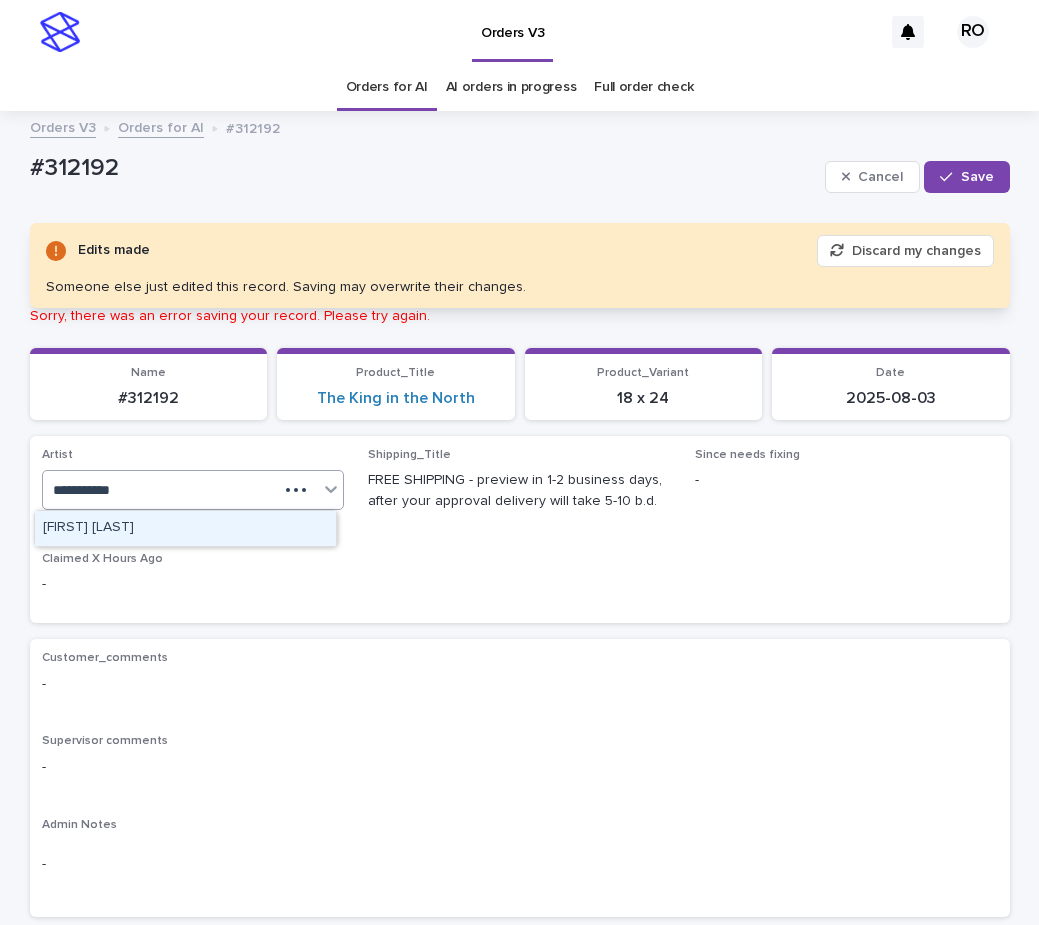 type 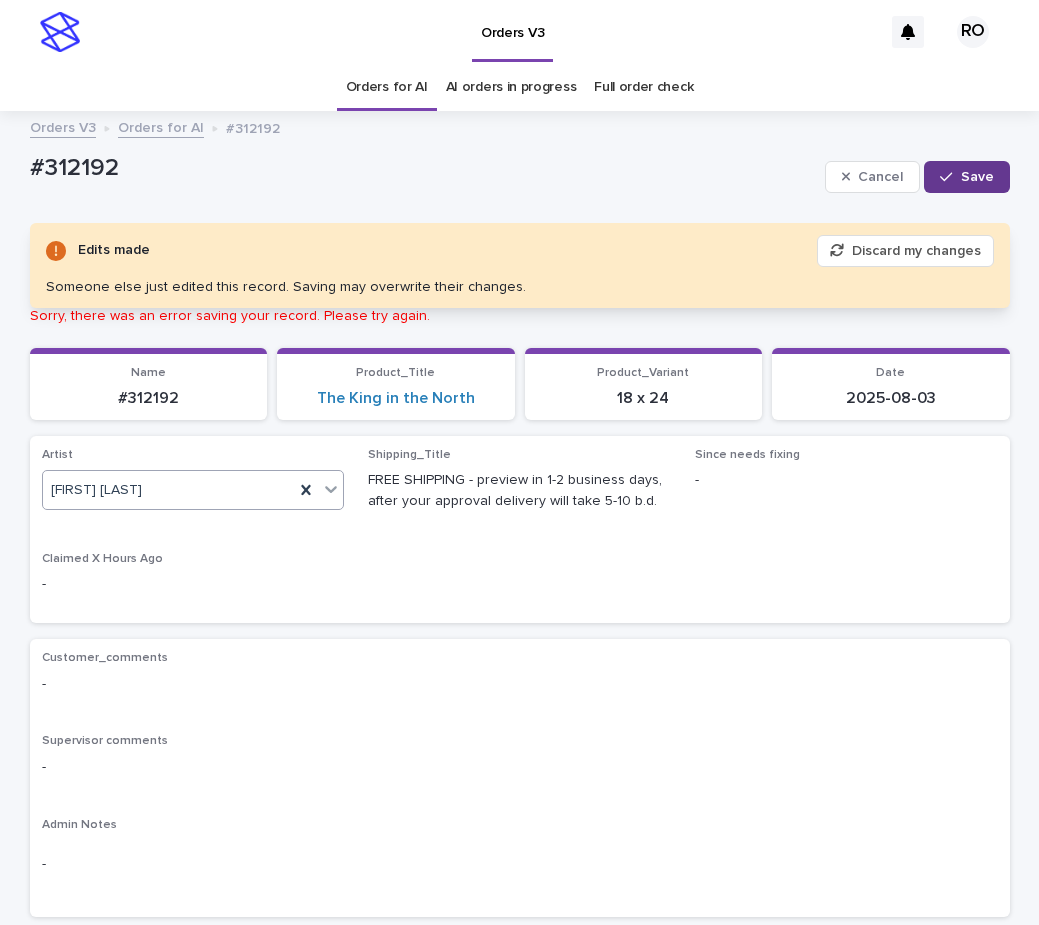 click on "Save" at bounding box center (977, 177) 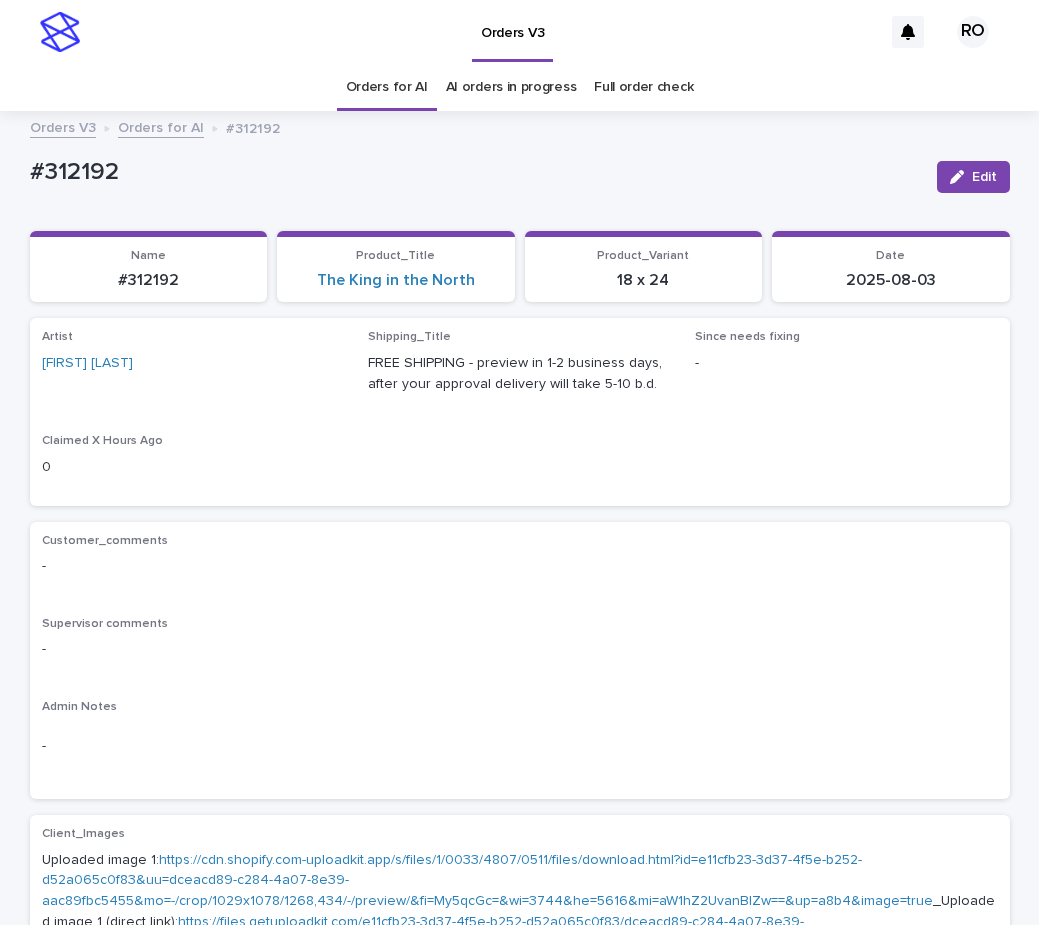 click on "Customer_comments - Supervisor comments - Admin Notes -" at bounding box center [520, 661] 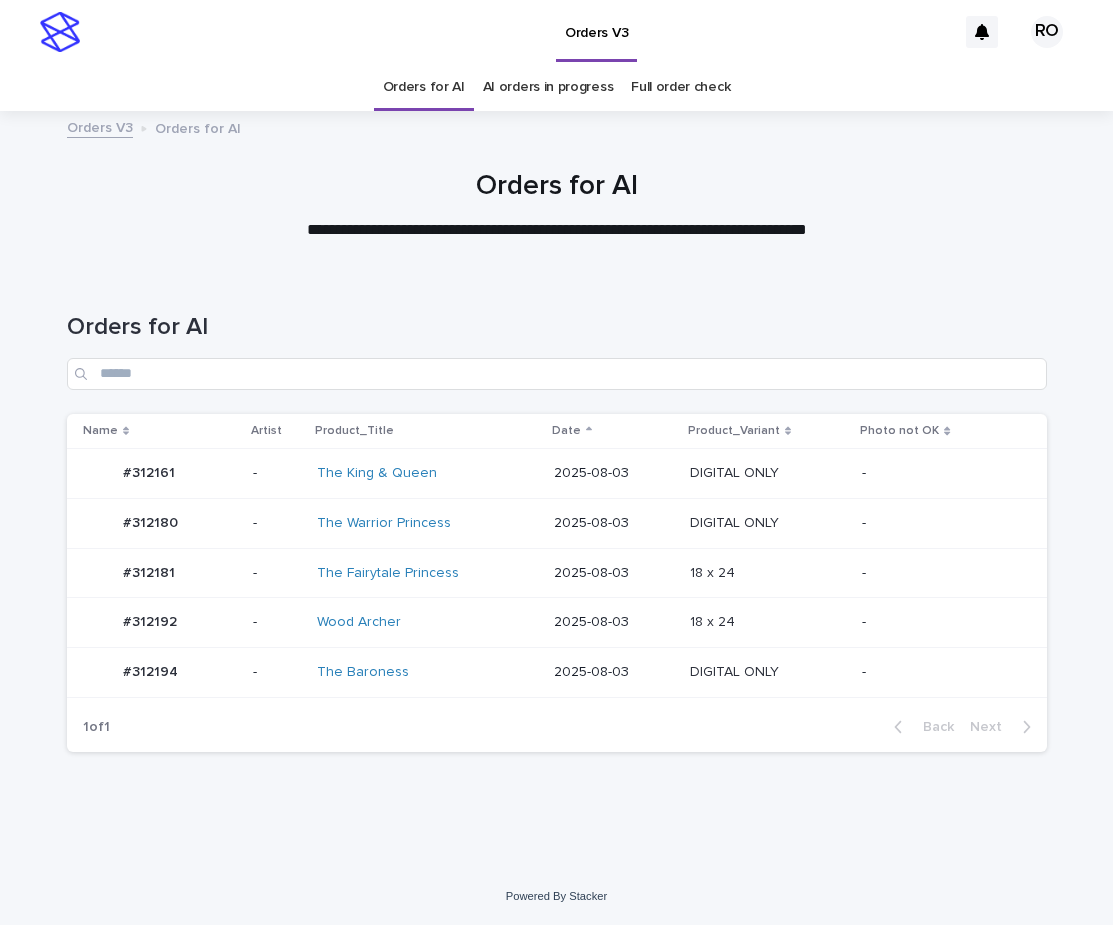 scroll, scrollTop: 0, scrollLeft: 0, axis: both 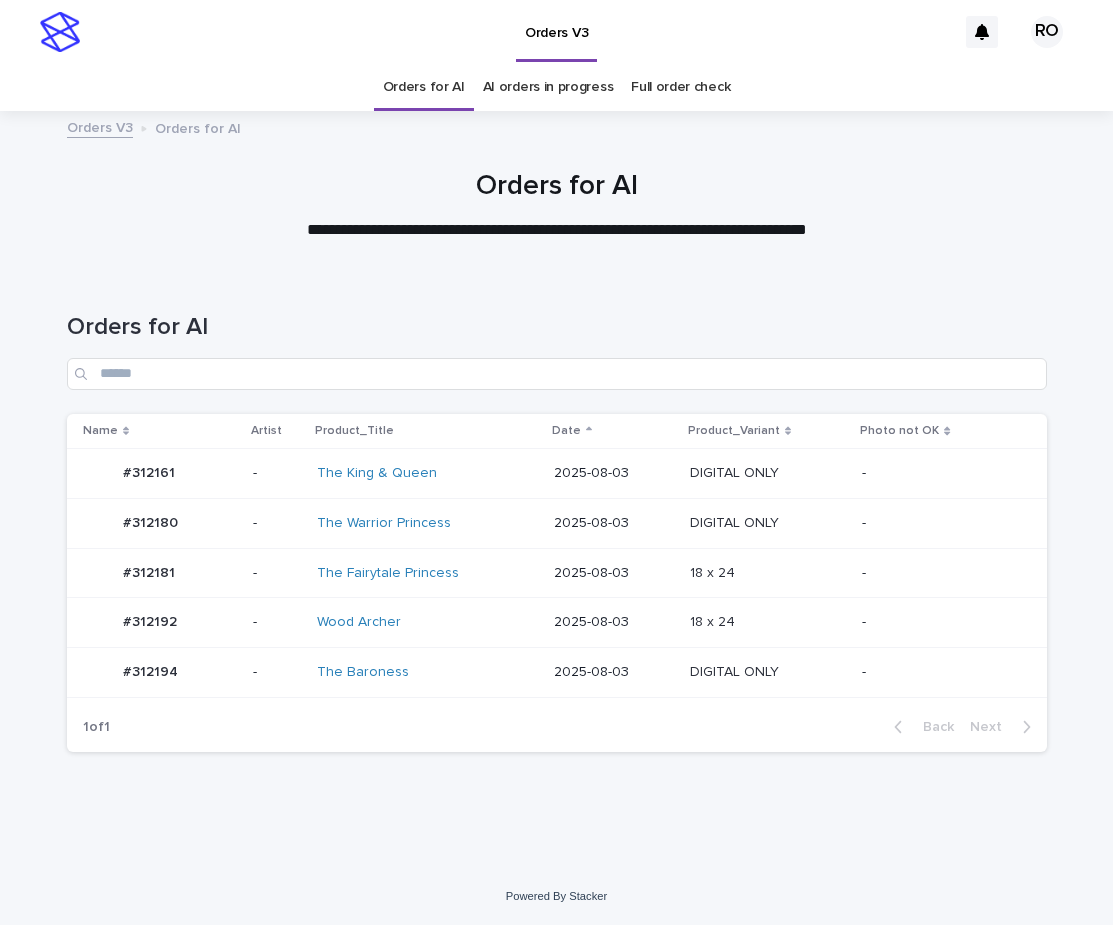 click on "-" at bounding box center (938, 473) 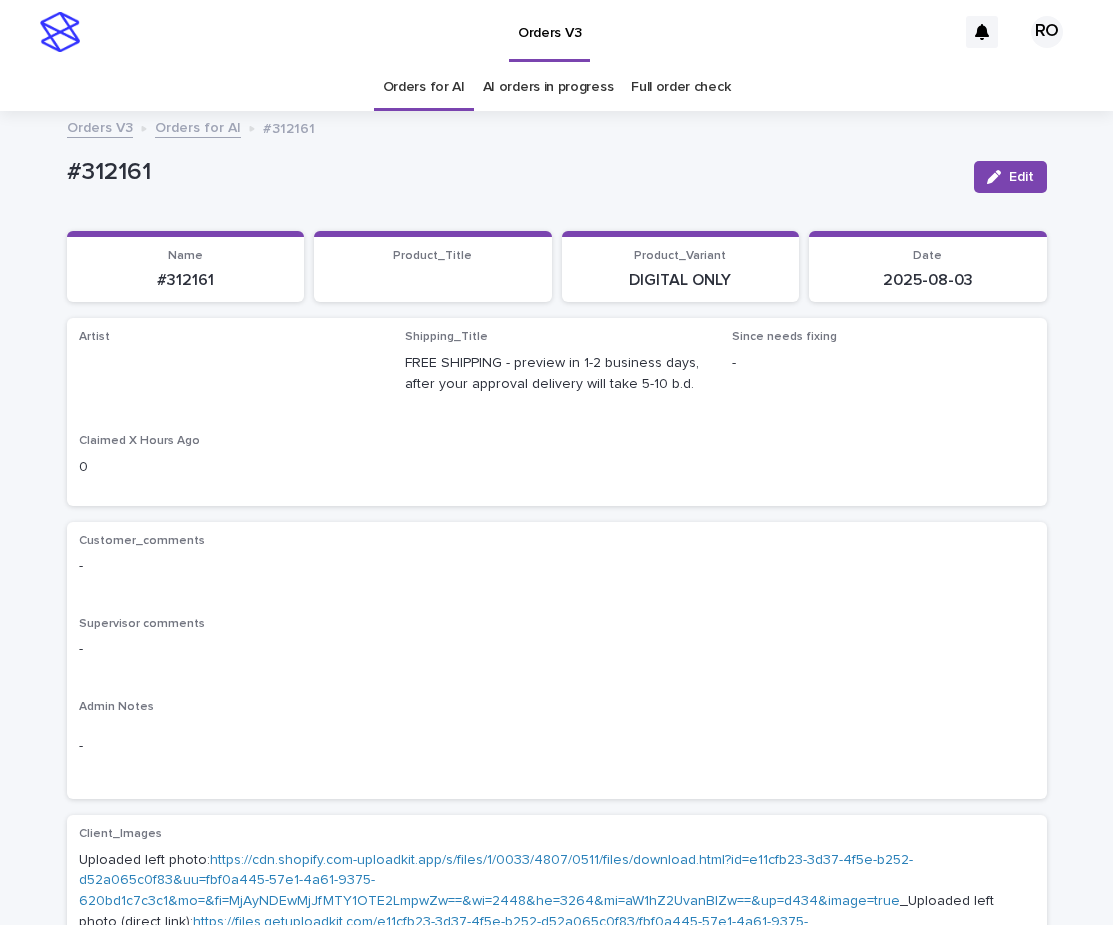 click on "Edit" at bounding box center [1021, 177] 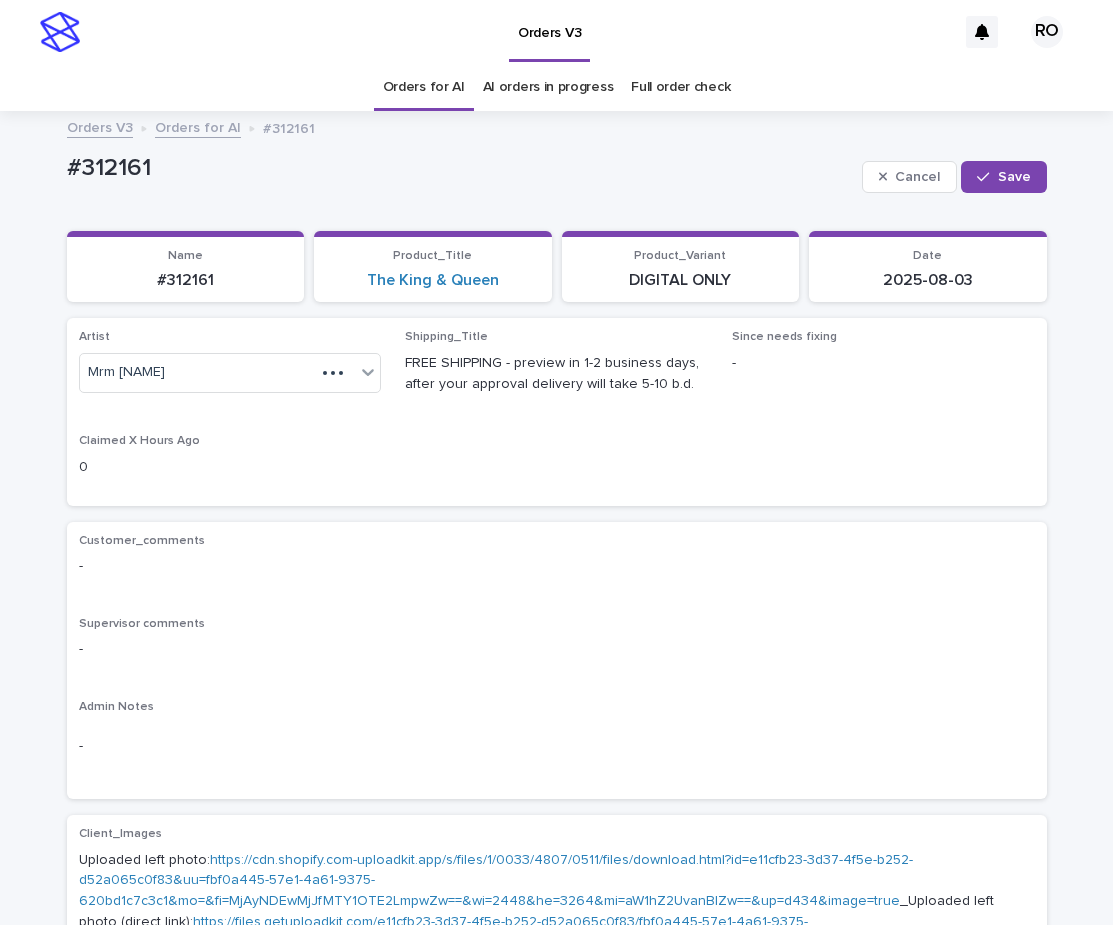click on "Orders for AI" at bounding box center [424, 87] 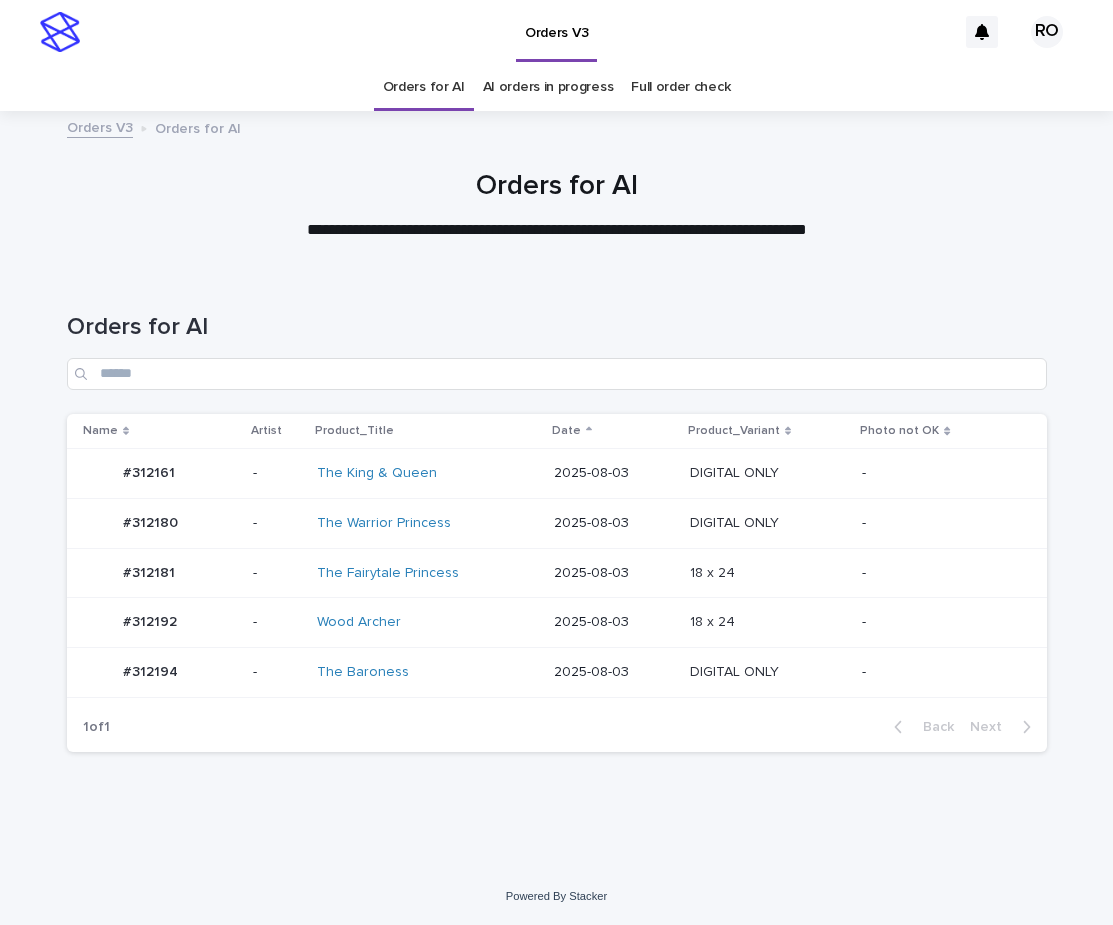 click on "DIGITAL ONLY DIGITAL ONLY" at bounding box center (768, 673) 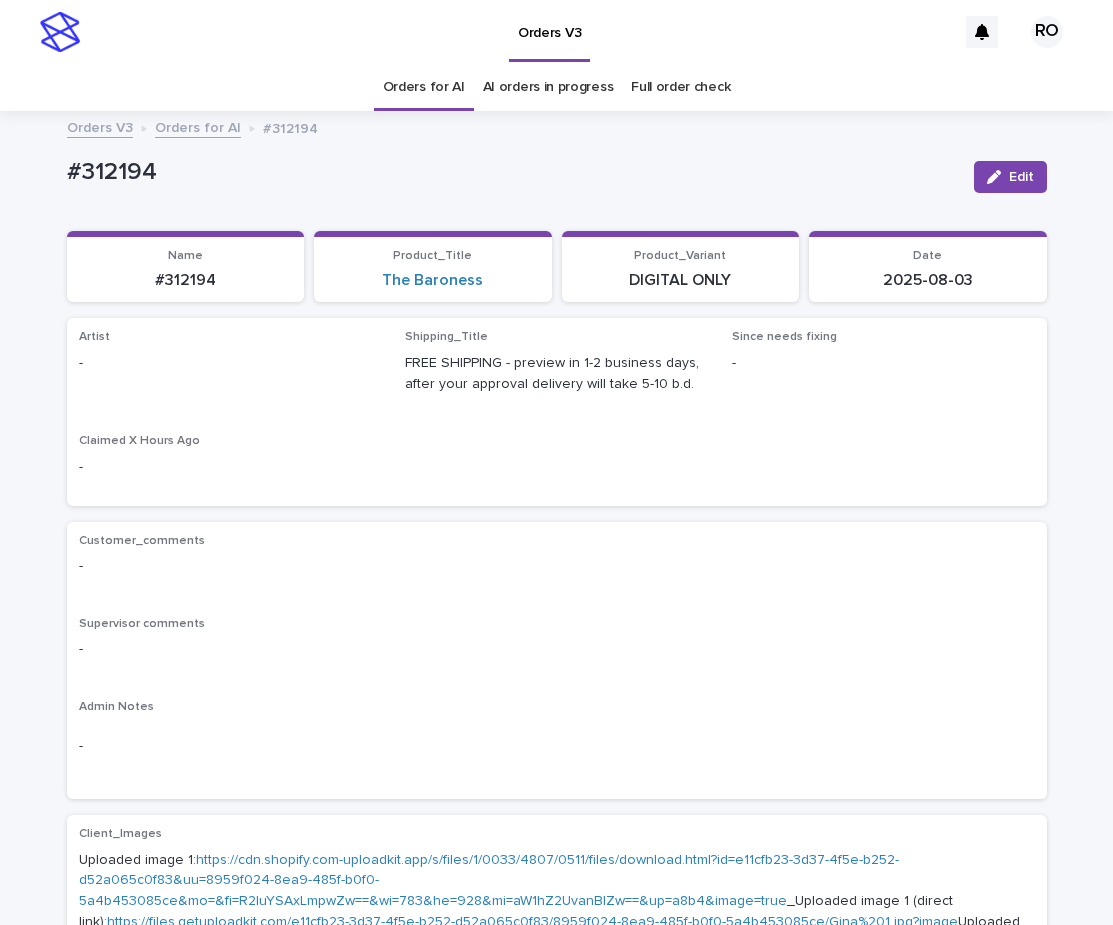 click on "Loading... Saving… Loading... Saving… Name #312194 Product_Title The Baroness   Product_Variant DIGITAL ONLY Date 2025-08-03 Loading... Saving… Artist - Shipping_Title FREE SHIPPING - preview in 1-2 business days, after your approval delivery will take 5-10 b.d. Since needs fixing - Claimed X Hours Ago - Loading... Saving… Customer_comments - Supervisor comments - Admin Notes - Loading... Saving… Client_Images Uploaded image 1: https://cdn.shopify.com-uploadkit.app/s/files/1/0033/4807/0511/files/download.html?id=e11cfb23-3d37-4f5e-b252-d52a065c0f83&uu=8959f024-8ea9-485f-b0f0-5a4b453085ce&mo=&fi=R2luYSAxLmpwZw==&wi=783&he=928&mi=aW1hZ2UvanBlZw==&up=a8b4&image=true
_Uploaded image 1 (direct link): https://files.getuploadkit.com/e11cfb23-3d37-4f5e-b252-d52a065c0f83/8959f024-8ea9-485f-b0f0-5a4b453085ce/Gina%201.jpg?image
Uploaded image 2:
_Uploaded image 2 (direct link): https://files.getuploadkit.com/e11cfb23-3d37-4f5e-b252-d52a065c0f83/e40b0ab5-3847-4d6b-807e-01db99d9ac38/Tika.jpg?image - yes - - -" at bounding box center (557, 1062) 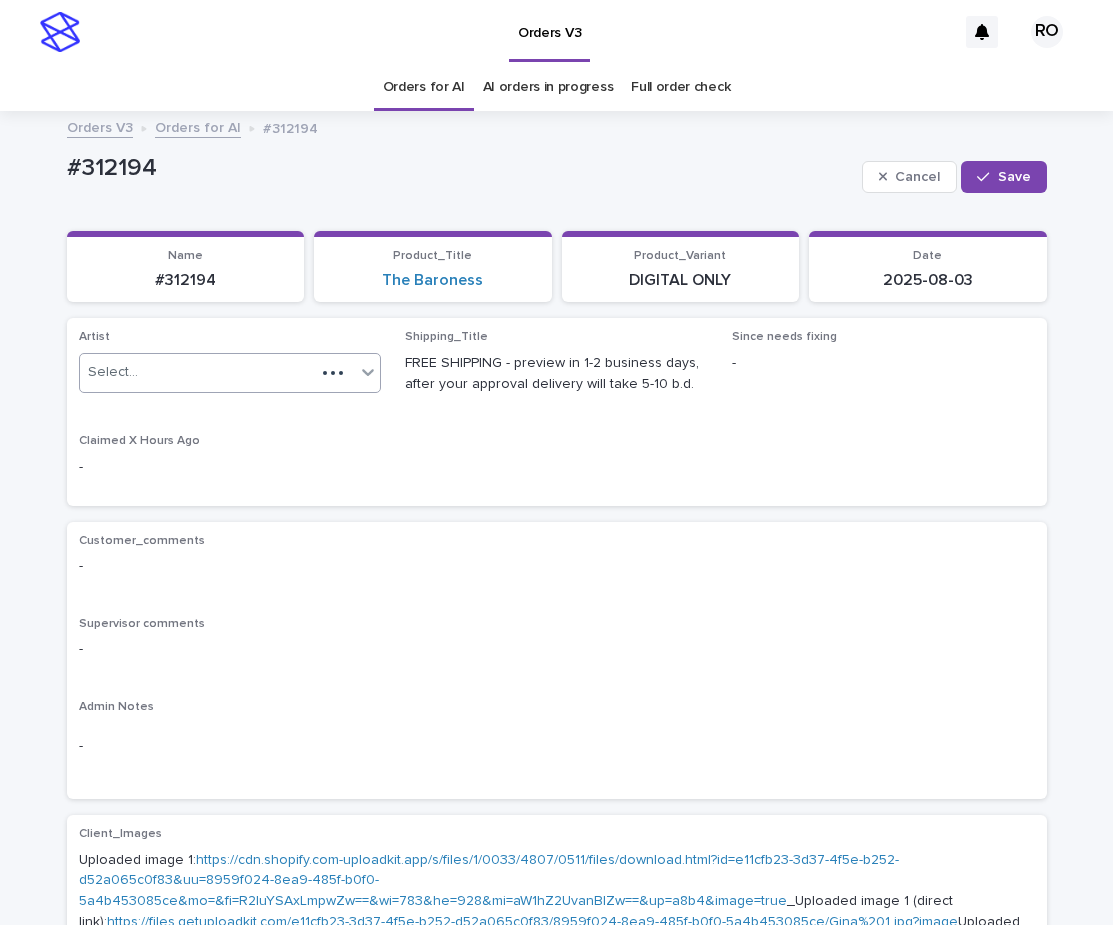 click 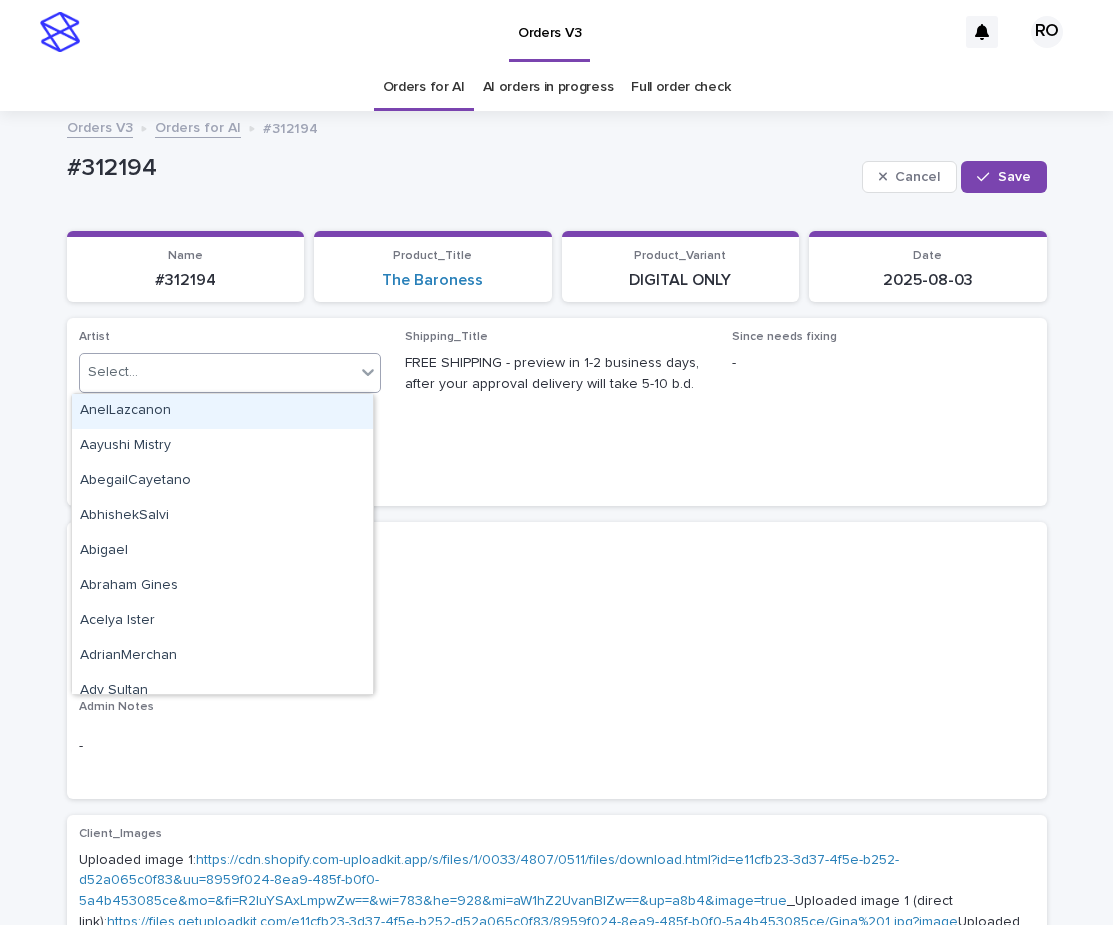 paste on "**********" 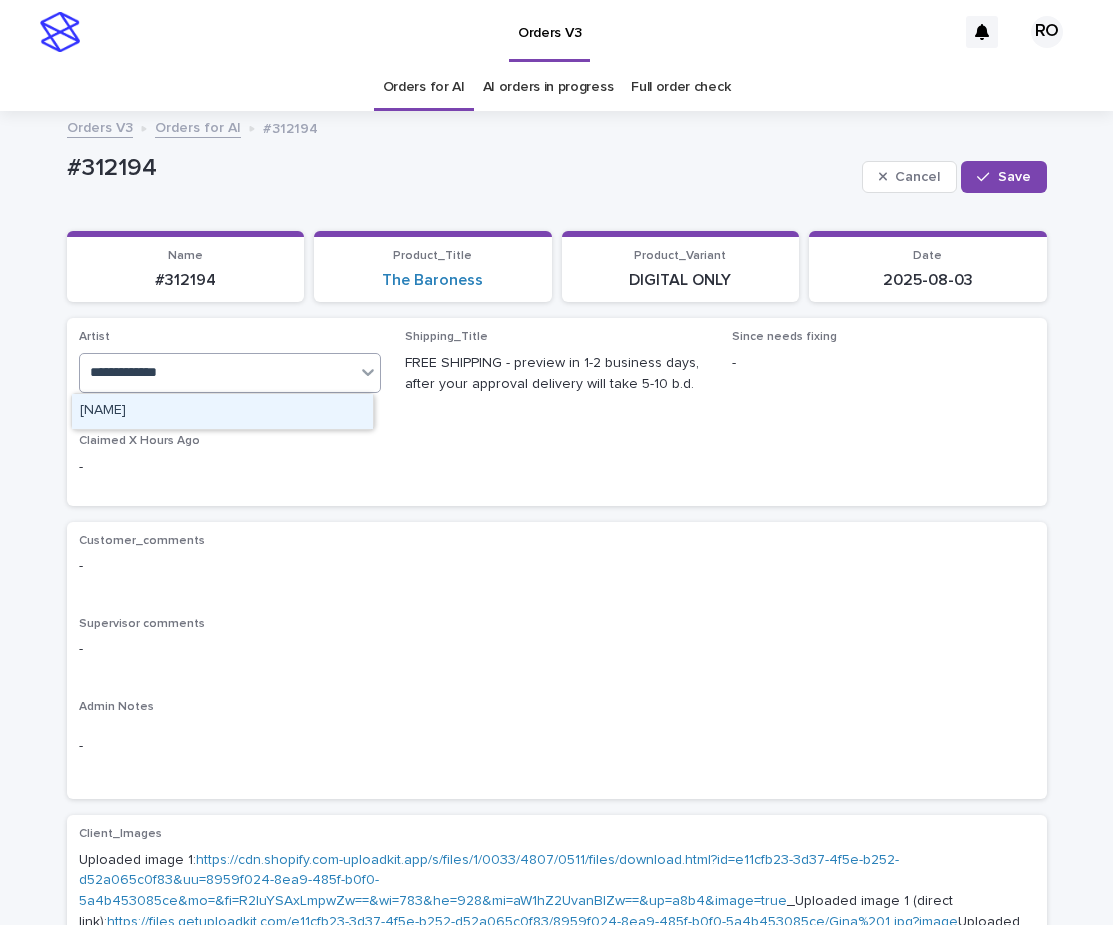 click on "[FIRST][LAST]" at bounding box center (222, 411) 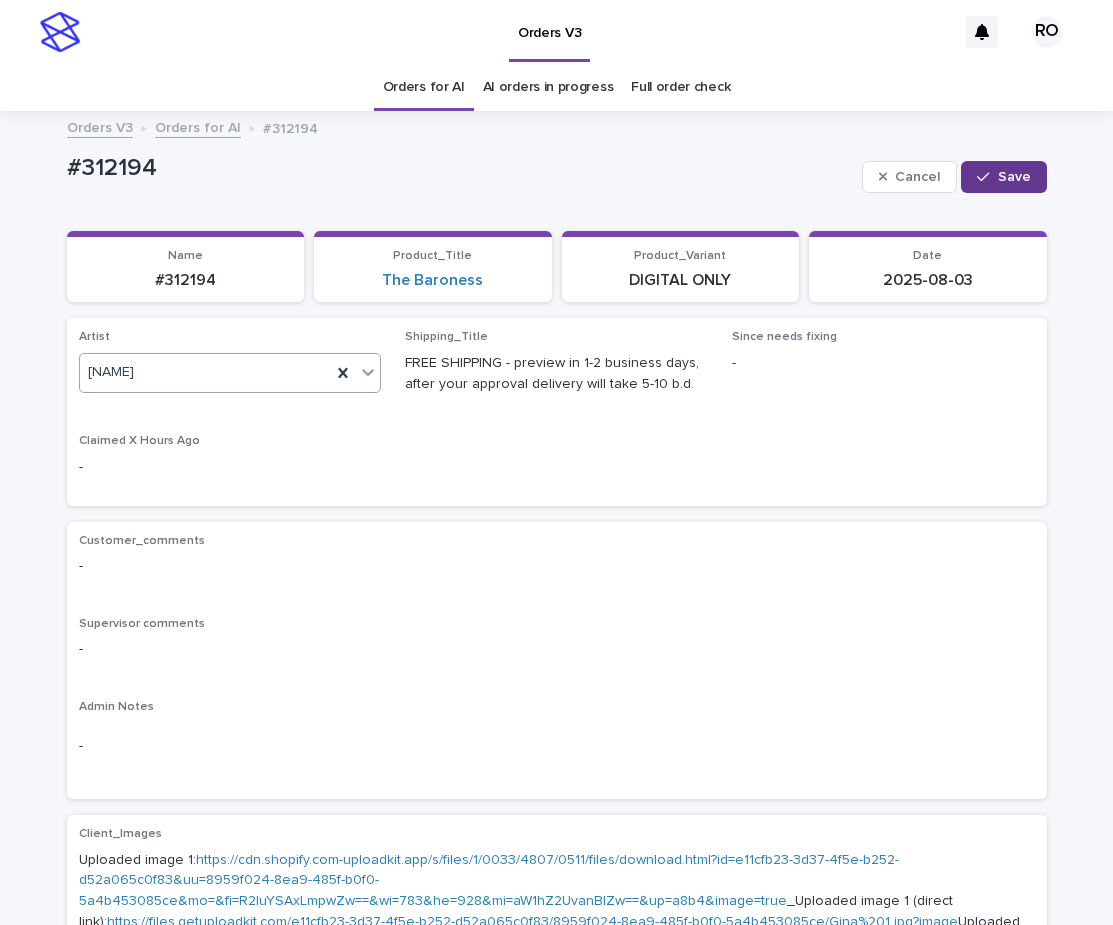 click on "Save" at bounding box center (1014, 177) 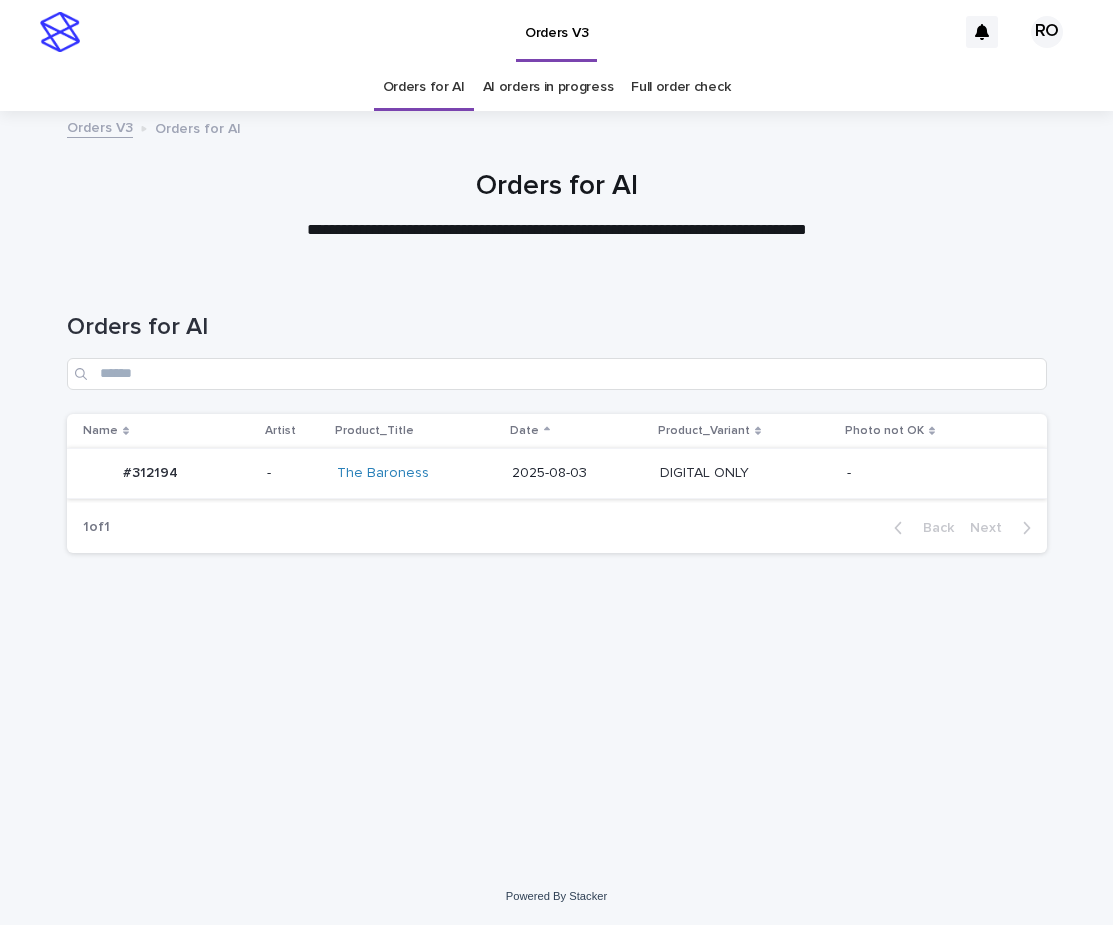 scroll, scrollTop: 0, scrollLeft: 0, axis: both 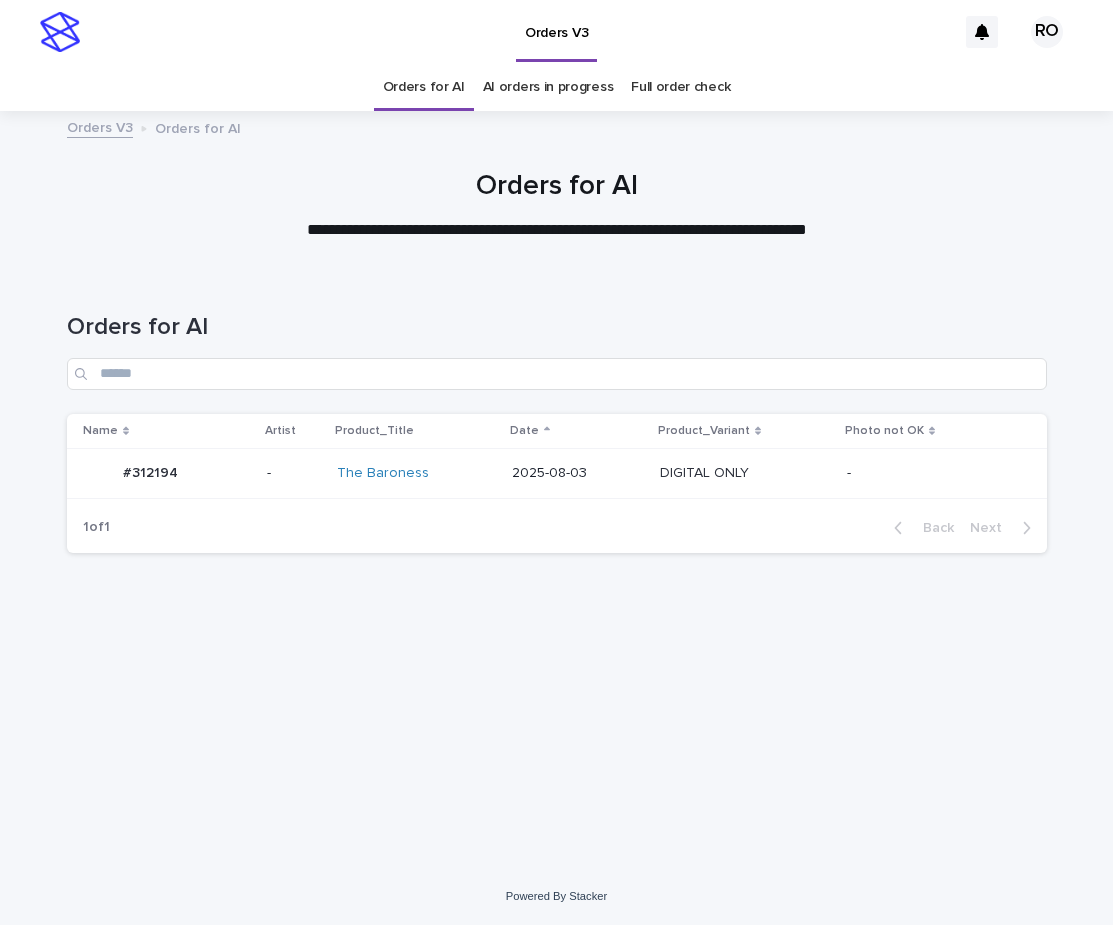 click on "-" at bounding box center (943, 473) 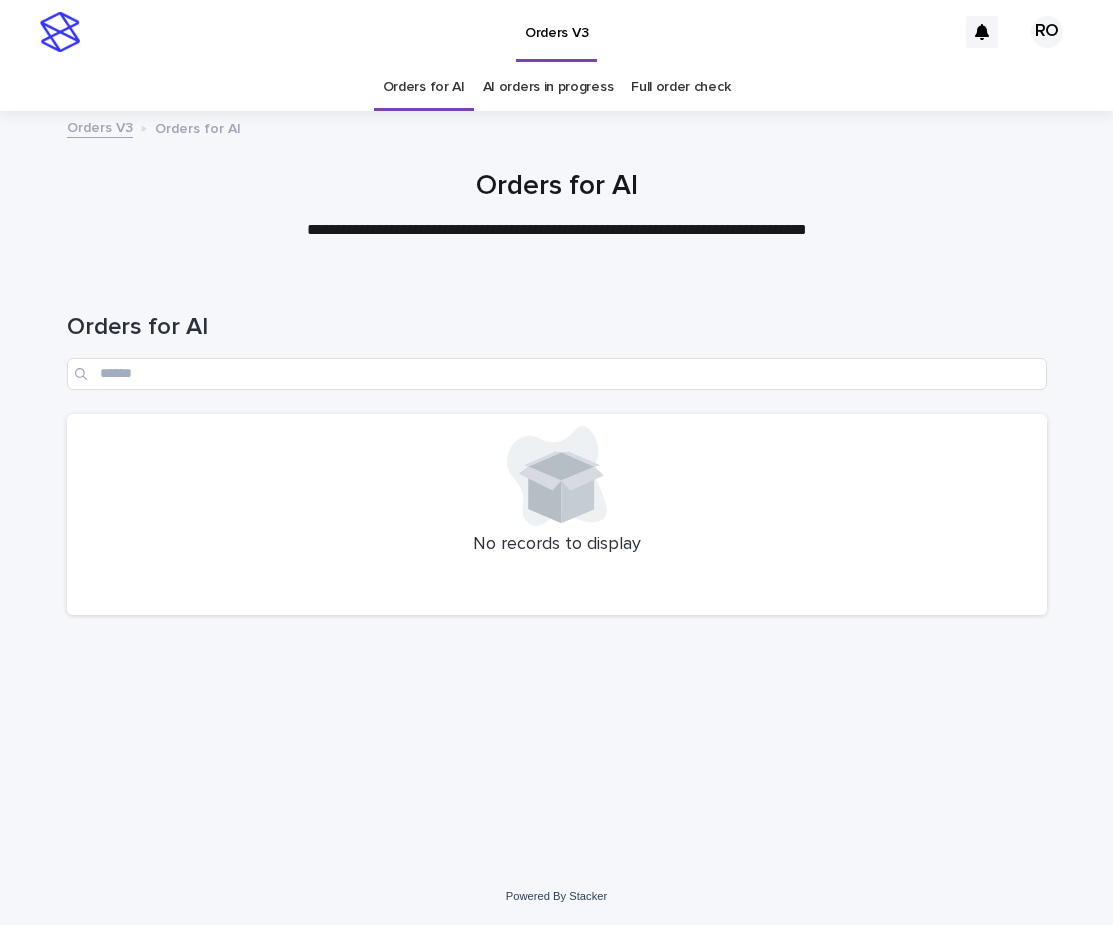click on "AI orders in progress" at bounding box center (548, 87) 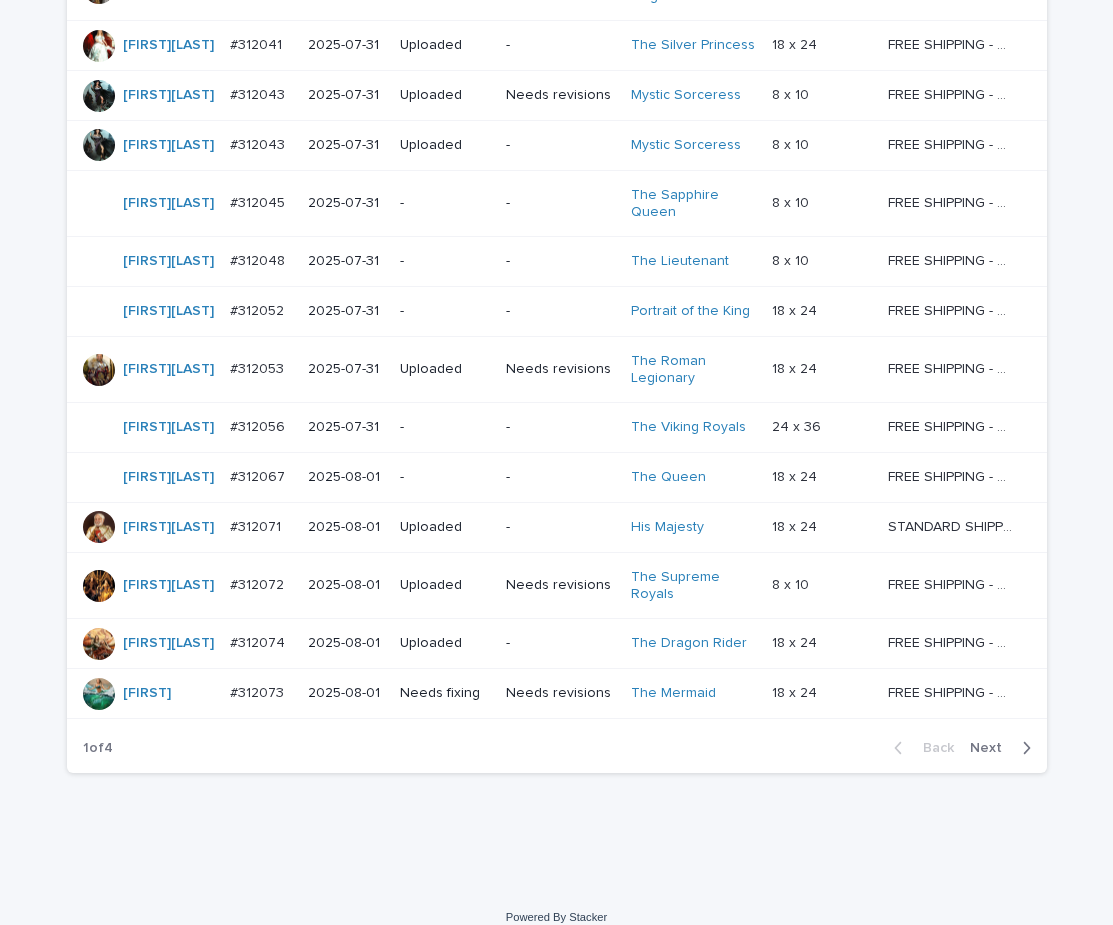 scroll, scrollTop: 1497, scrollLeft: 0, axis: vertical 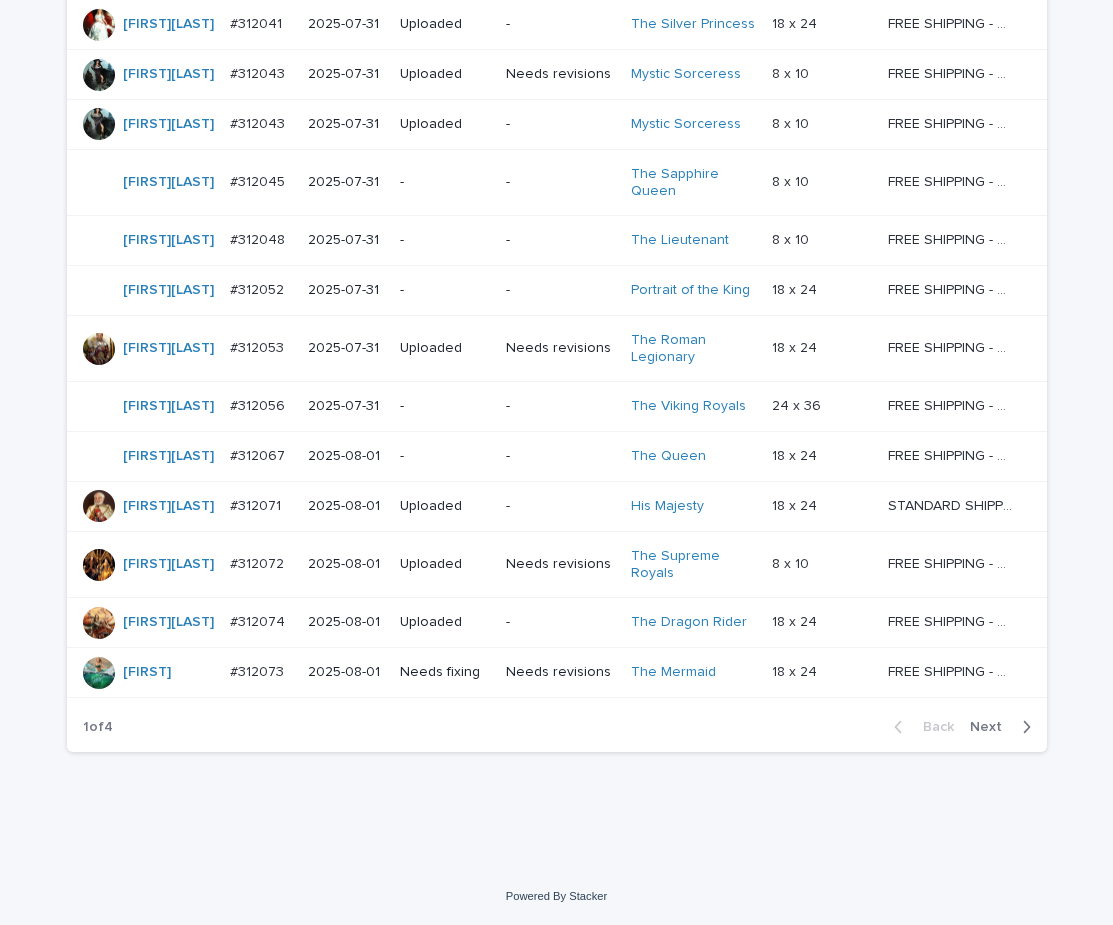 click on "Next" at bounding box center [992, 727] 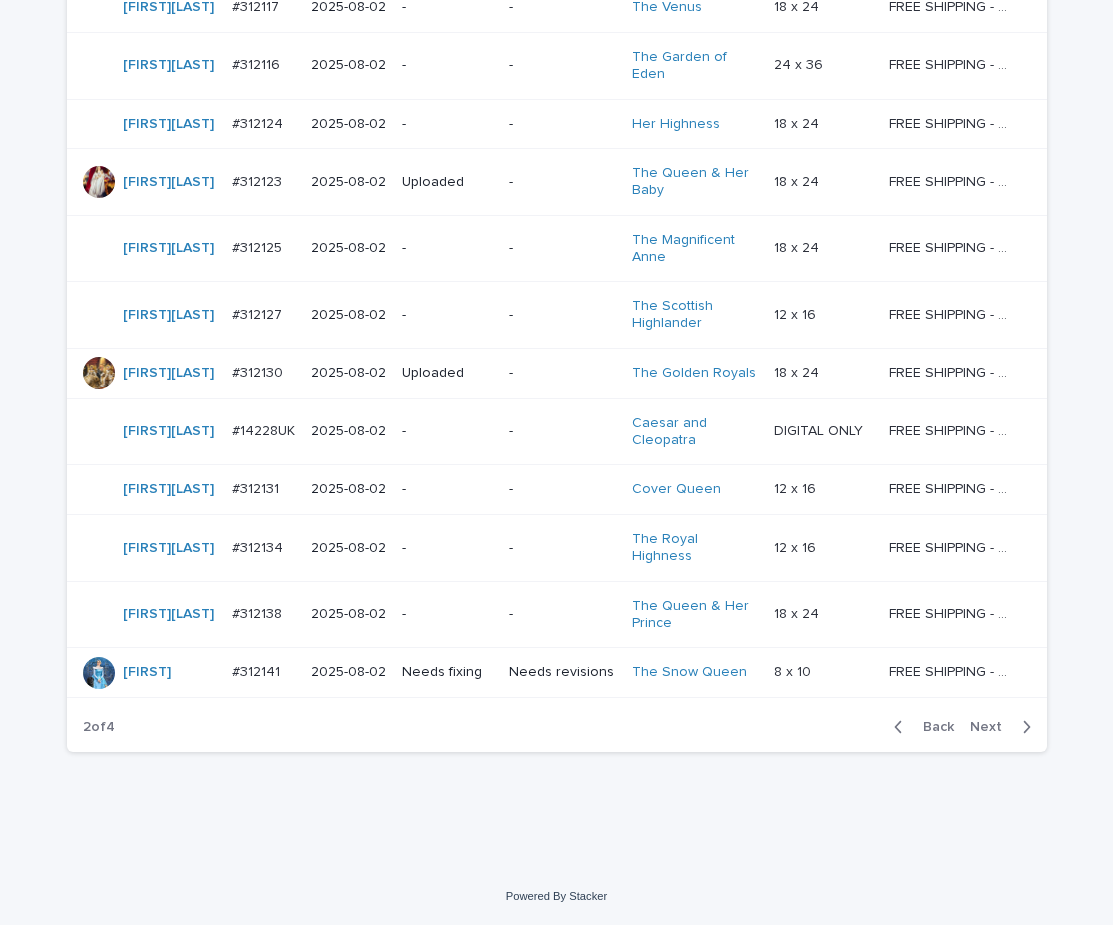click on "Next" at bounding box center [992, 727] 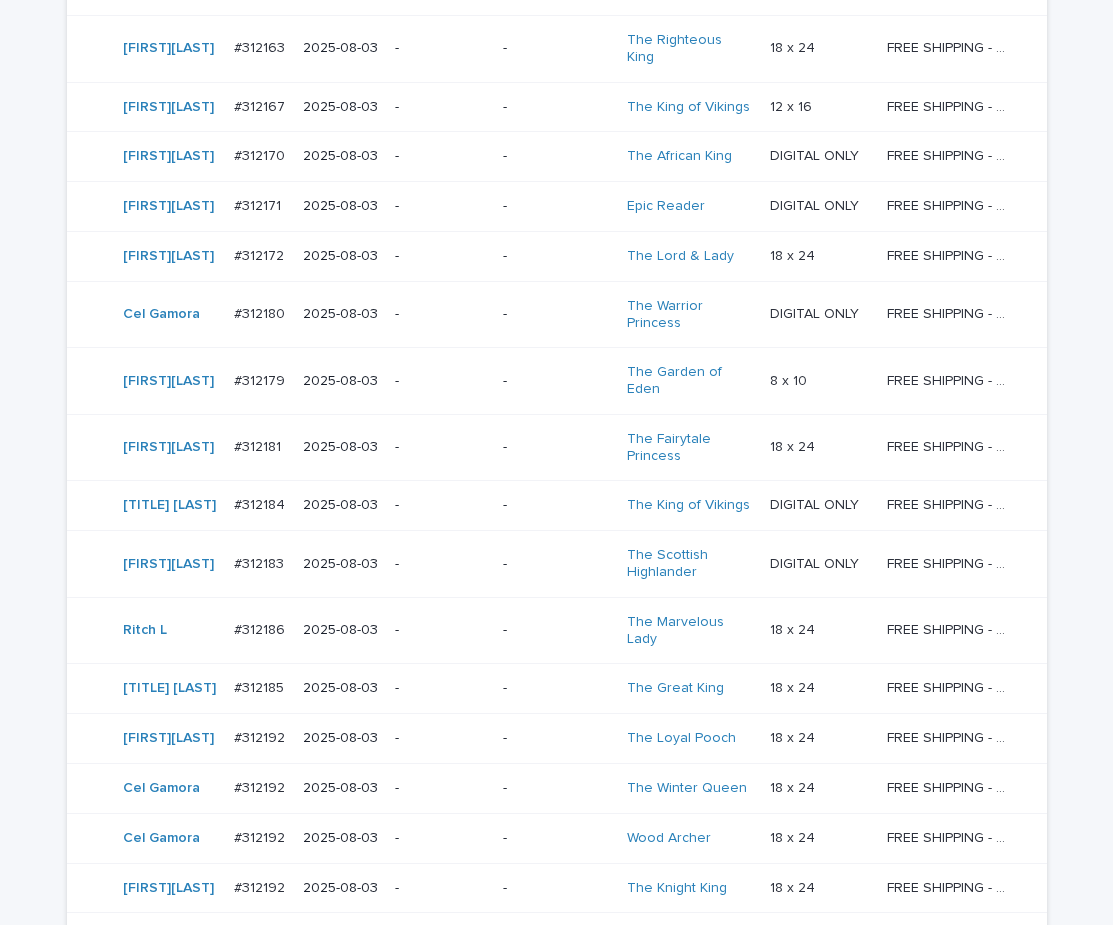 scroll, scrollTop: 1396, scrollLeft: 0, axis: vertical 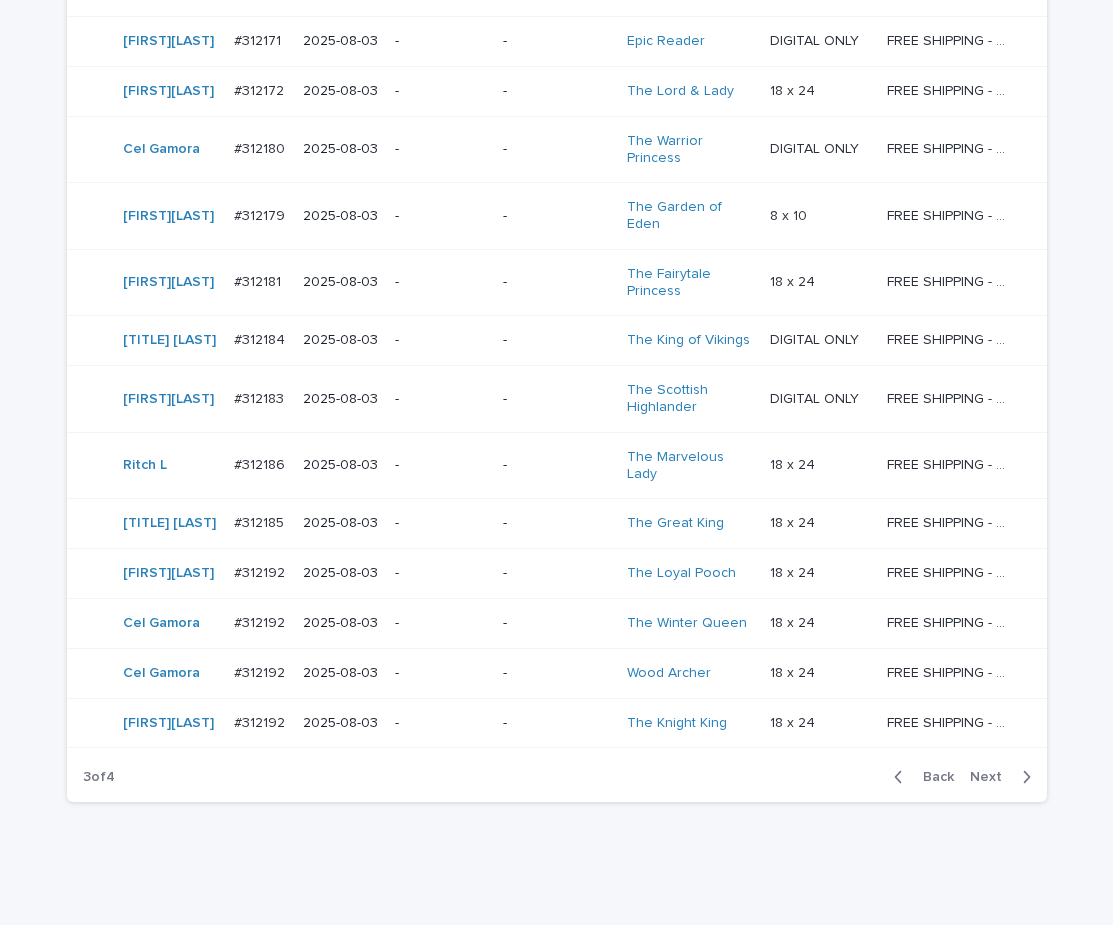click on "Next" at bounding box center [992, 777] 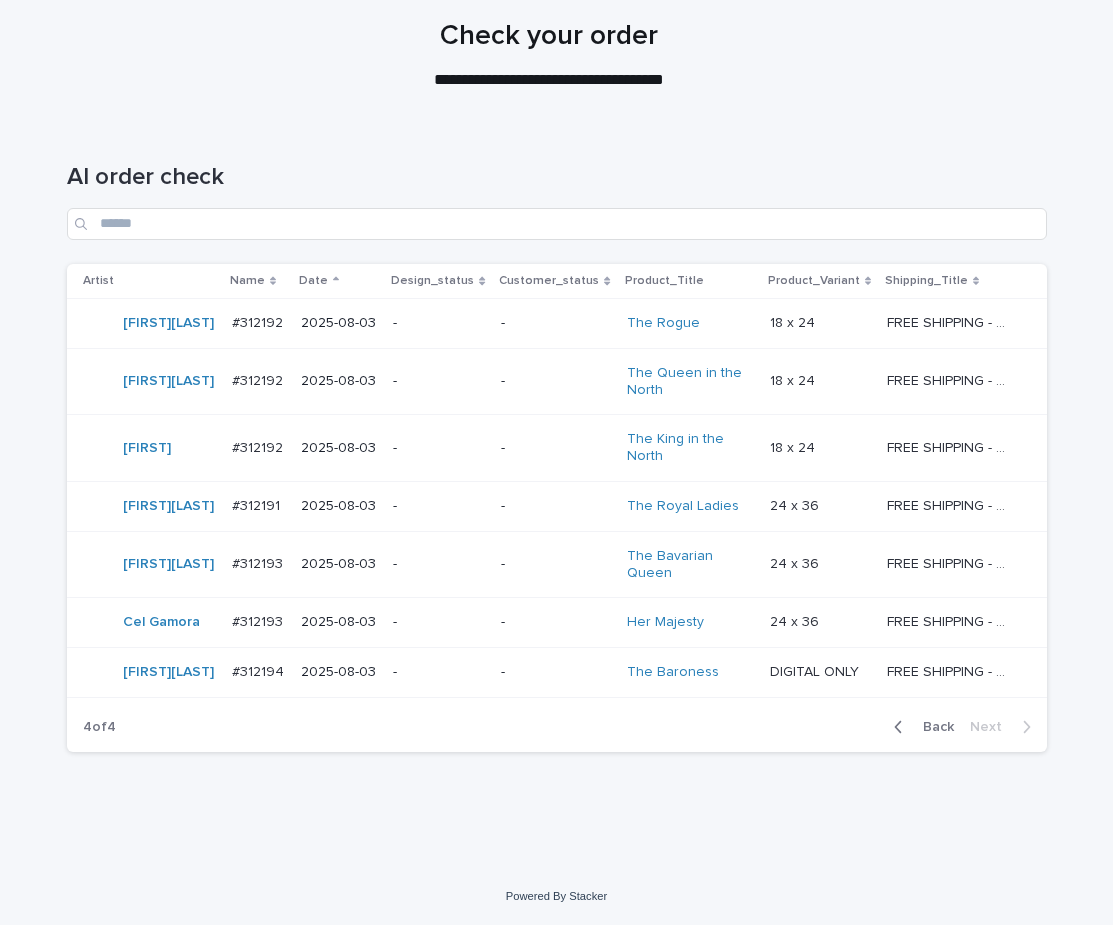 scroll, scrollTop: 150, scrollLeft: 0, axis: vertical 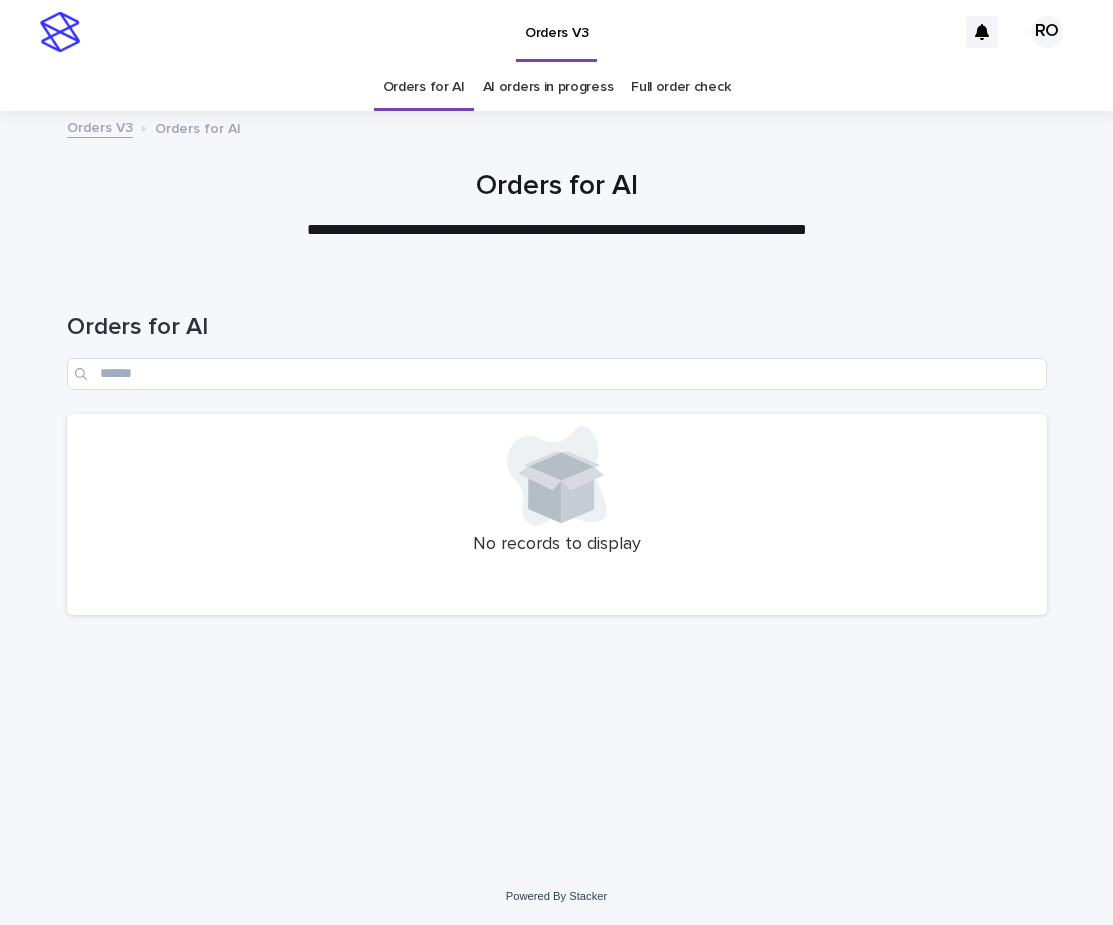 click on "AI orders in progress" at bounding box center (548, 87) 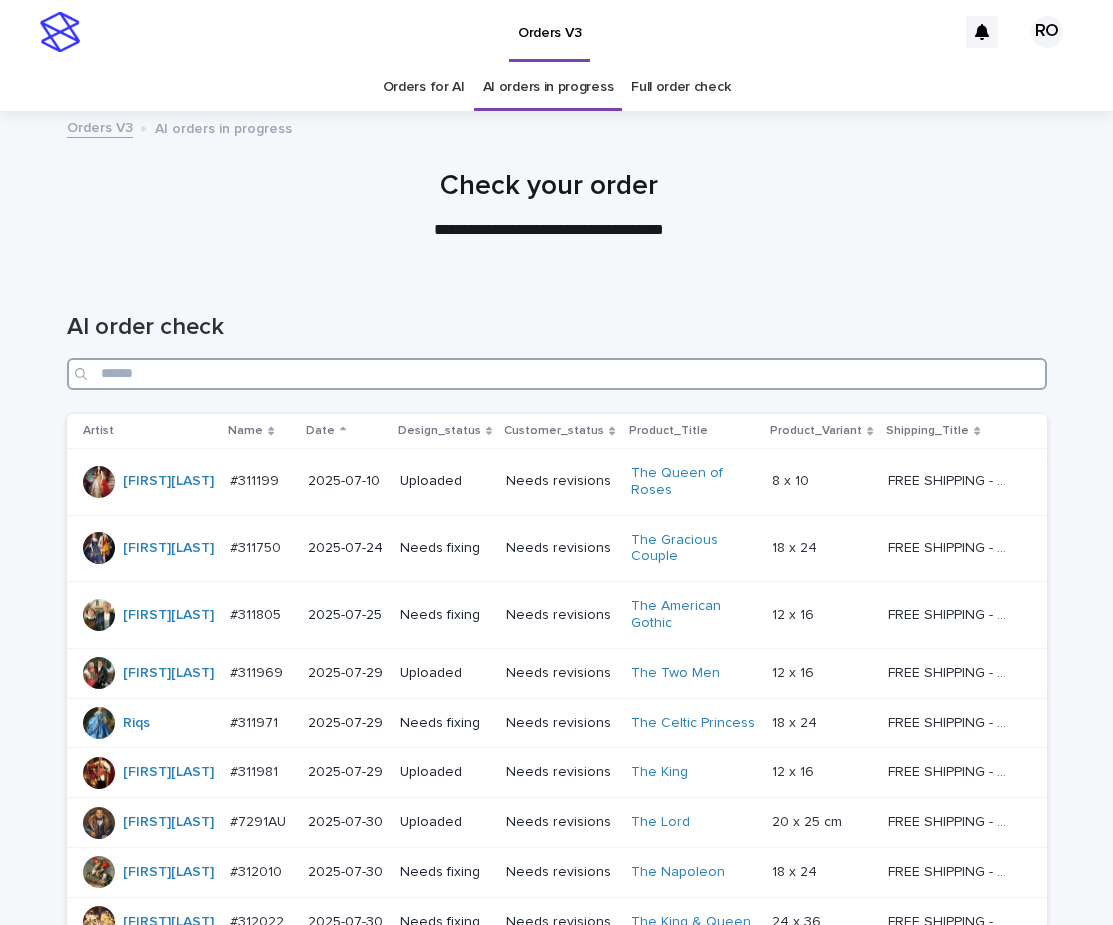drag, startPoint x: 607, startPoint y: 380, endPoint x: 613, endPoint y: 361, distance: 19.924858 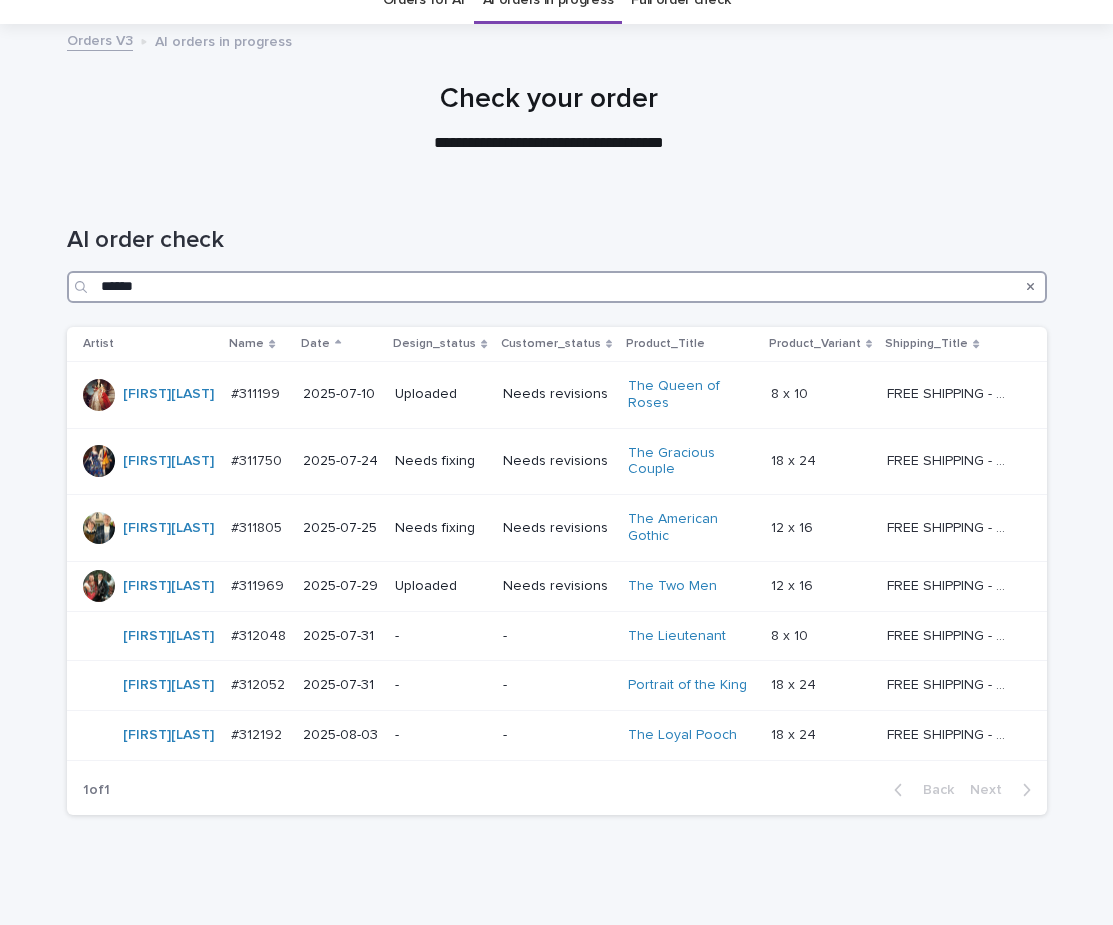 scroll, scrollTop: 150, scrollLeft: 0, axis: vertical 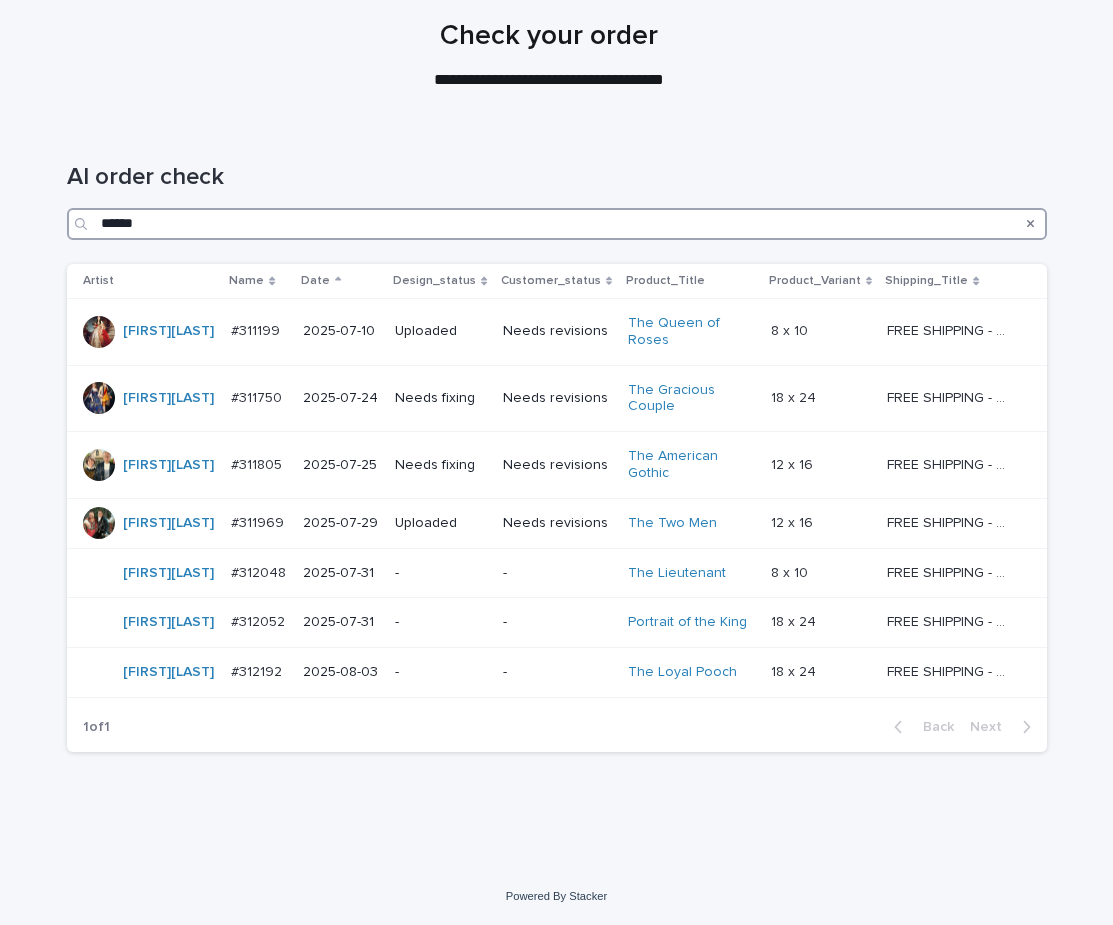 type on "******" 